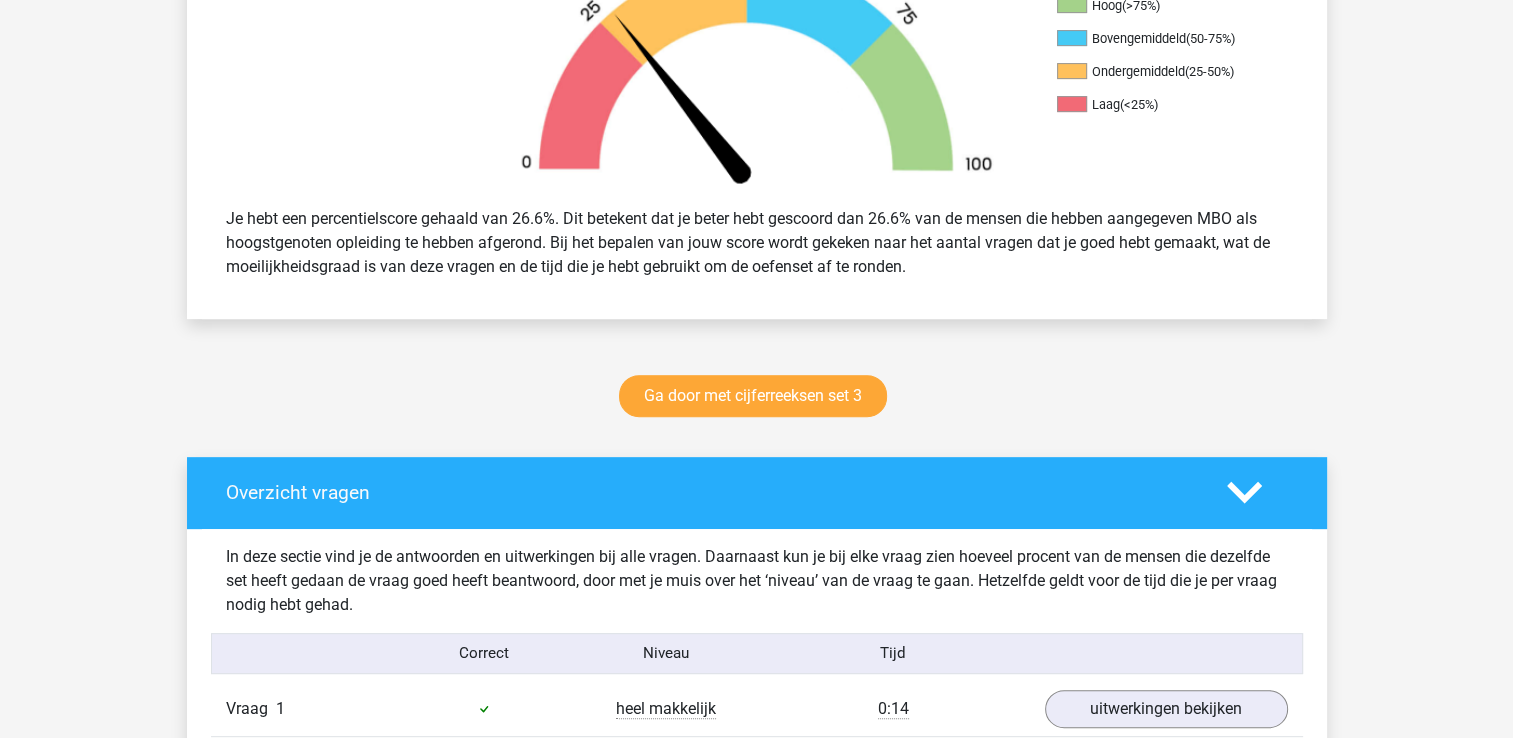 scroll, scrollTop: 700, scrollLeft: 0, axis: vertical 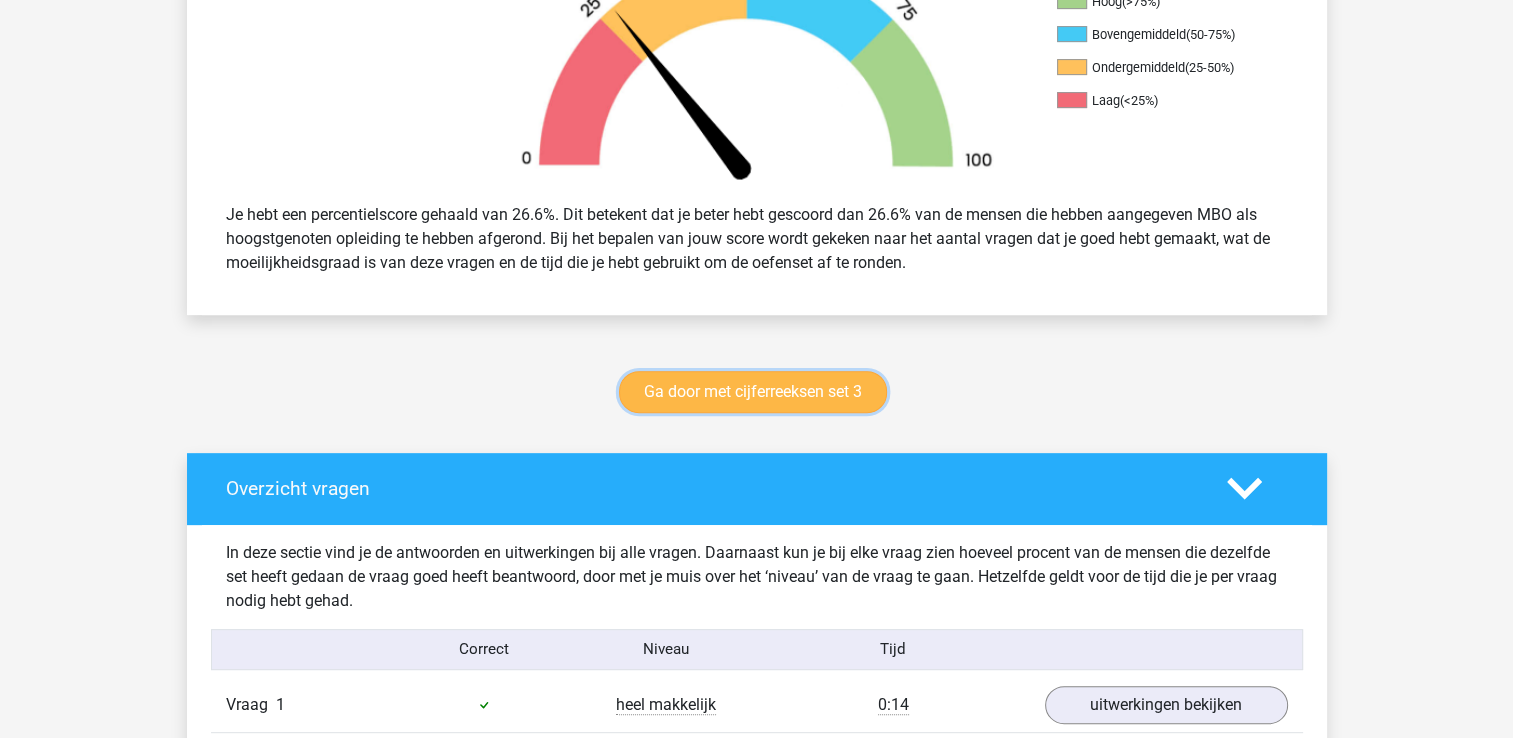 click on "Ga door met cijferreeksen set 3" at bounding box center (753, 392) 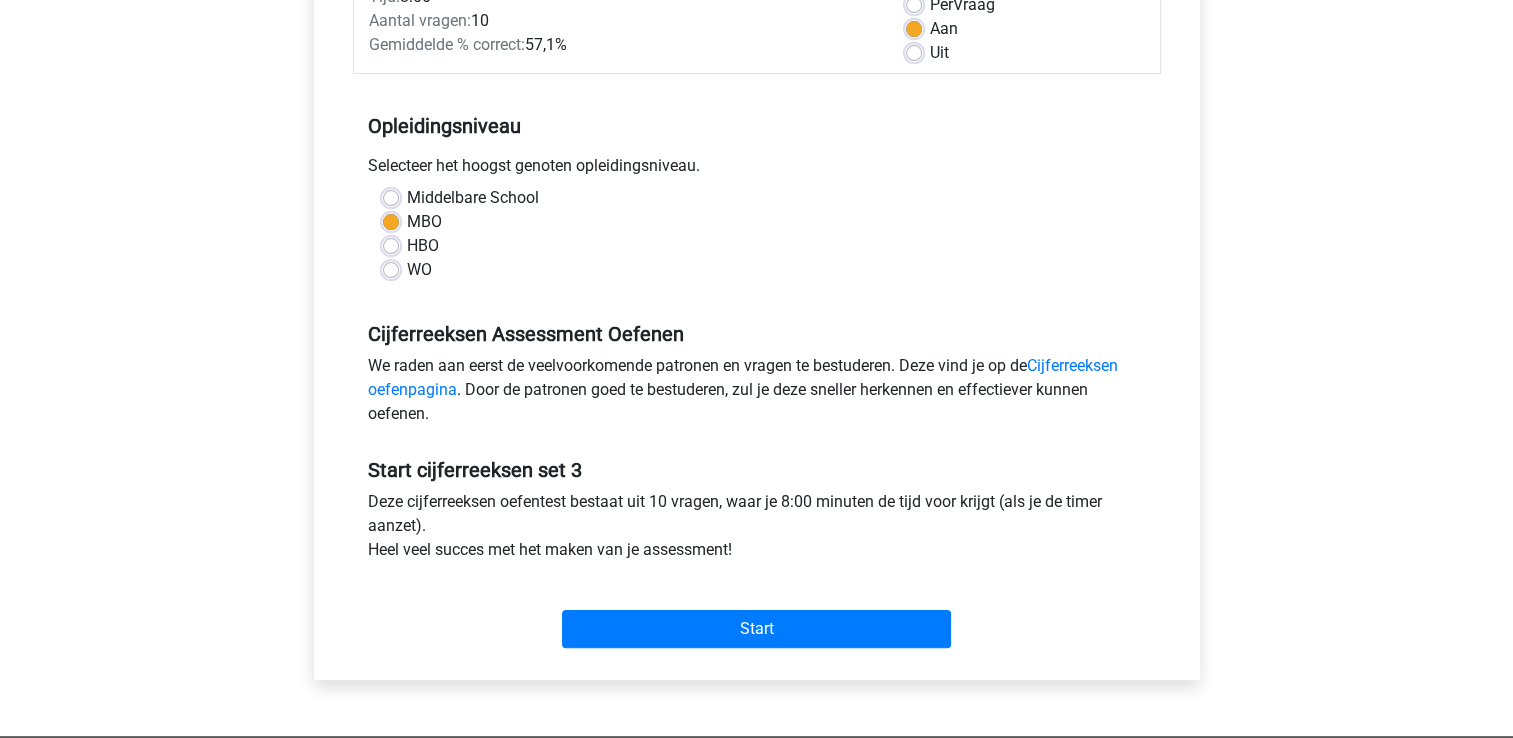 scroll, scrollTop: 400, scrollLeft: 0, axis: vertical 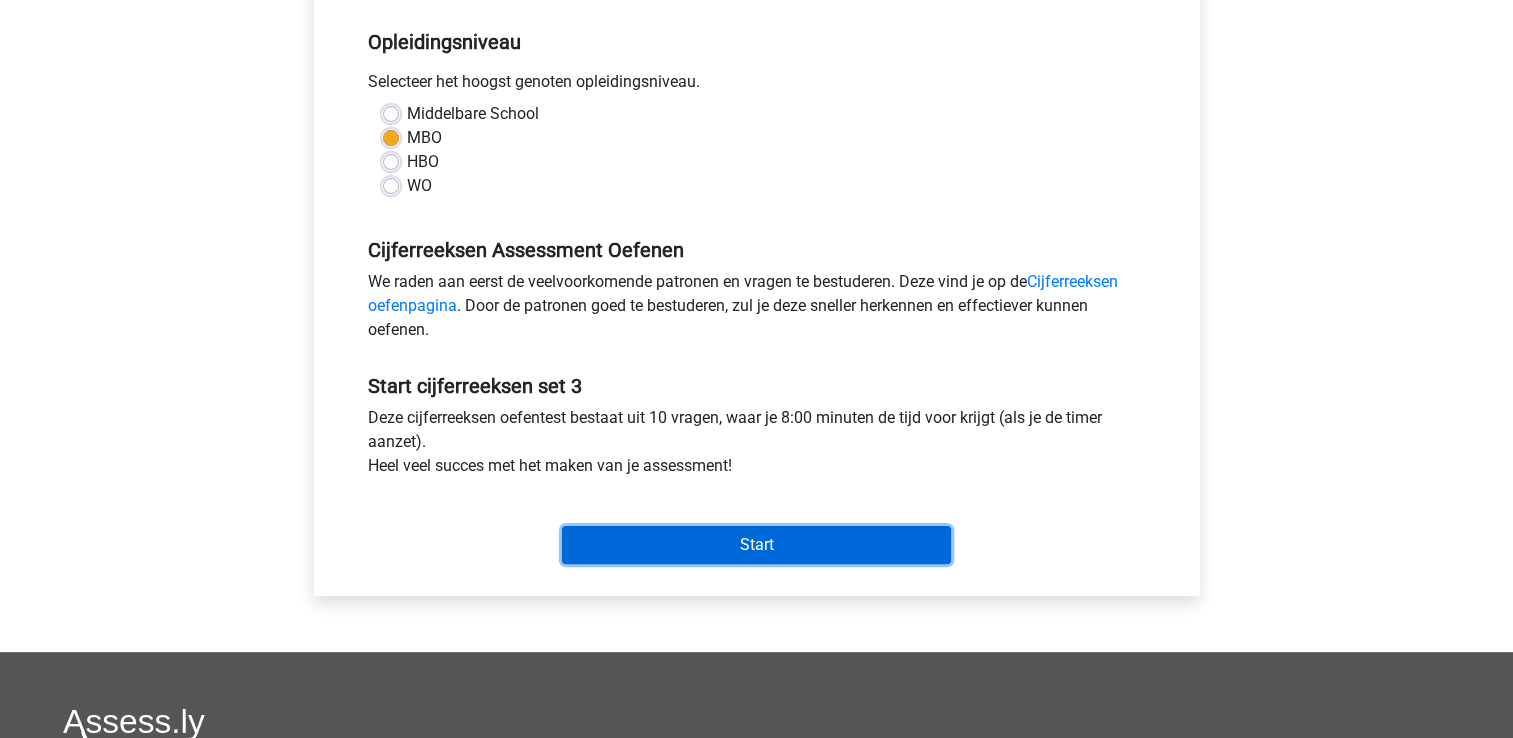 click on "Start" at bounding box center [756, 545] 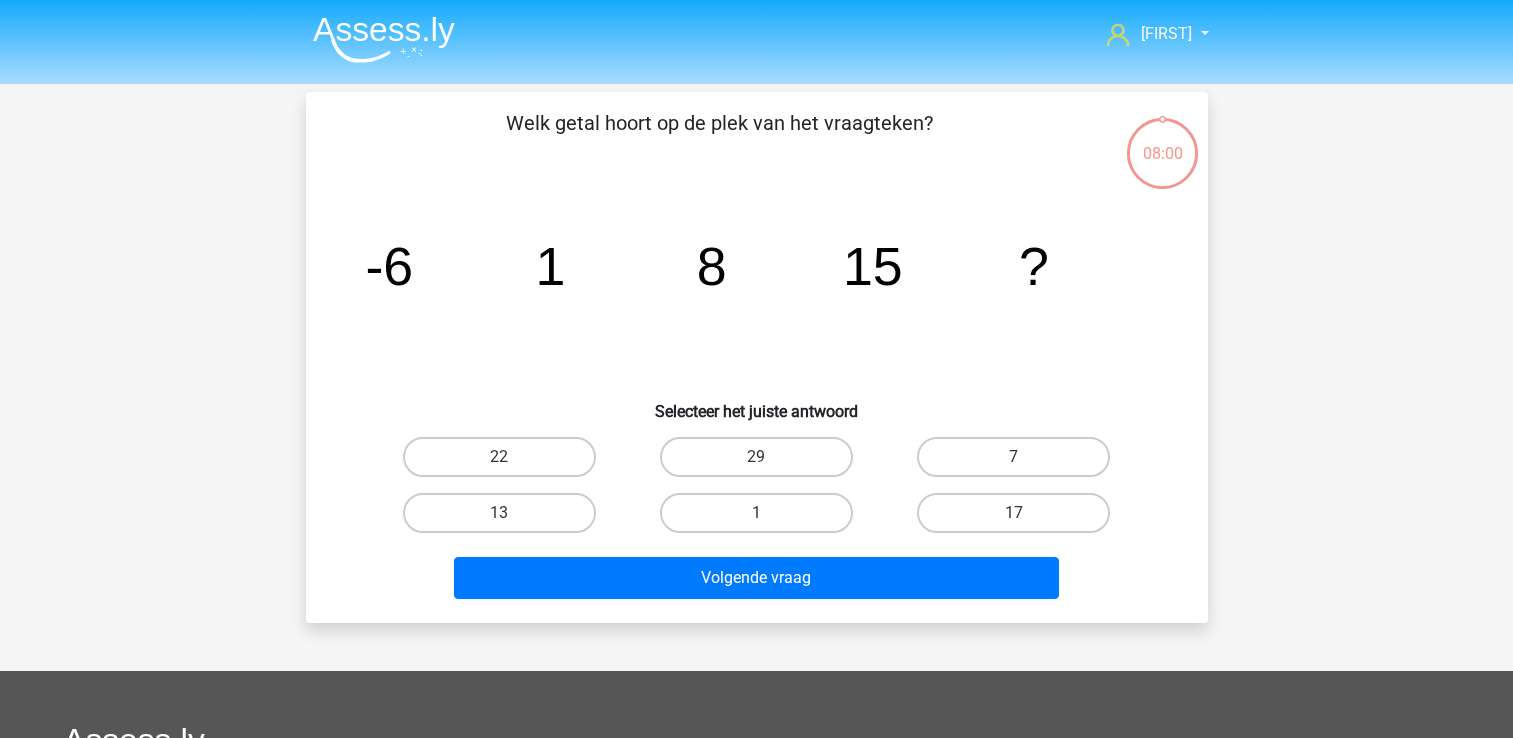 scroll, scrollTop: 0, scrollLeft: 0, axis: both 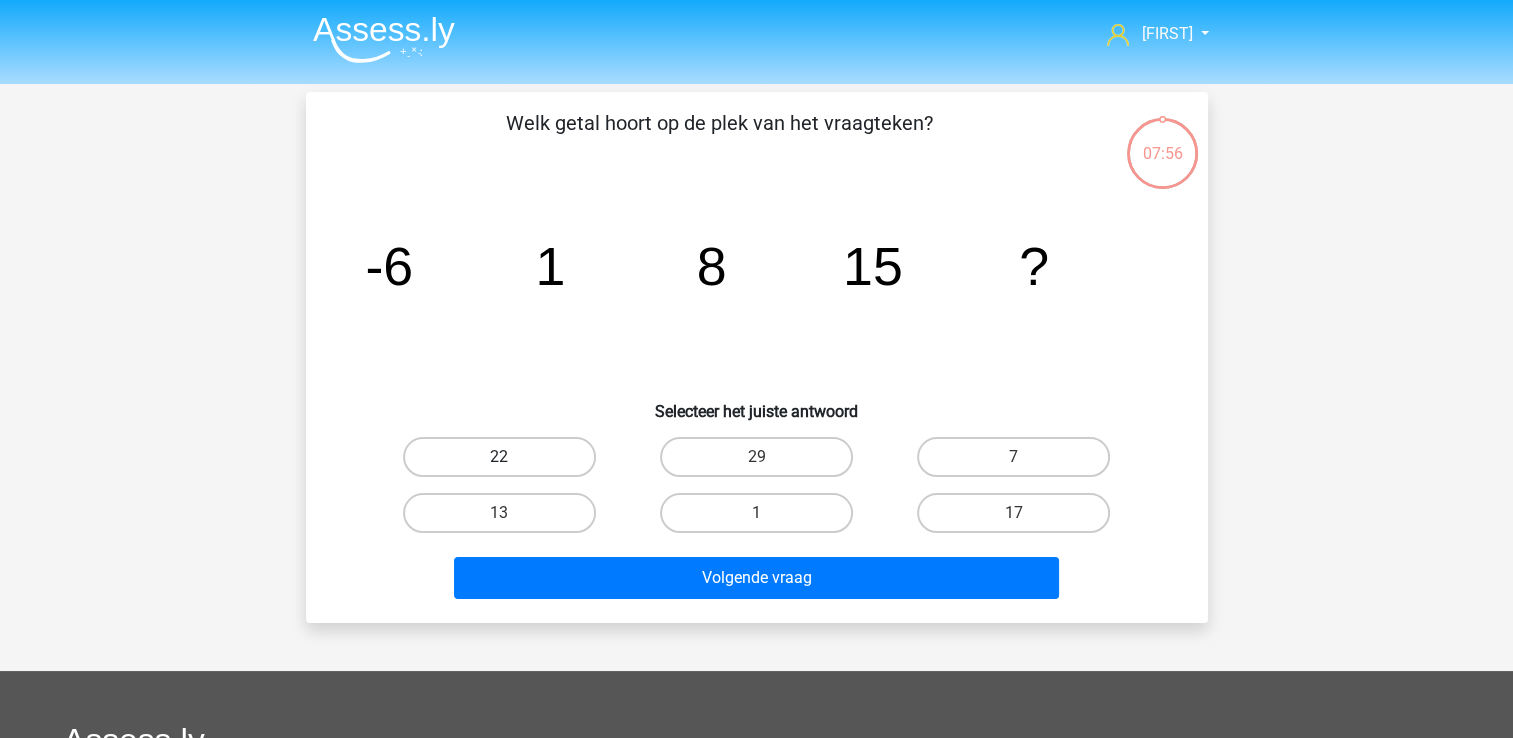 click on "22" at bounding box center (499, 457) 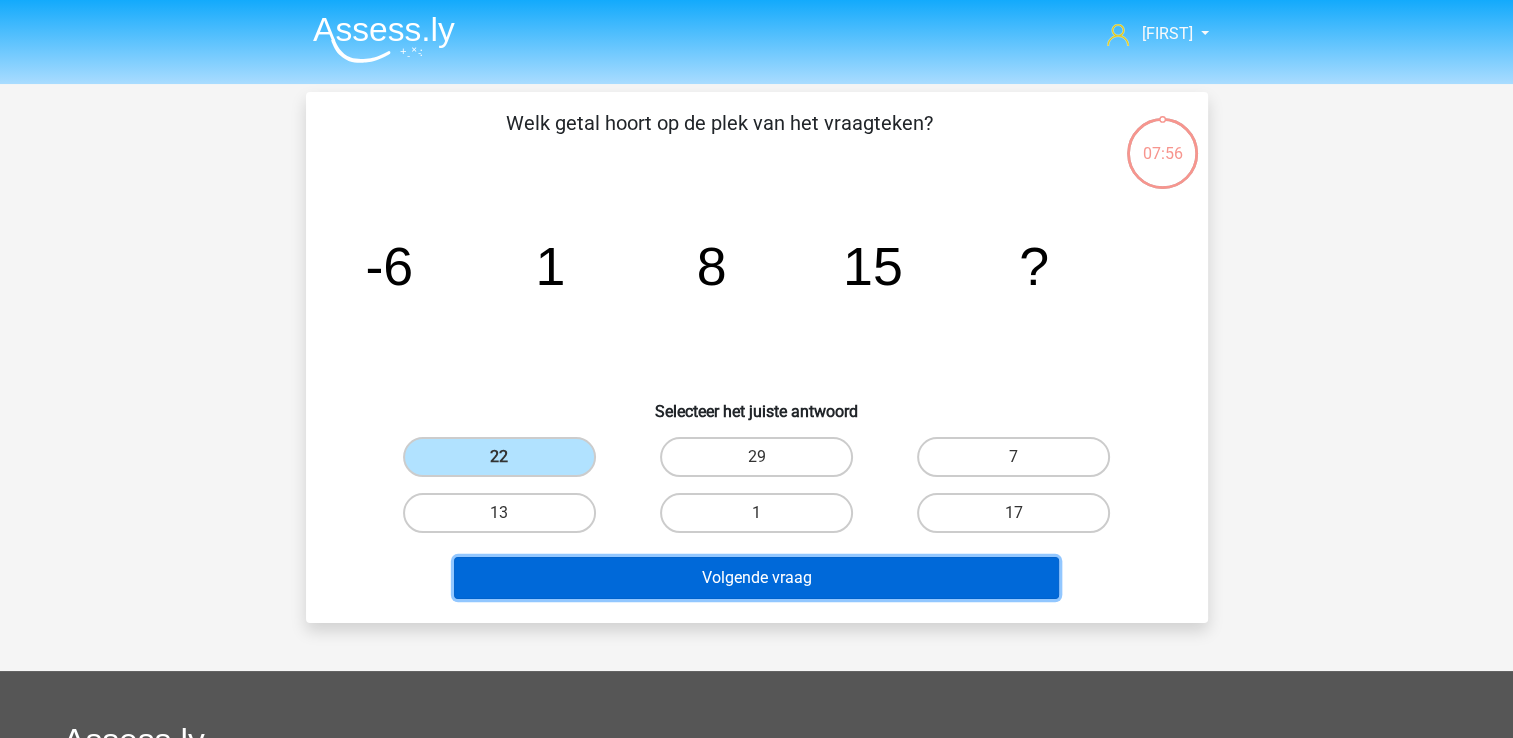 click on "Volgende vraag" at bounding box center [756, 578] 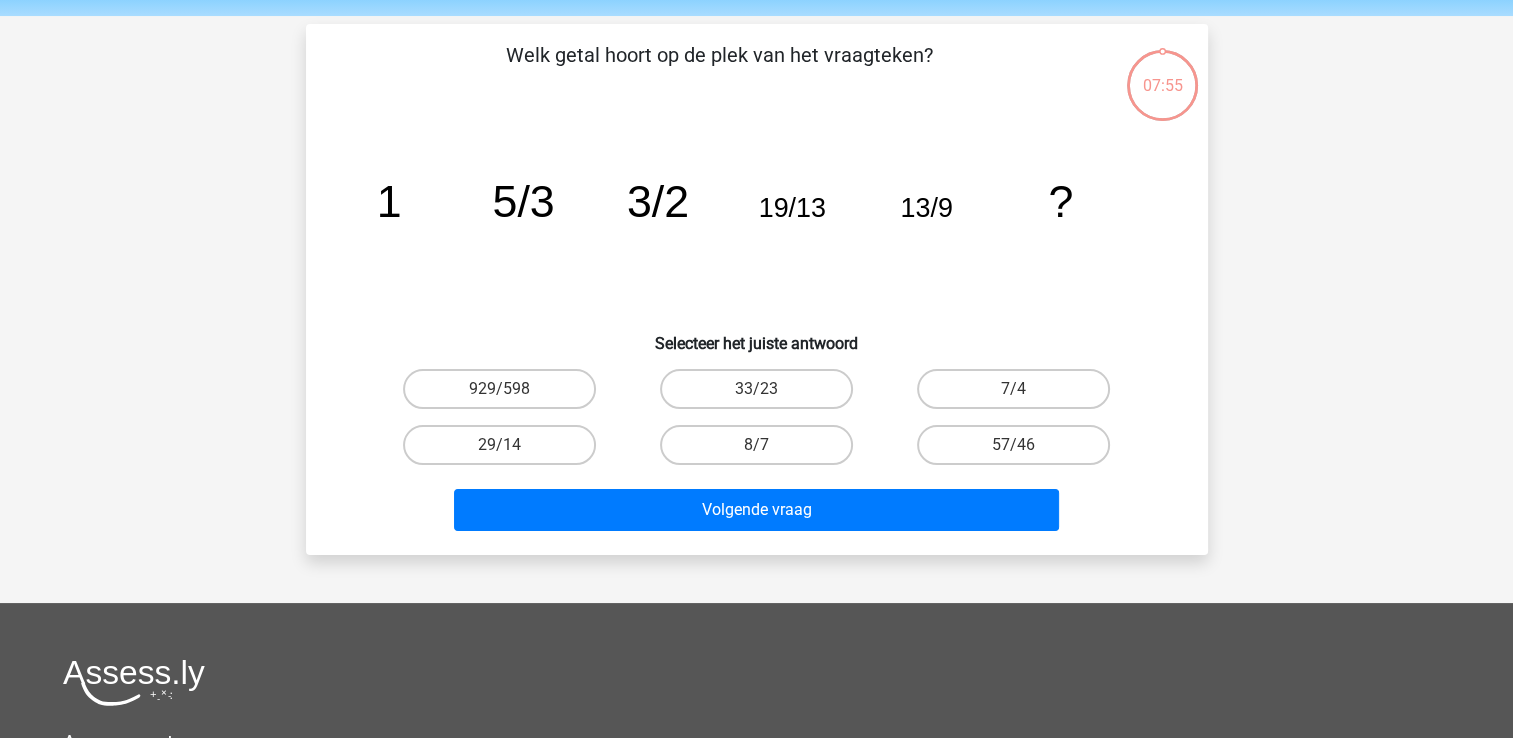 scroll, scrollTop: 92, scrollLeft: 0, axis: vertical 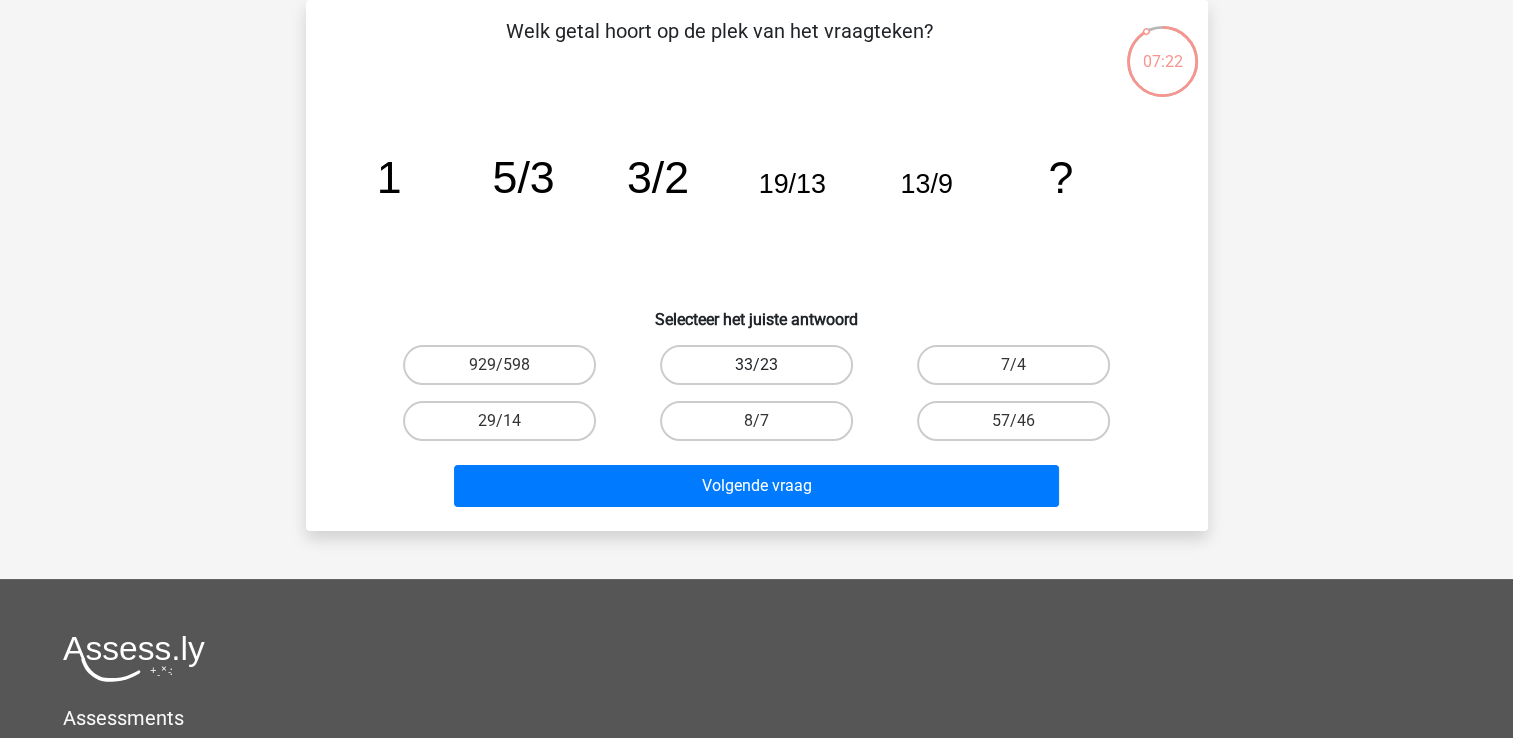 click on "33/23" at bounding box center (756, 365) 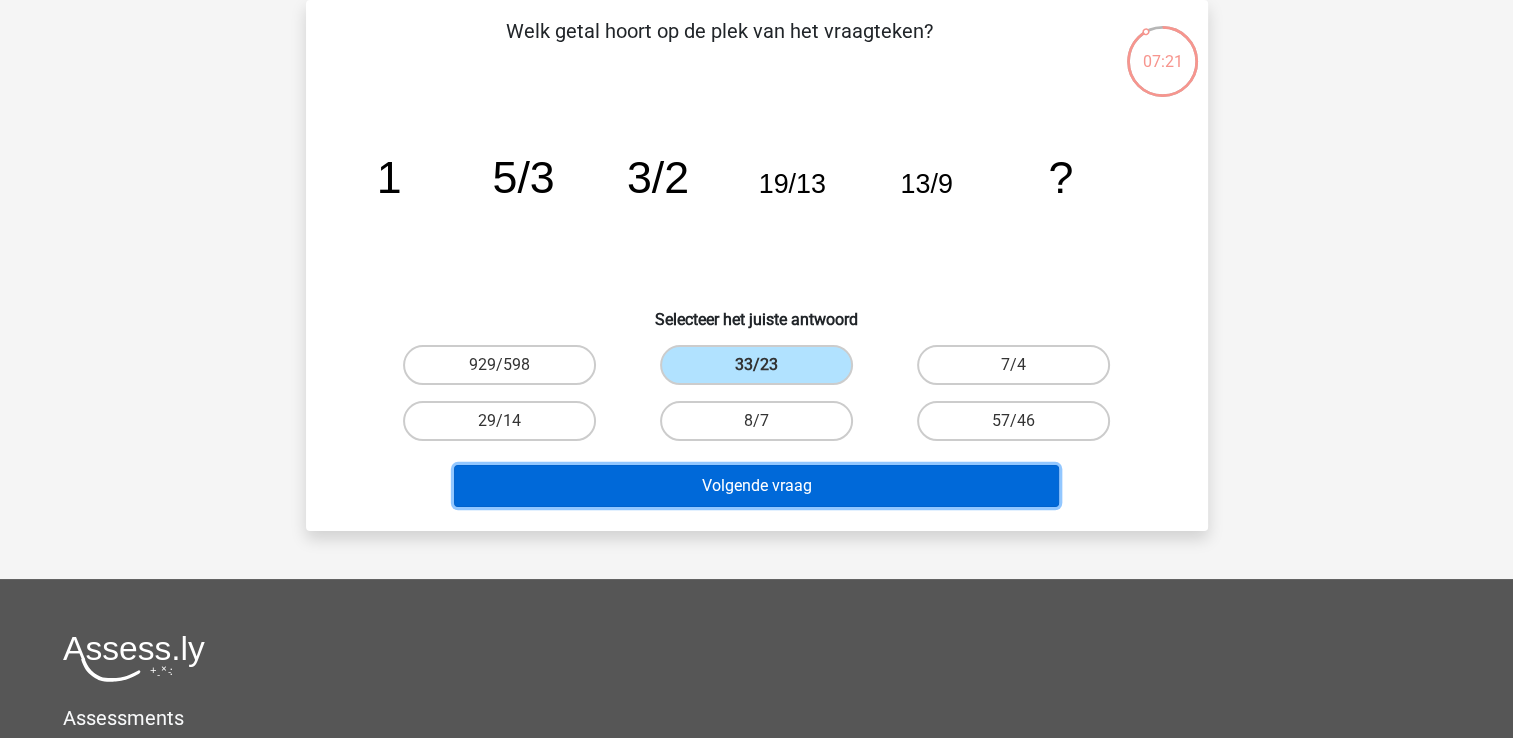 click on "Volgende vraag" at bounding box center (756, 486) 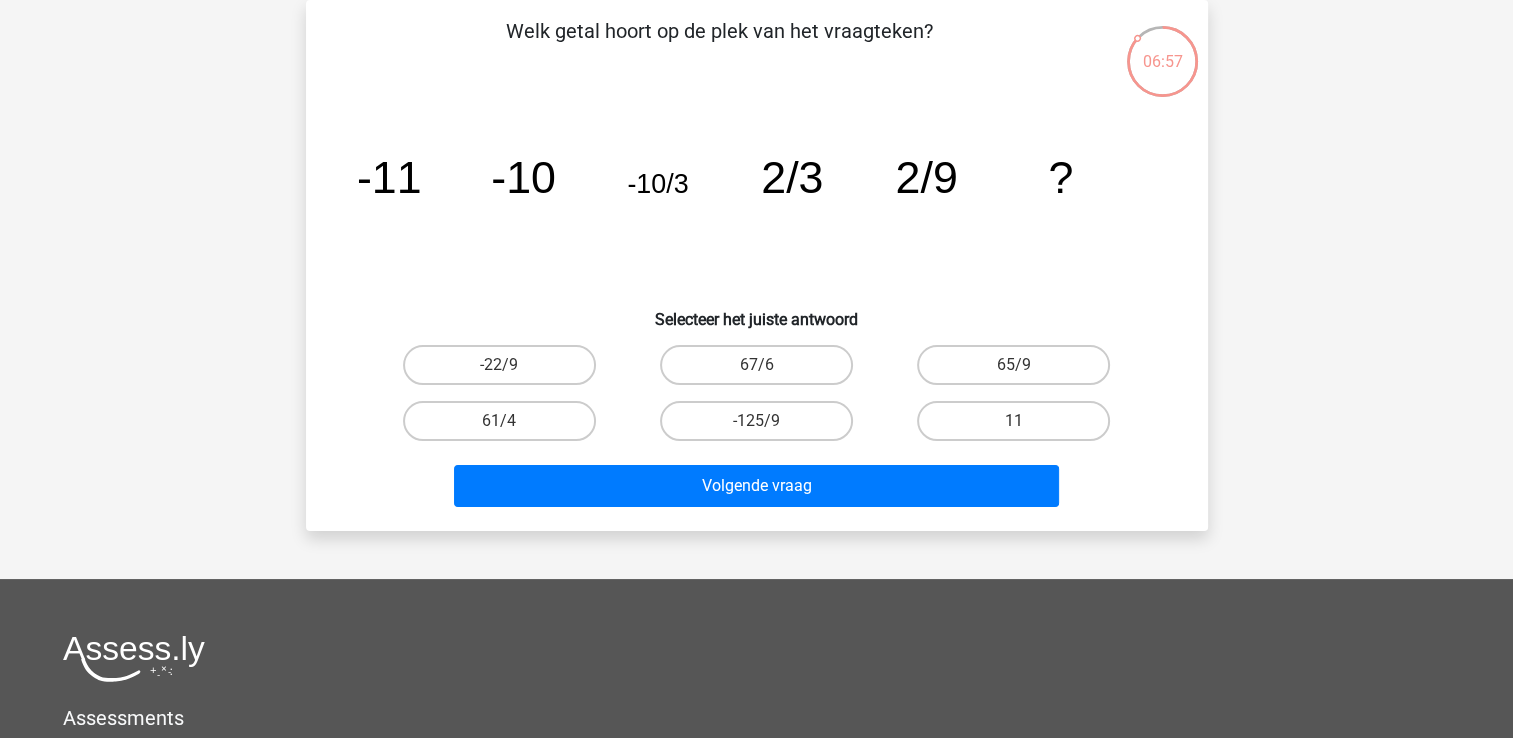 click on "11" at bounding box center (1020, 427) 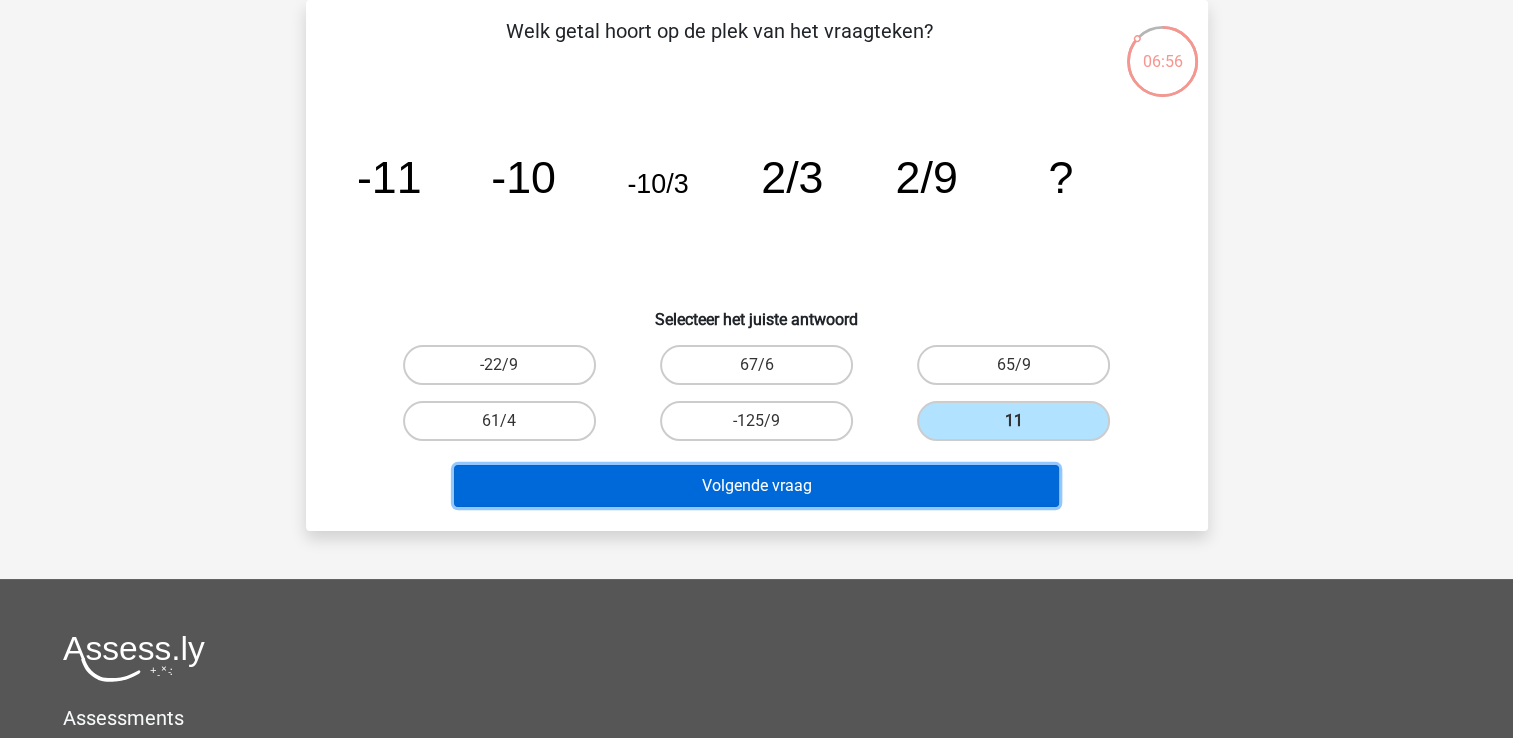 click on "Volgende vraag" at bounding box center [756, 486] 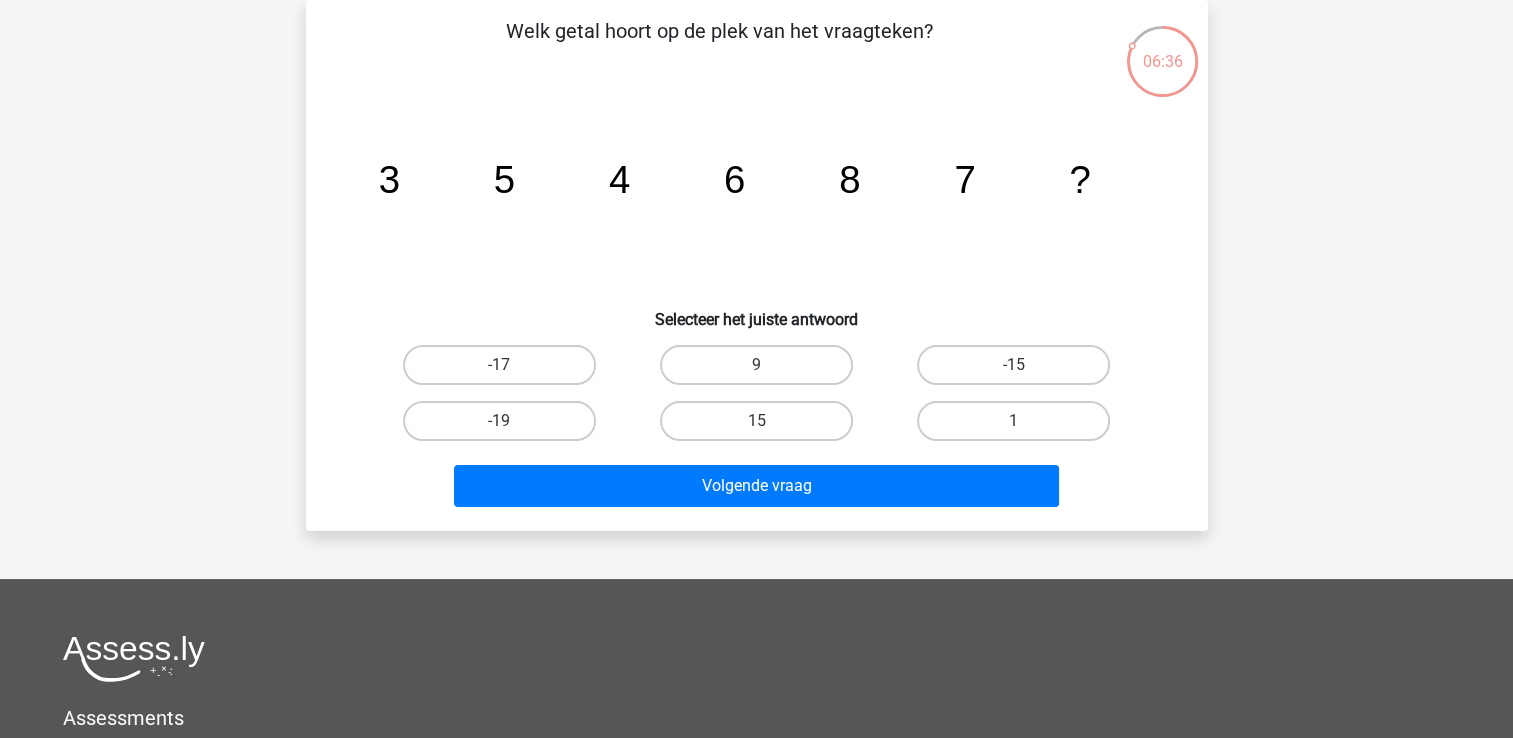 click on "9" at bounding box center (756, 365) 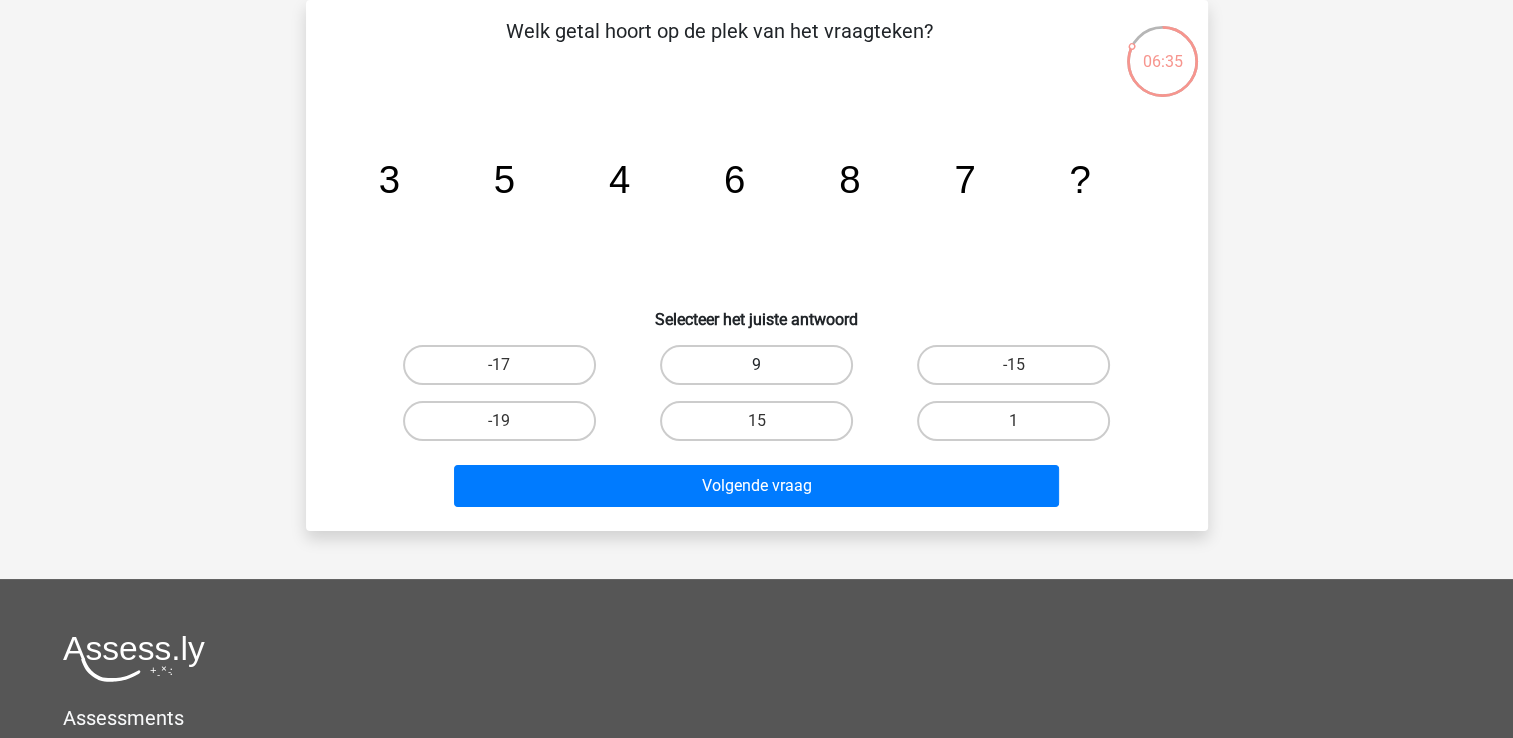 click on "9" at bounding box center (756, 365) 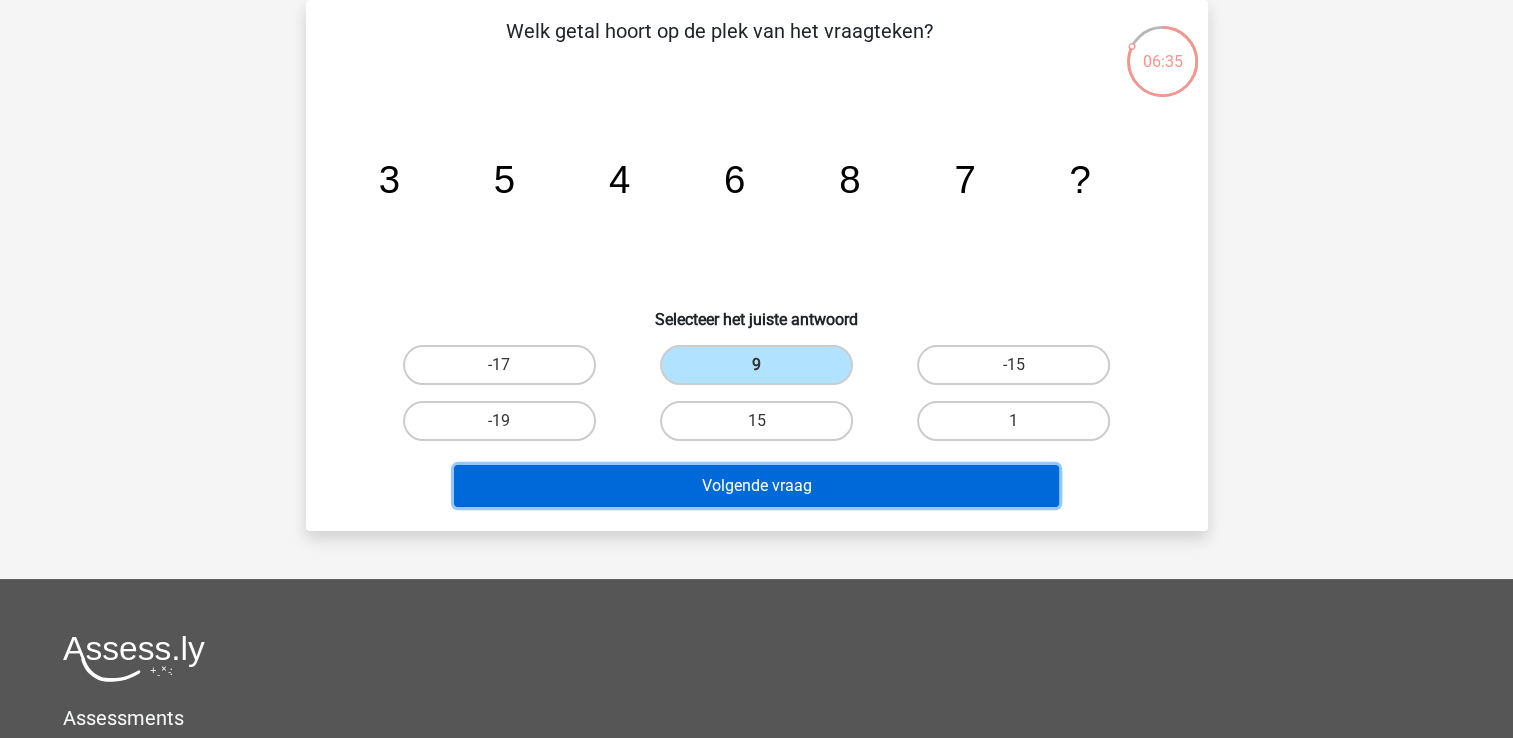 click on "Volgende vraag" at bounding box center (756, 486) 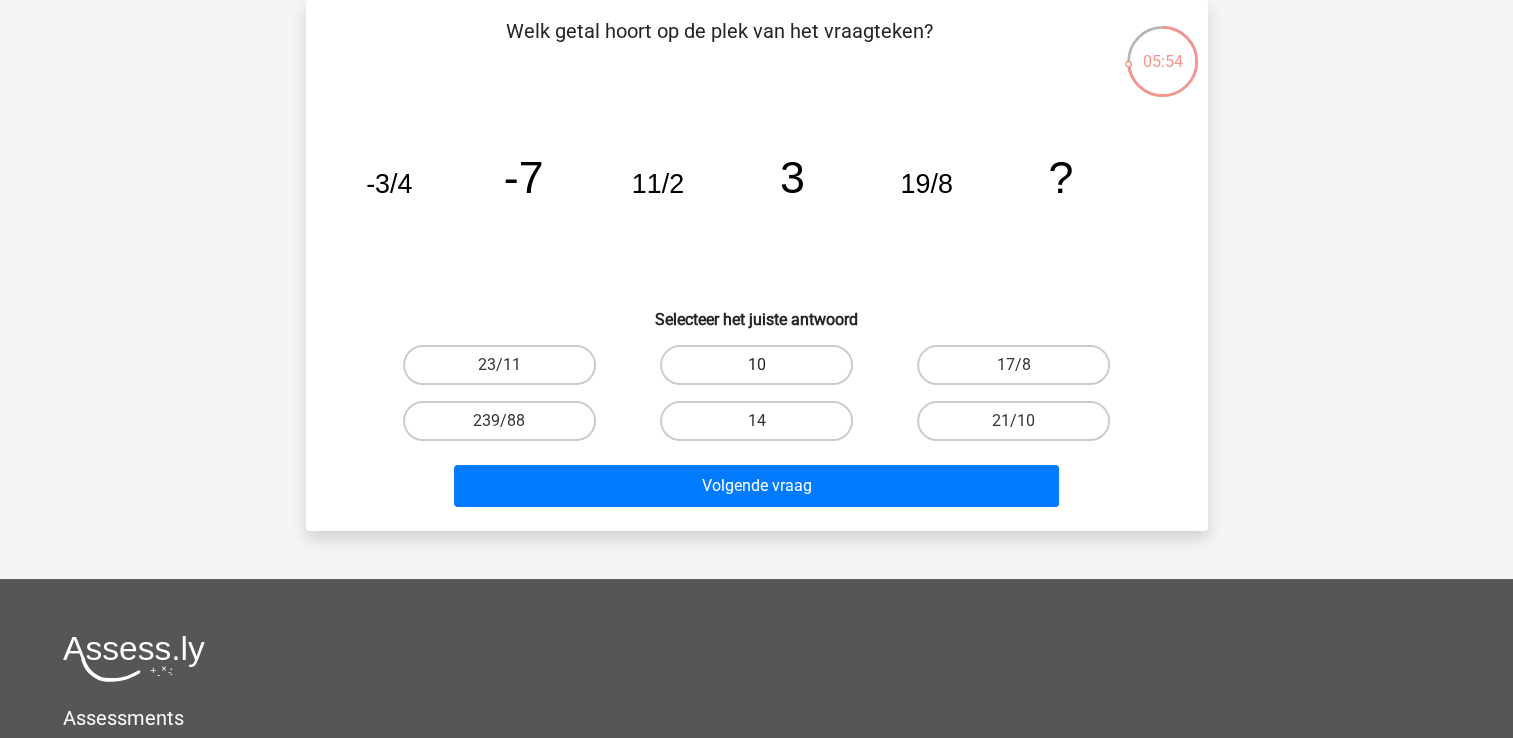 click on "10" at bounding box center [756, 365] 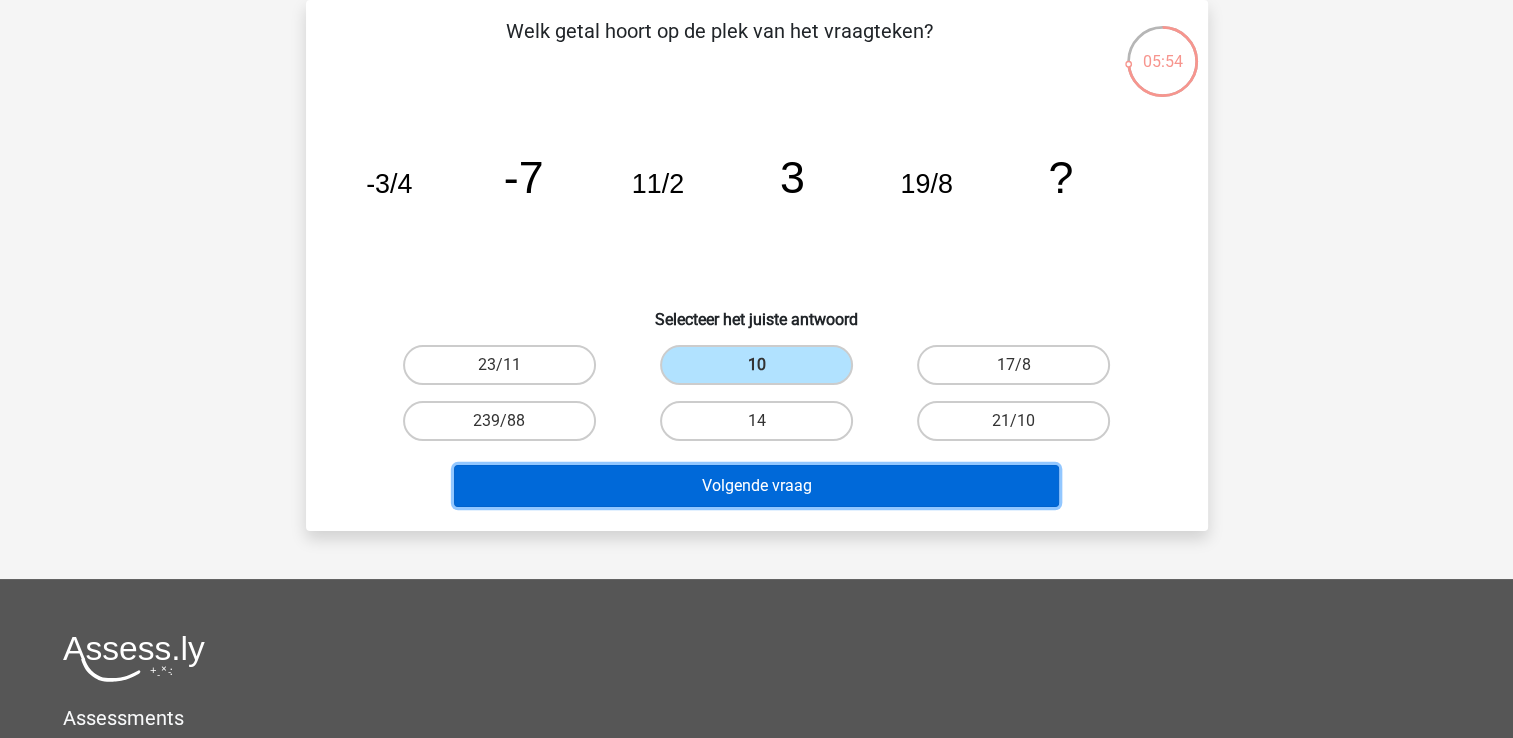 click on "Volgende vraag" at bounding box center [756, 486] 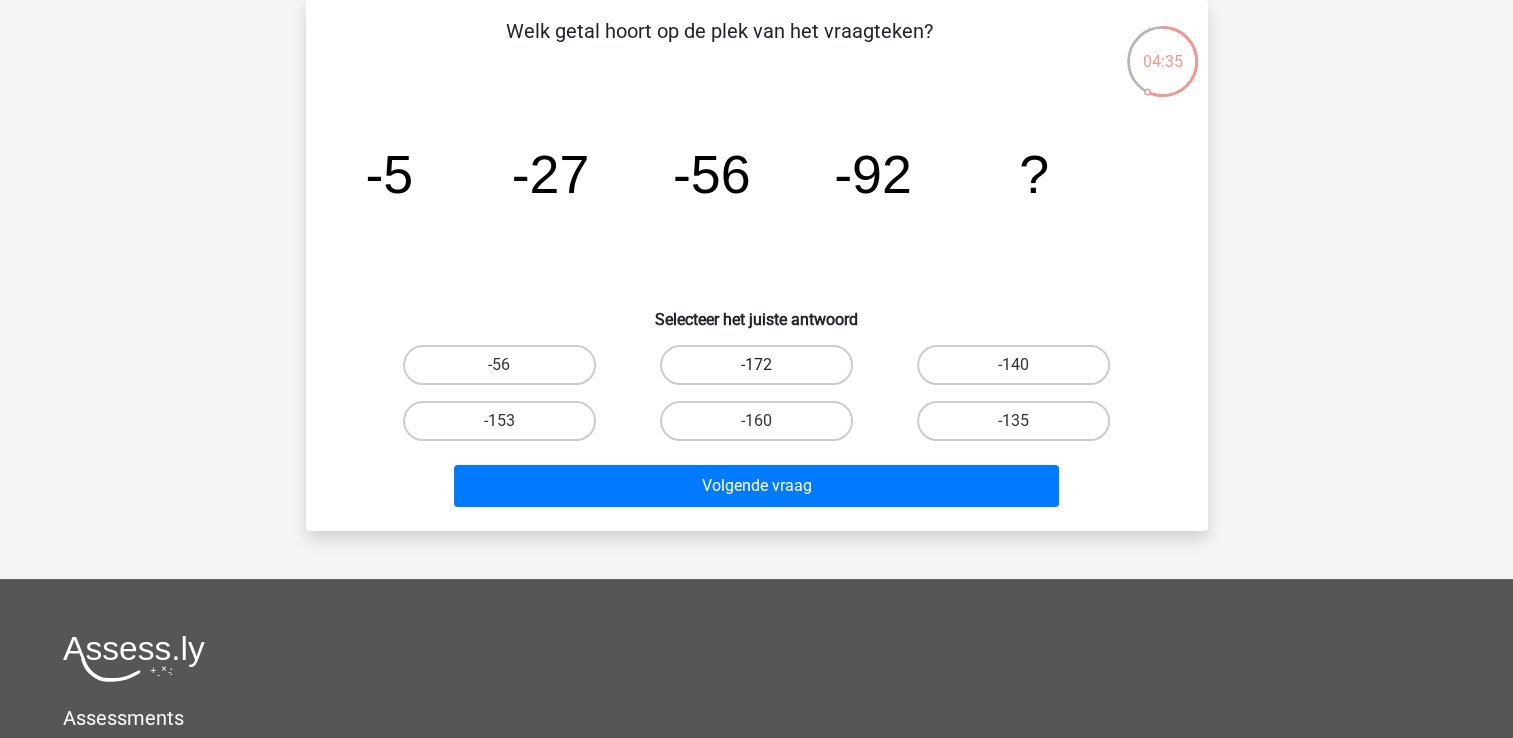 click on "-172" at bounding box center (756, 365) 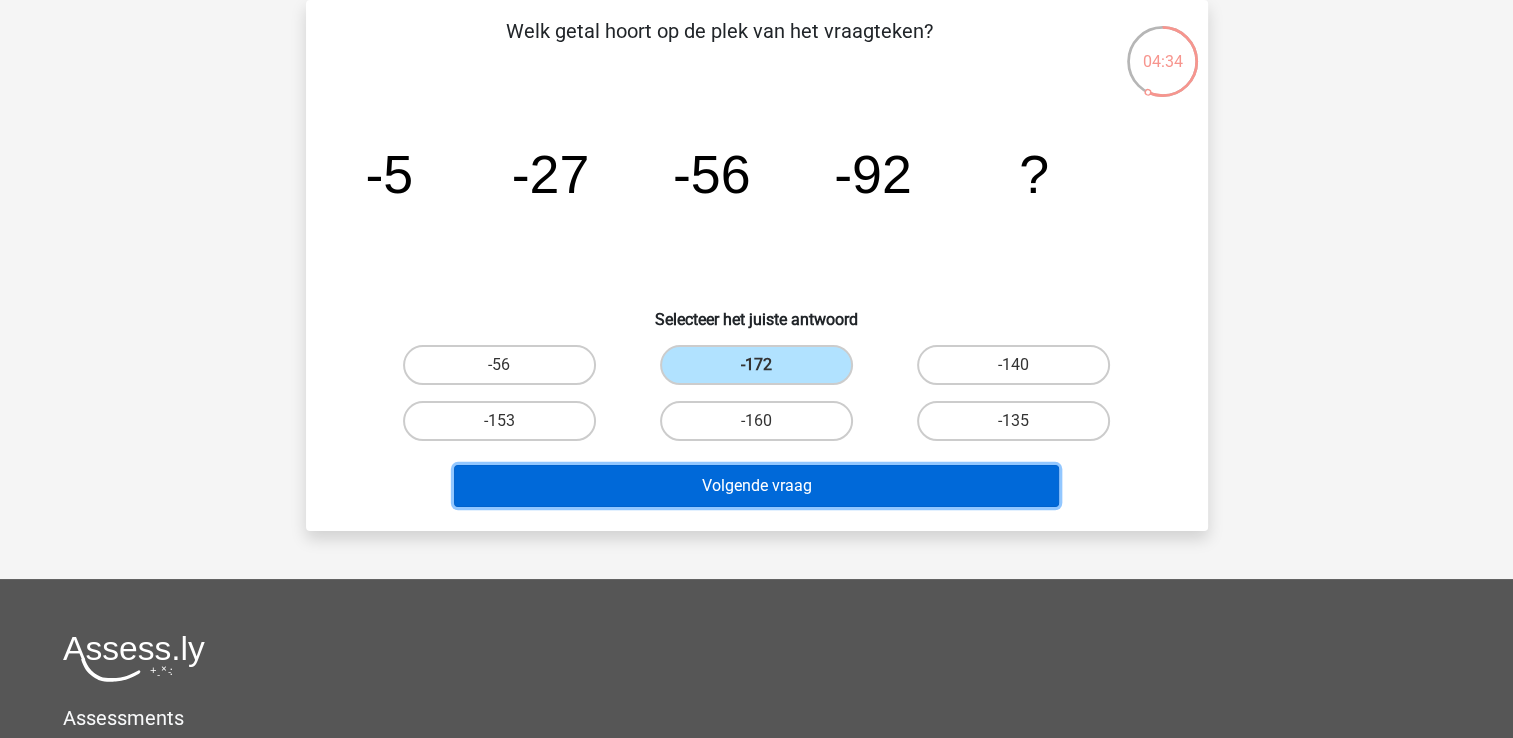 click on "Volgende vraag" at bounding box center (756, 486) 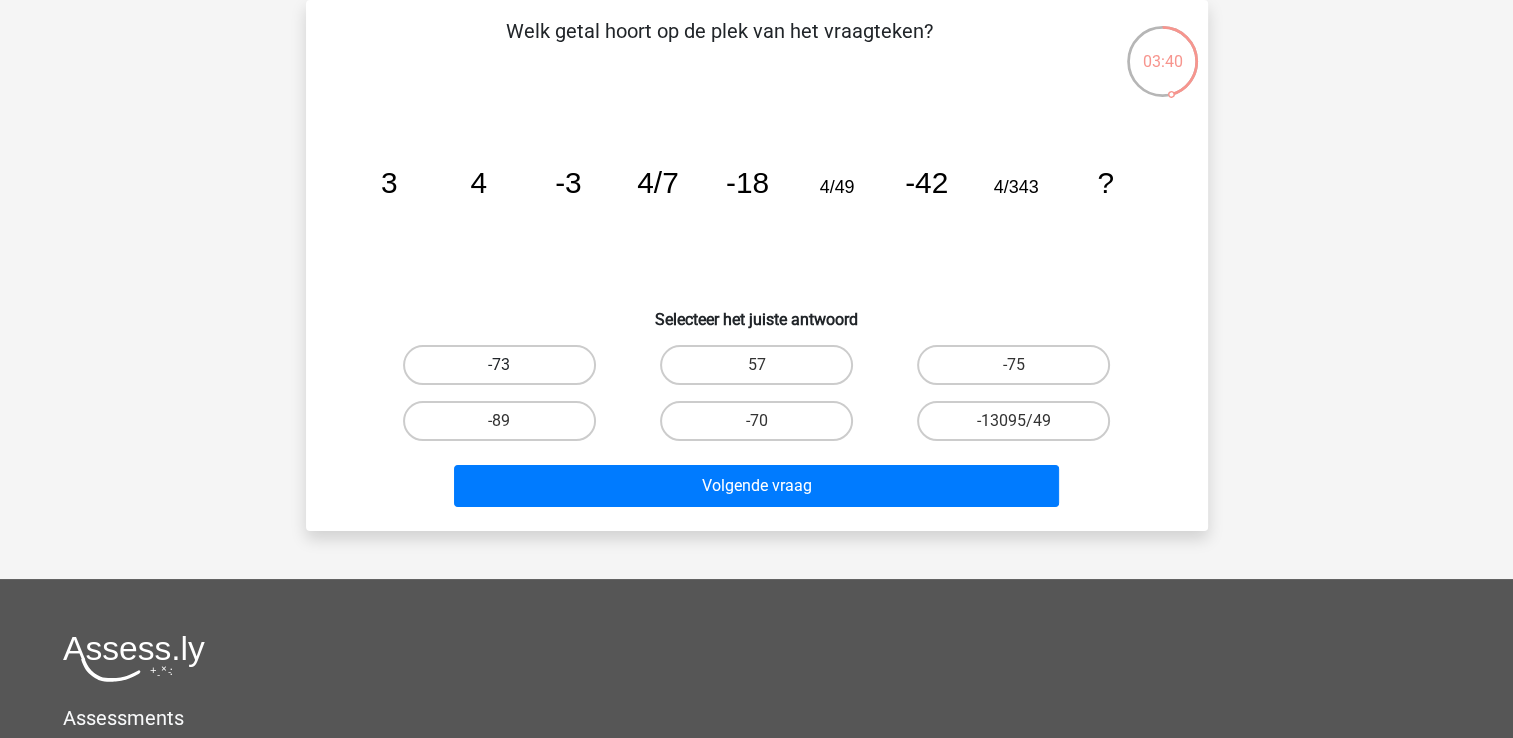 click on "-73" at bounding box center [499, 365] 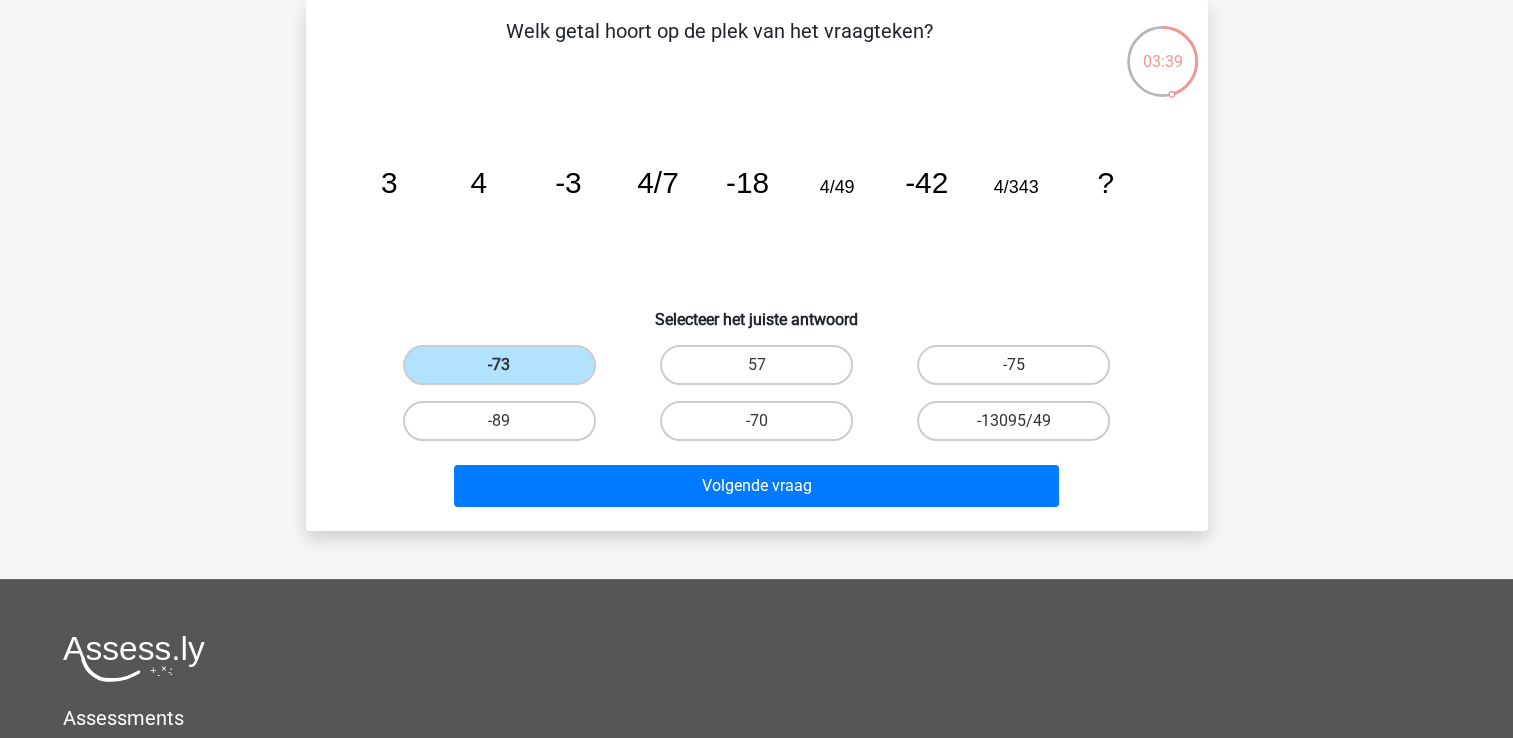click on "-89" at bounding box center [499, 421] 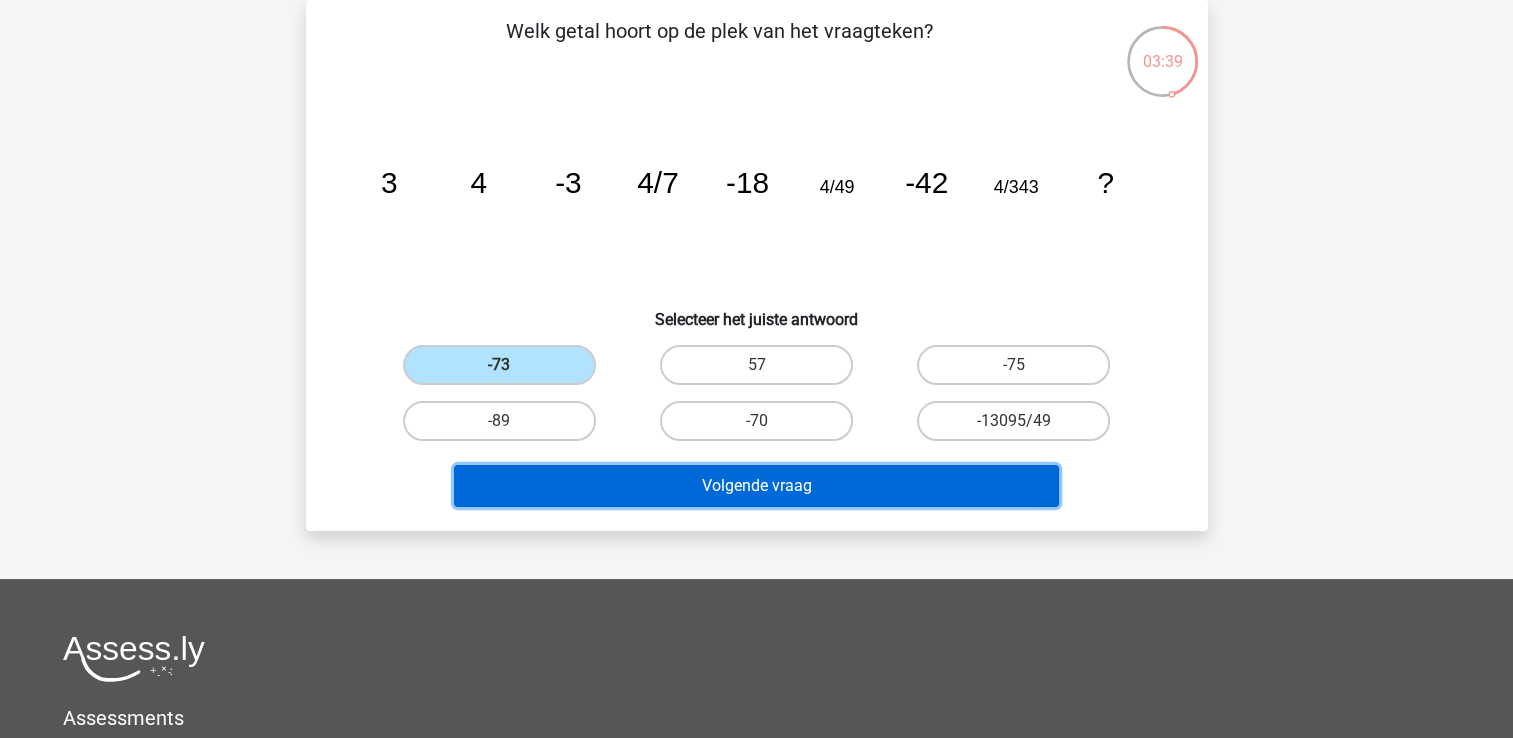 click on "Volgende vraag" at bounding box center [756, 486] 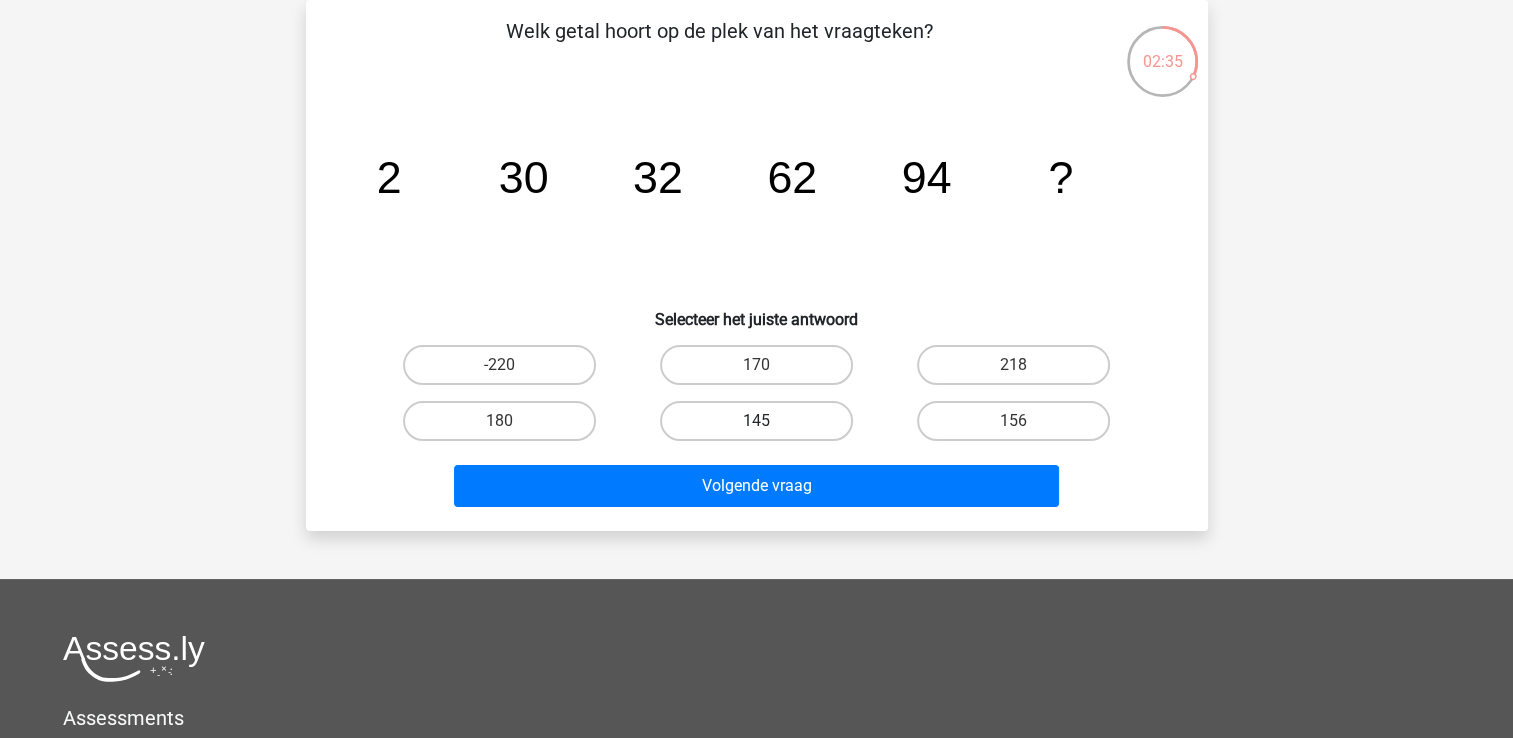 click on "145" at bounding box center (756, 421) 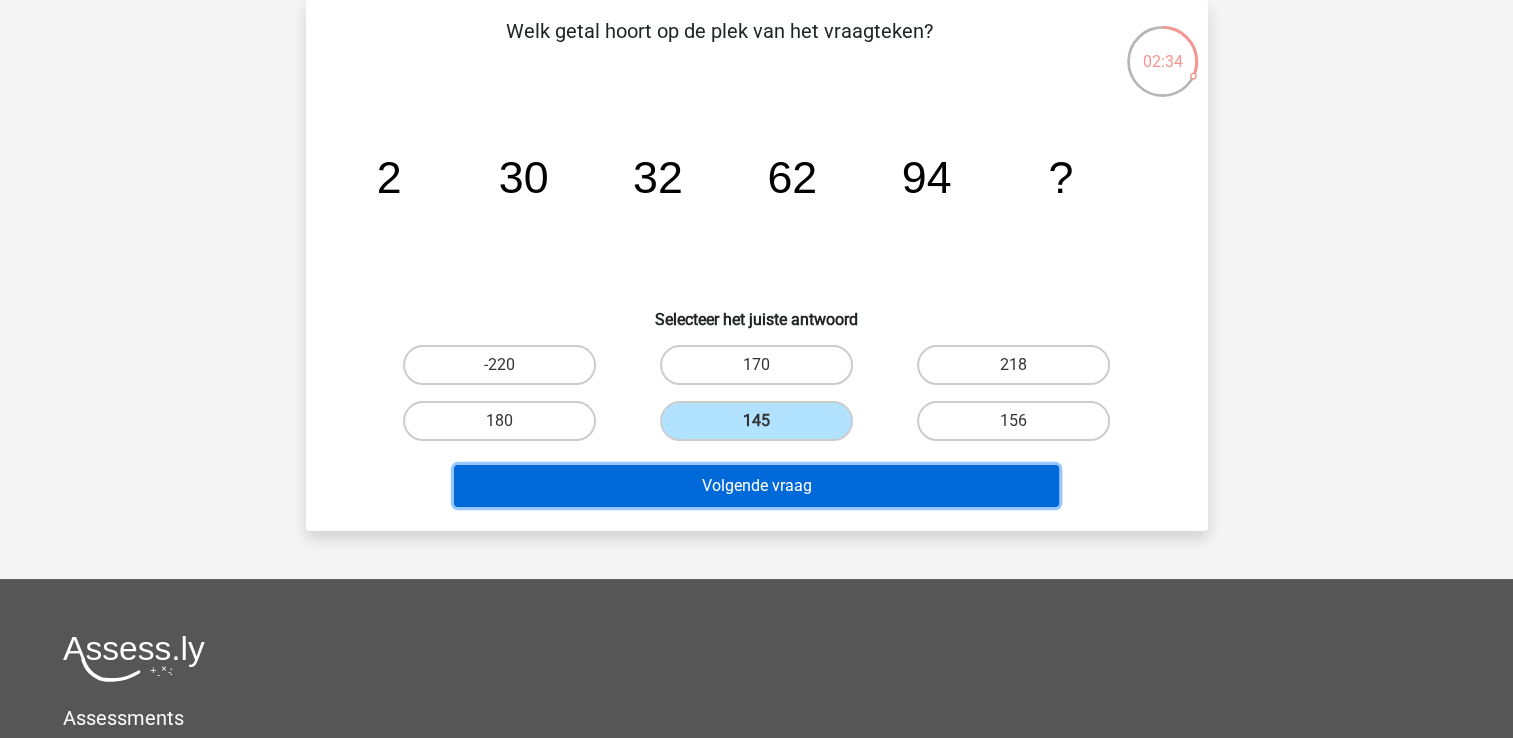 click on "Volgende vraag" at bounding box center [756, 486] 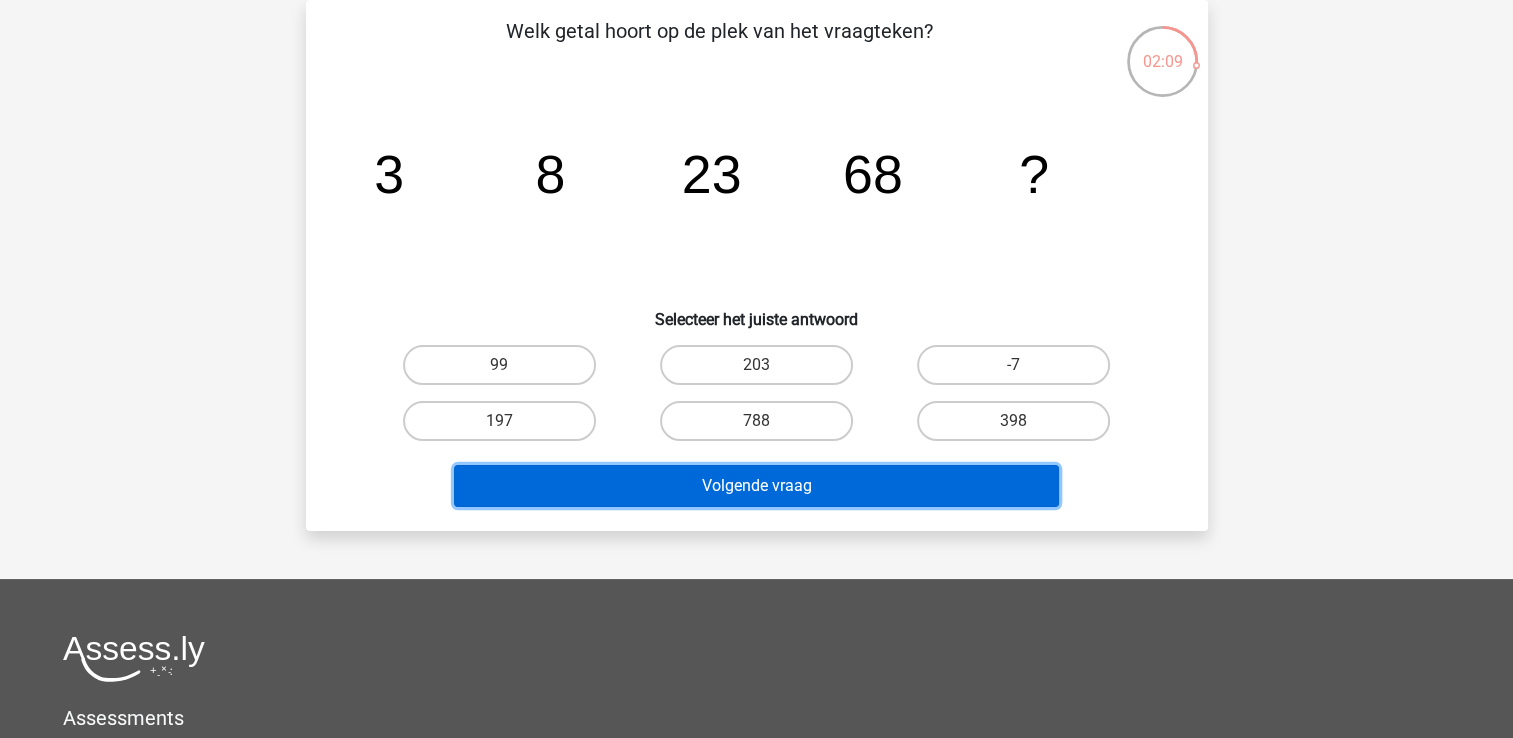 click on "Volgende vraag" at bounding box center (756, 486) 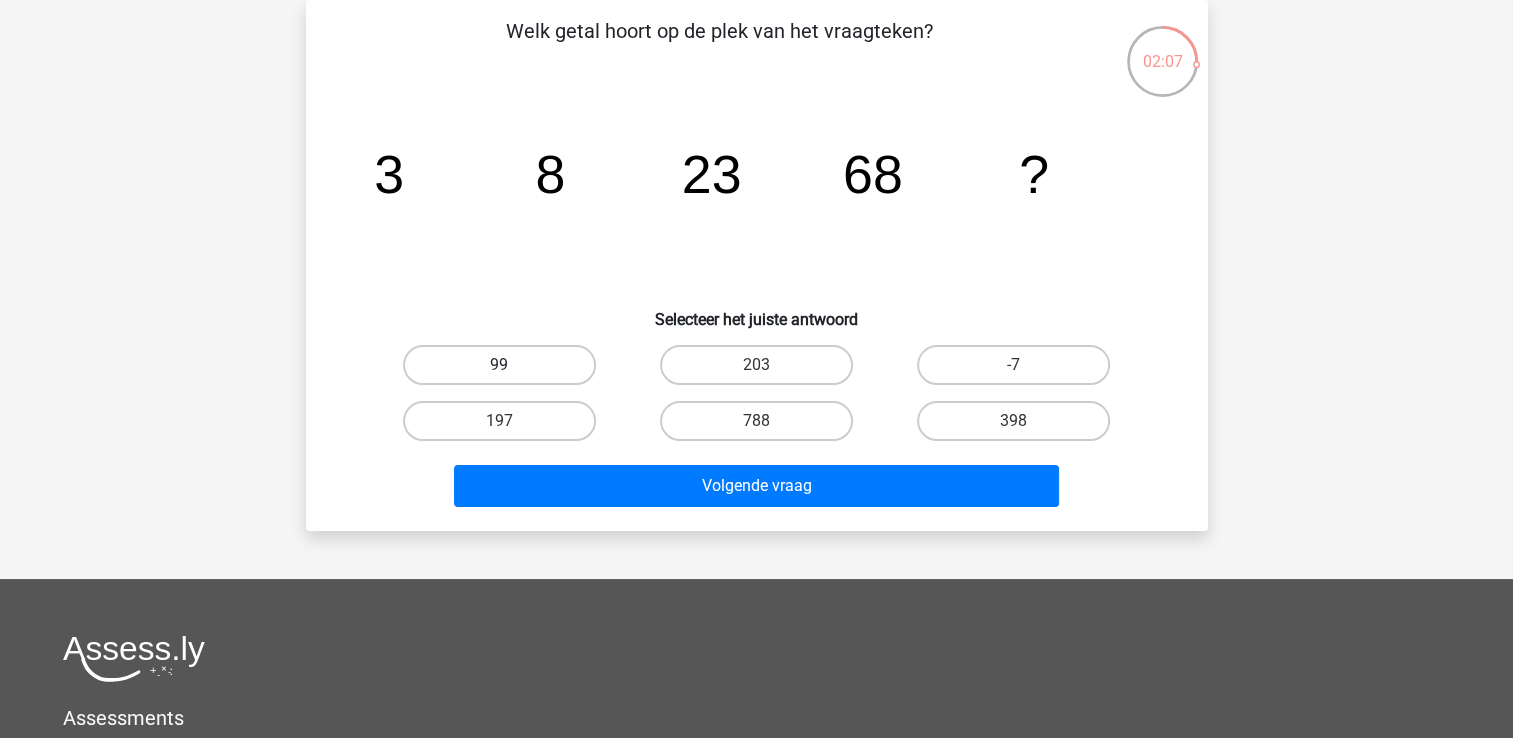 click on "99" at bounding box center [499, 365] 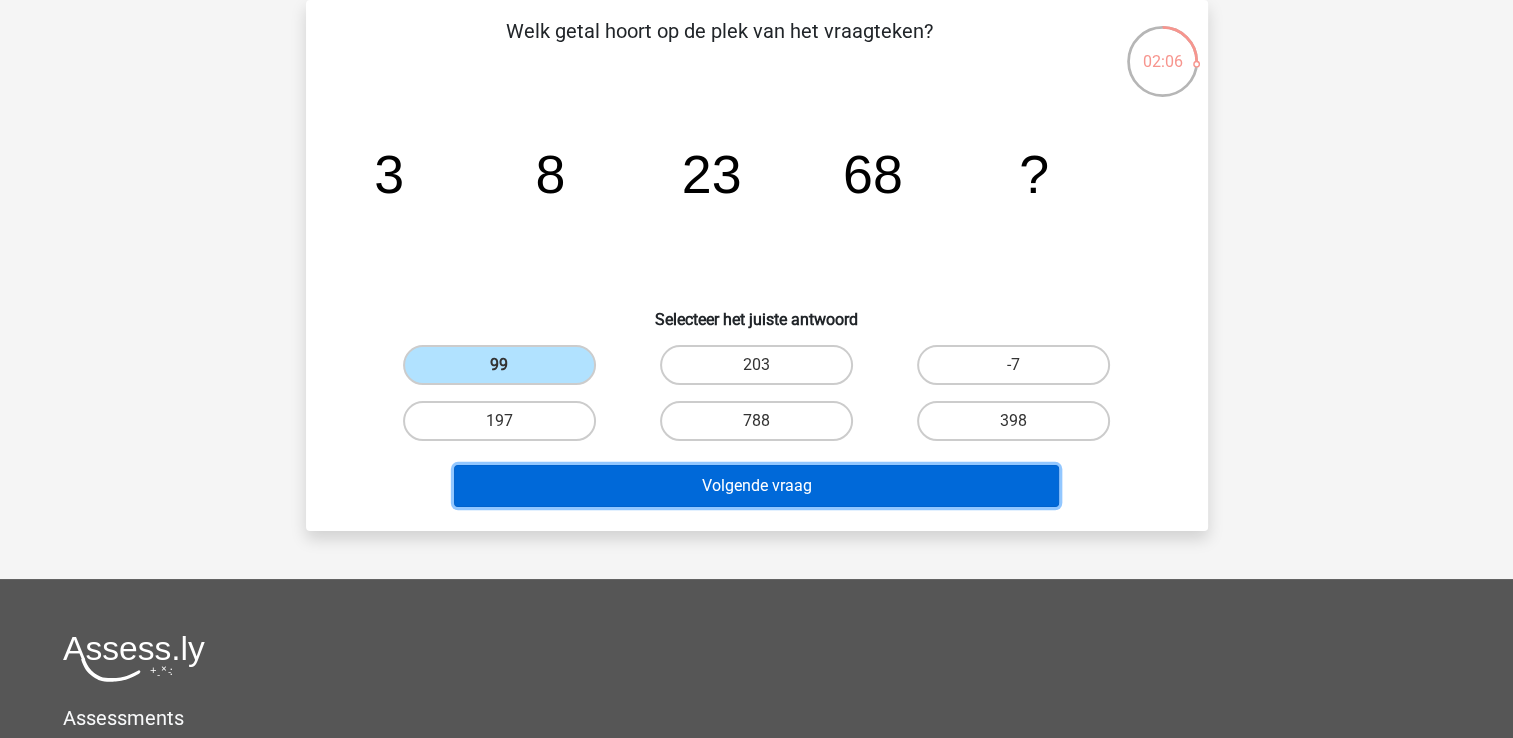 click on "Volgende vraag" at bounding box center (756, 486) 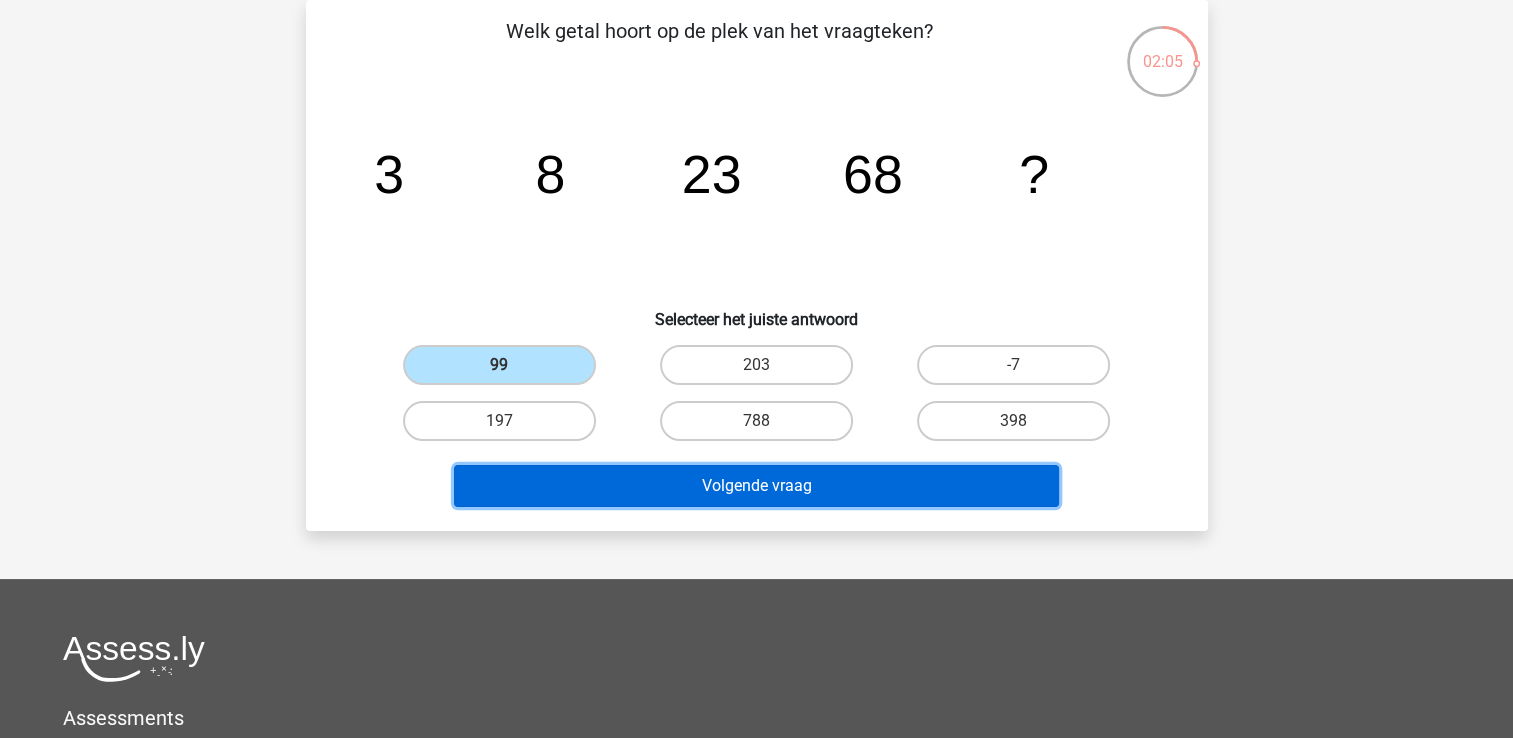 click on "Volgende vraag" at bounding box center (756, 486) 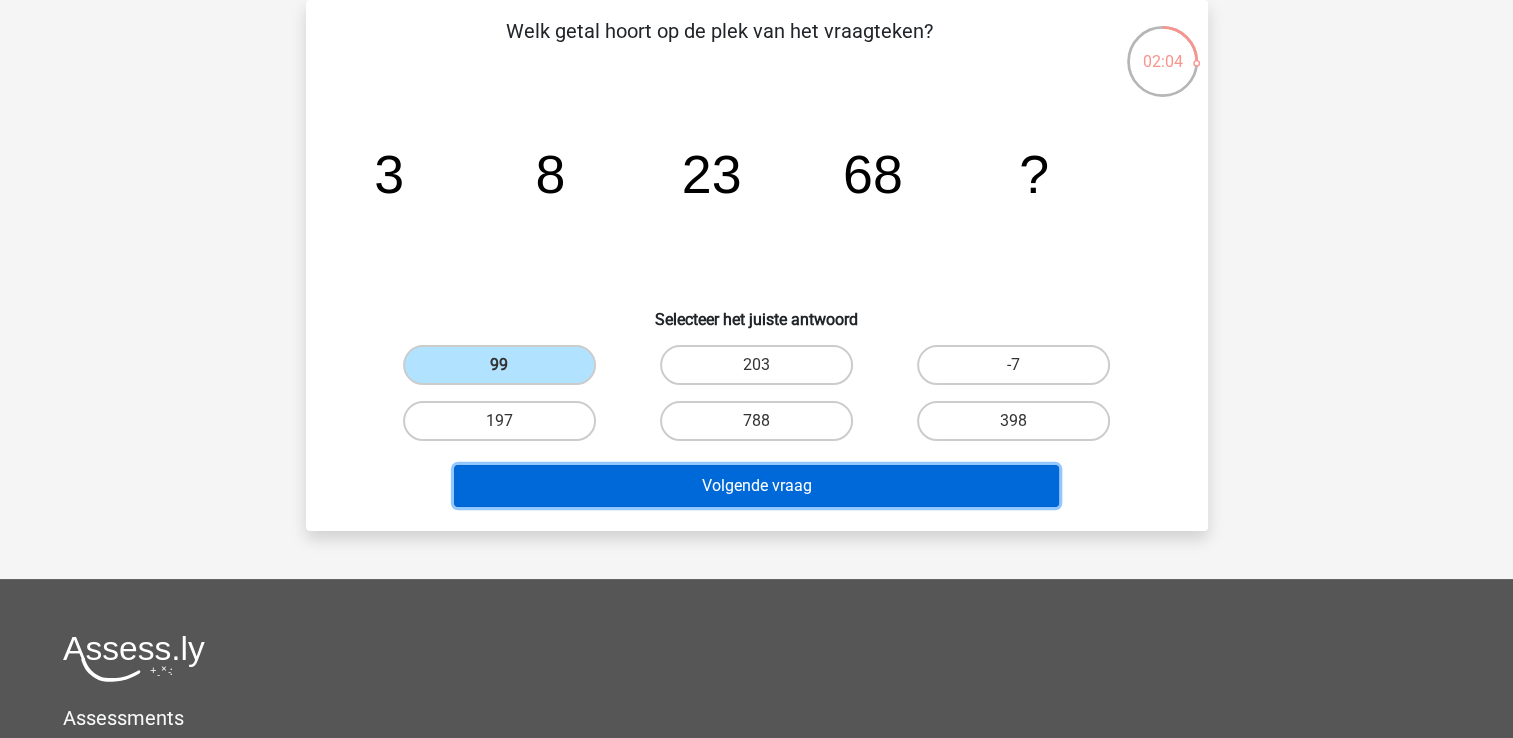 click on "Volgende vraag" at bounding box center (756, 486) 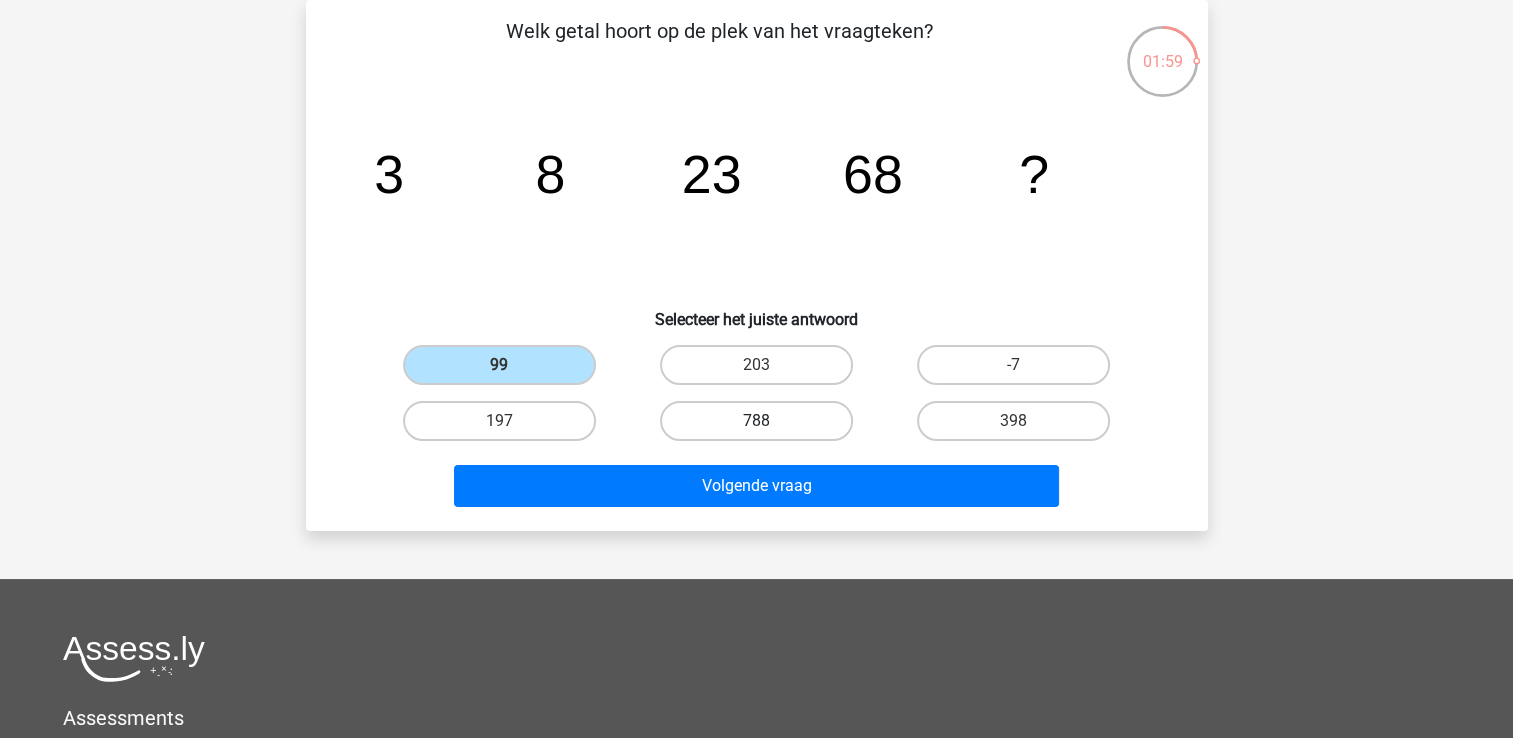 click on "788" at bounding box center (756, 421) 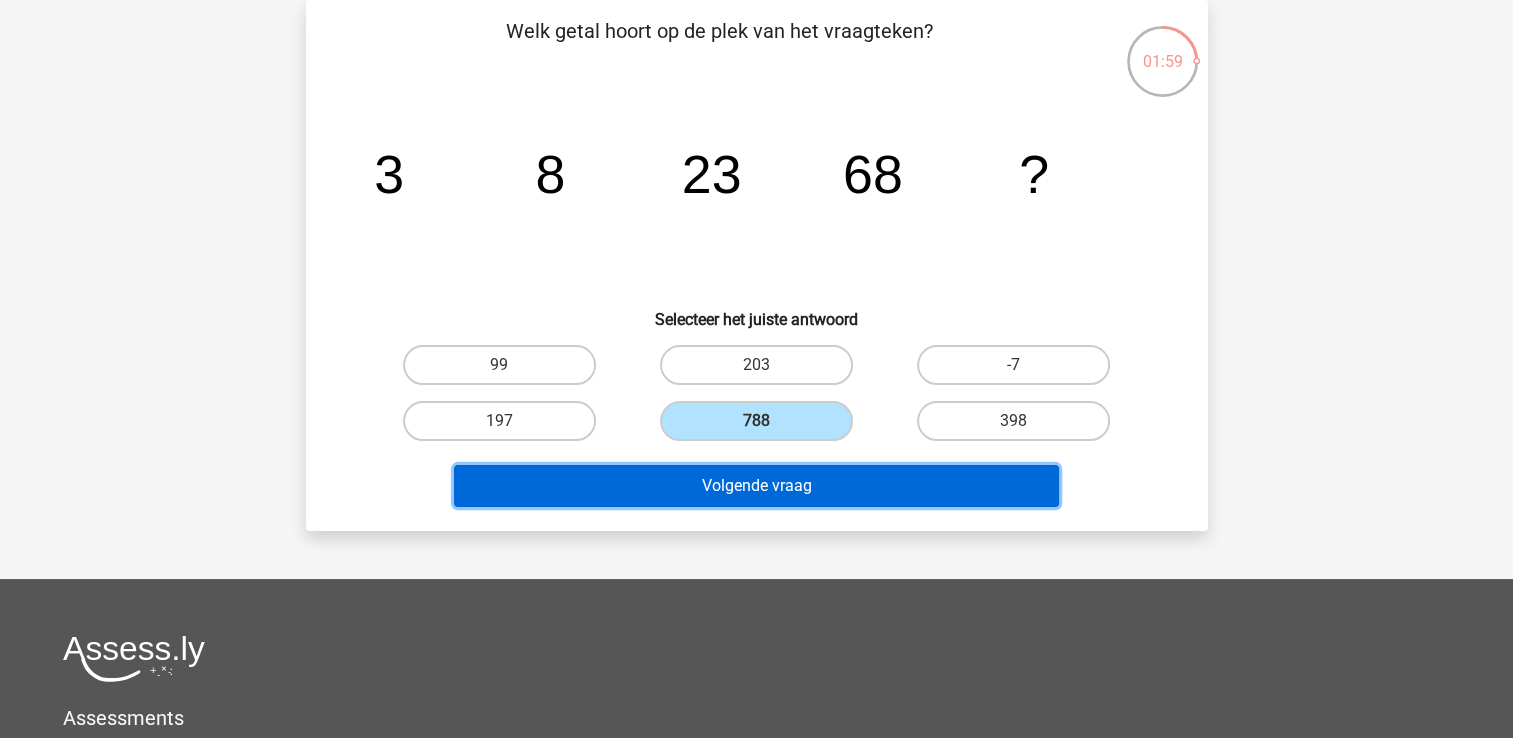 click on "Volgende vraag" at bounding box center [756, 486] 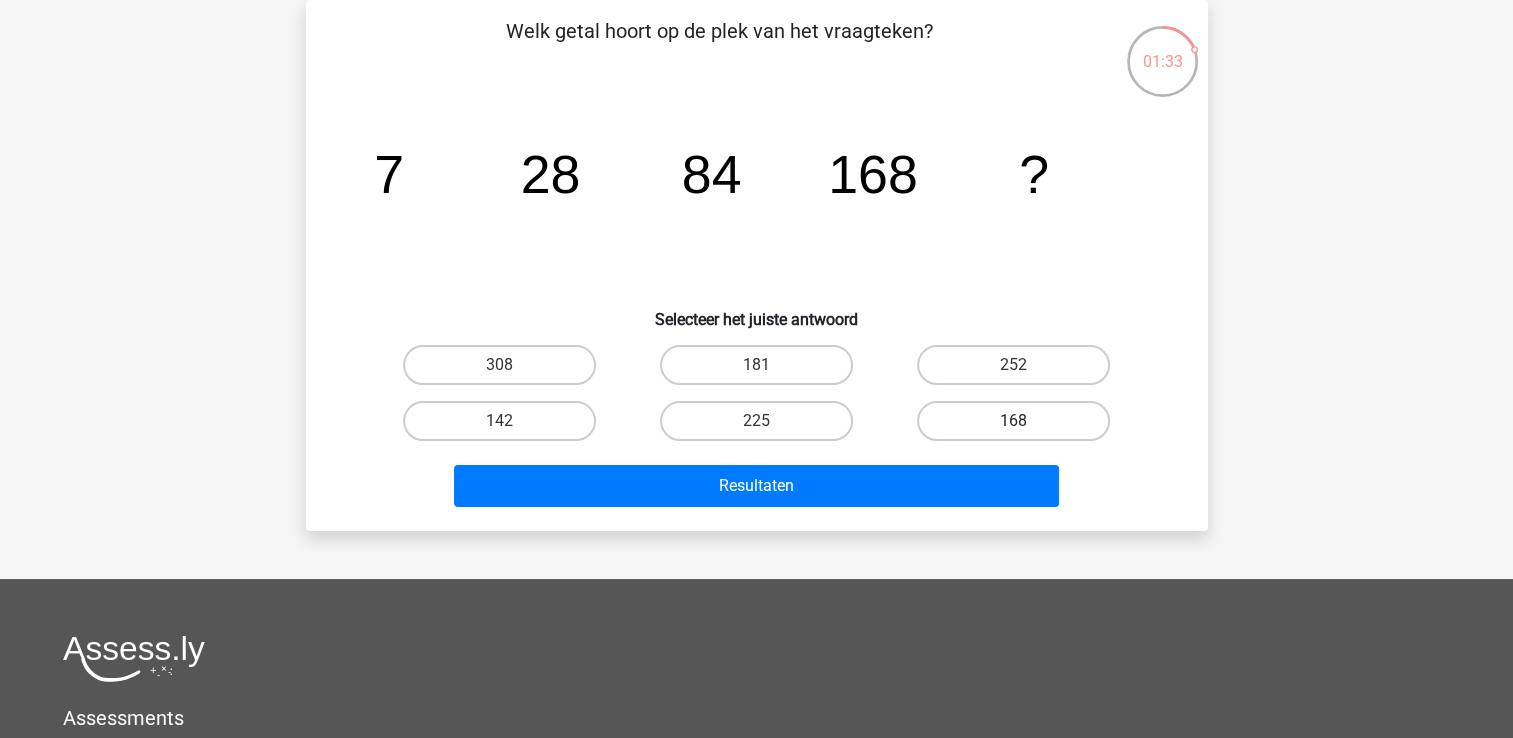 click on "168" at bounding box center (1013, 421) 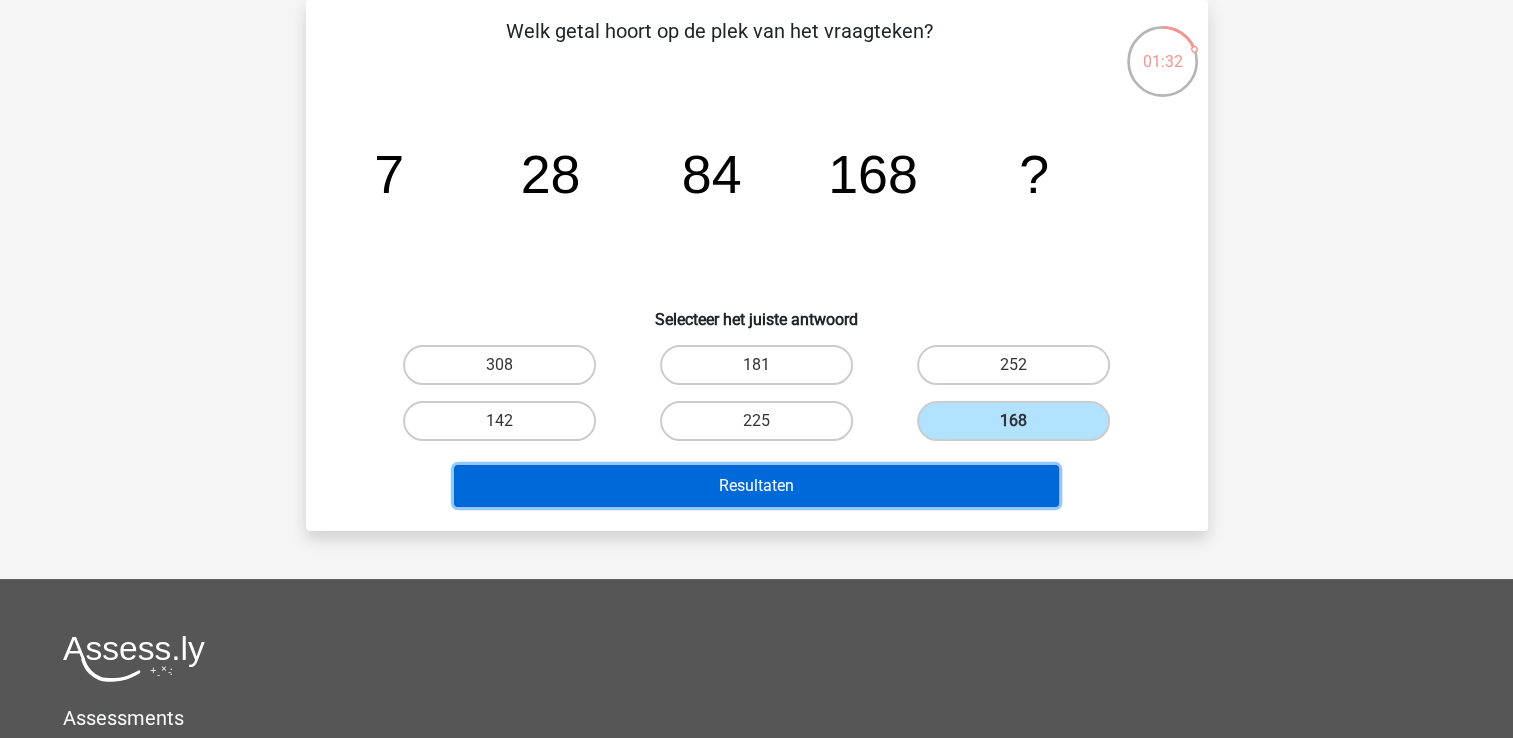 click on "Resultaten" at bounding box center [756, 486] 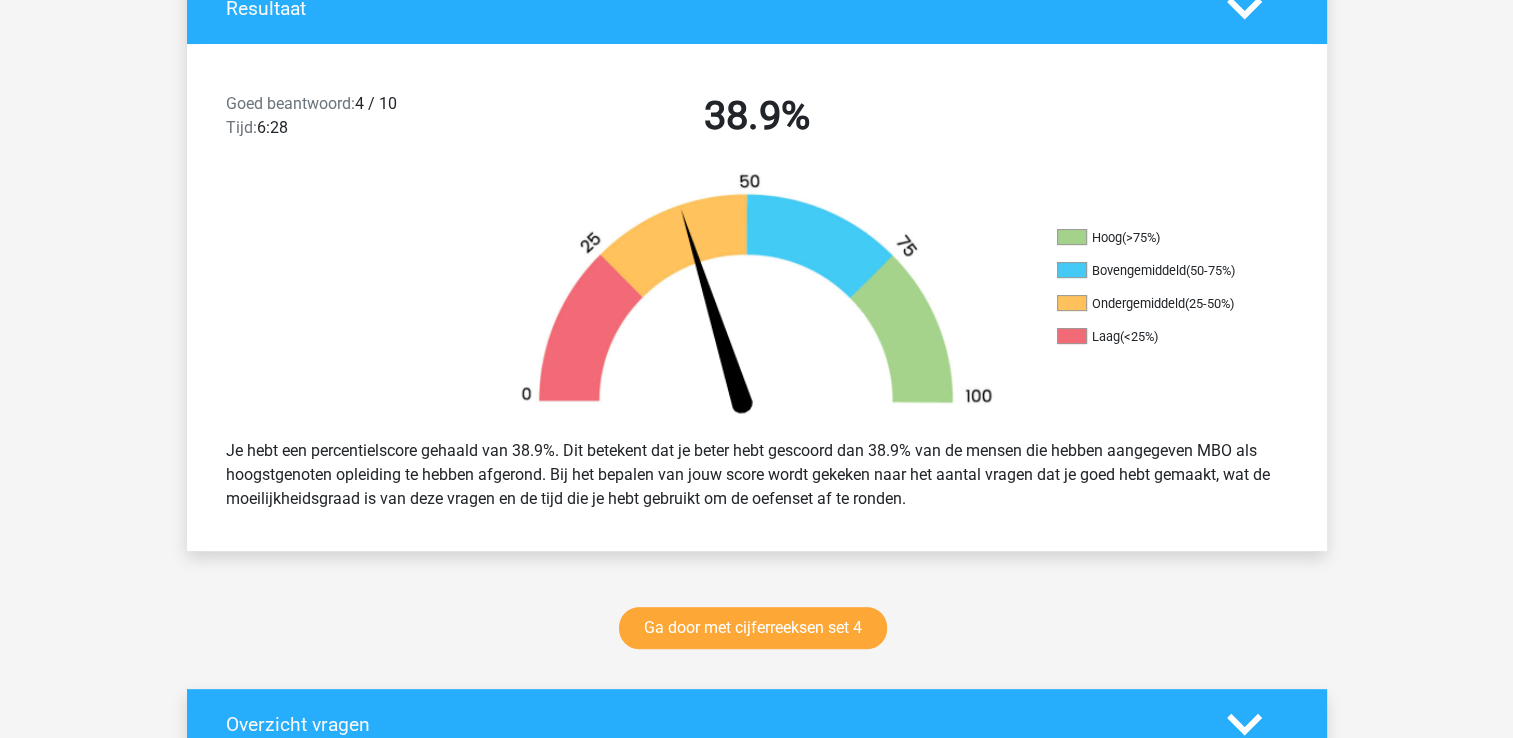 scroll, scrollTop: 500, scrollLeft: 0, axis: vertical 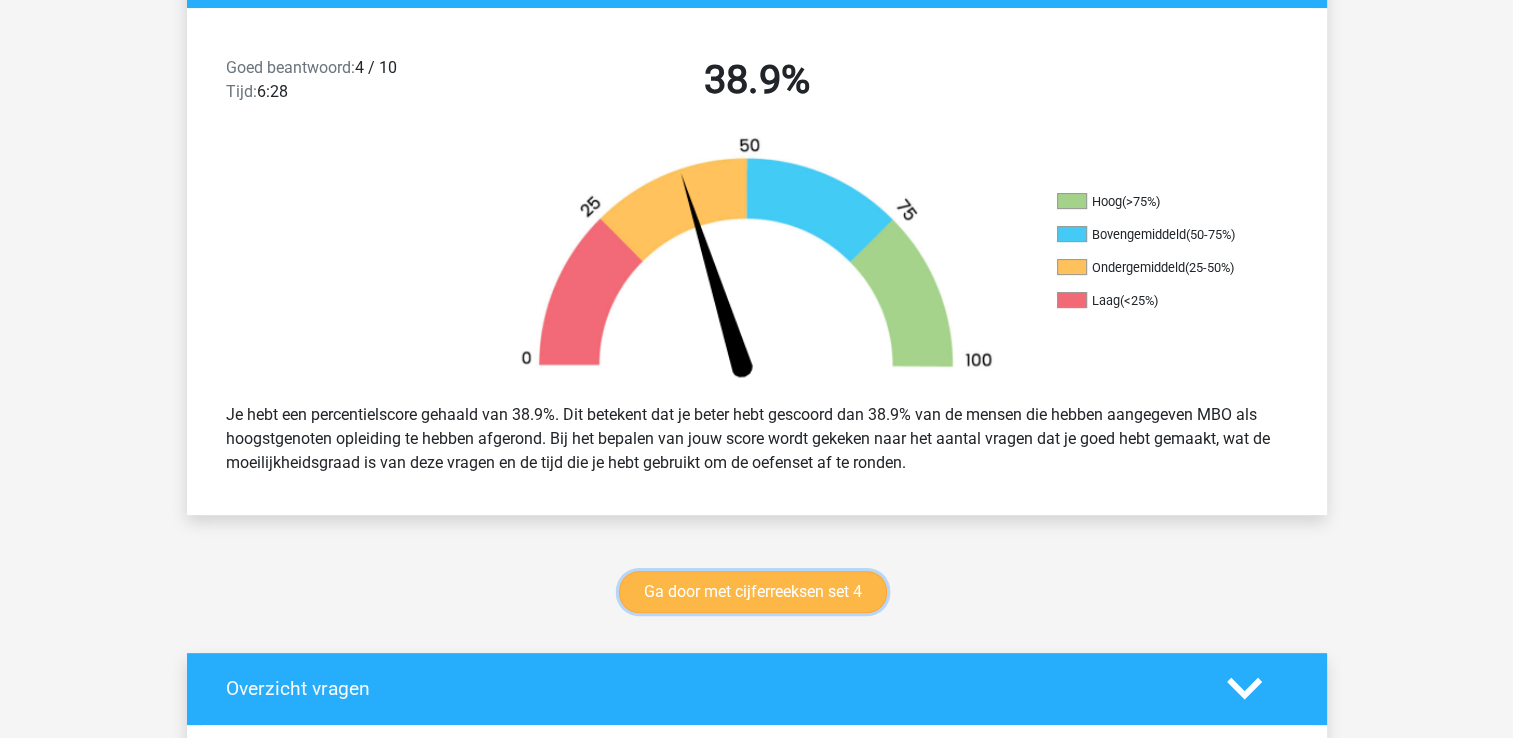 click on "Ga door met cijferreeksen set 4" at bounding box center [753, 592] 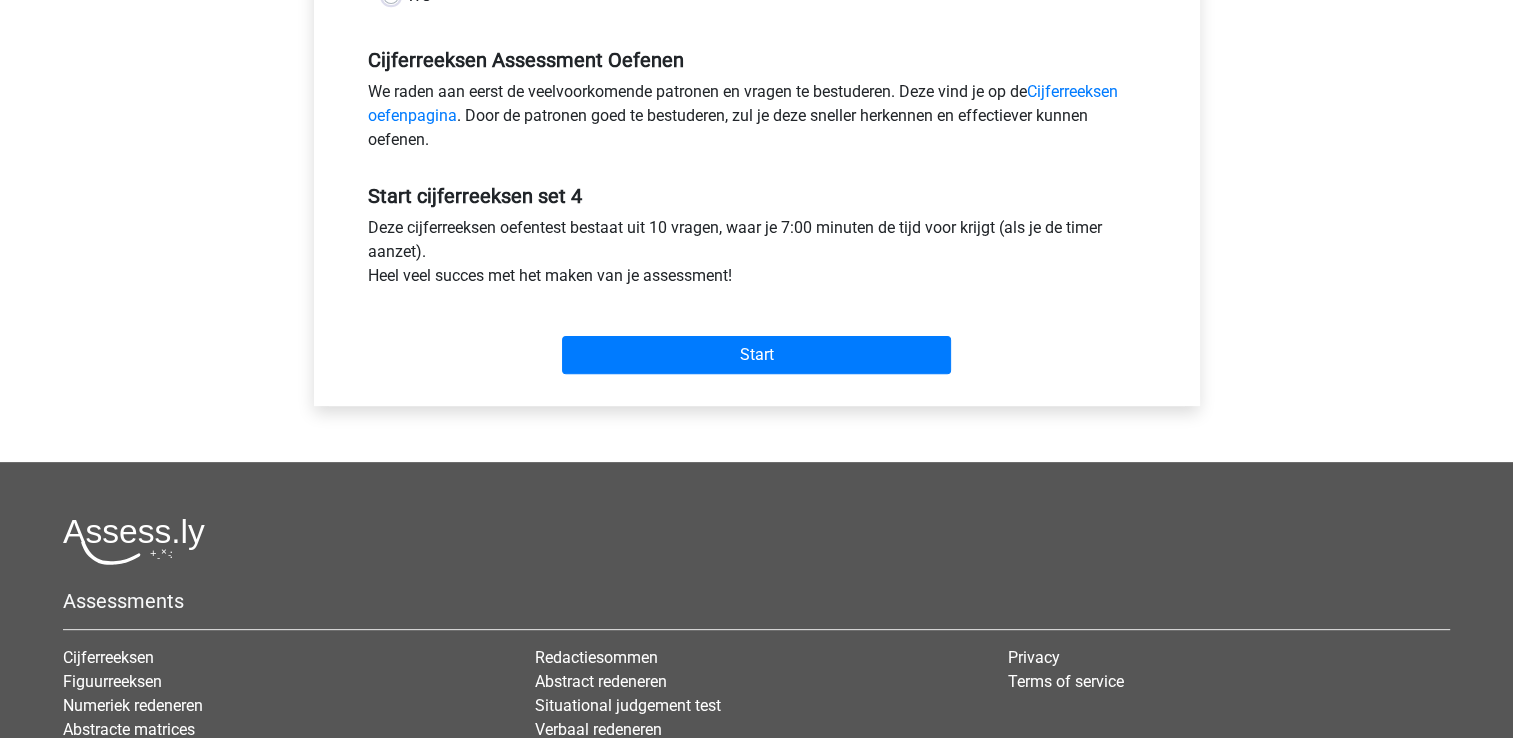 scroll, scrollTop: 600, scrollLeft: 0, axis: vertical 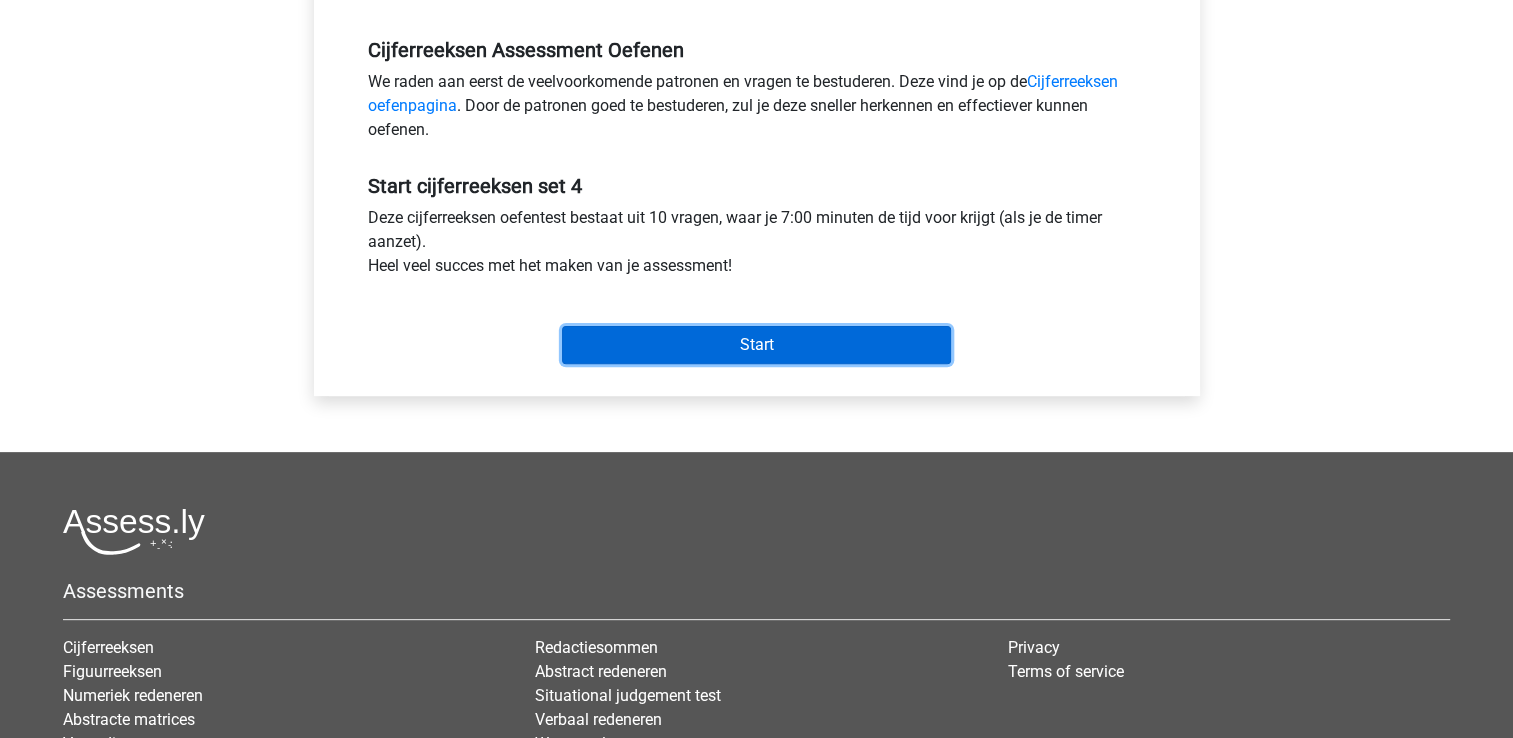 click on "Start" at bounding box center [756, 345] 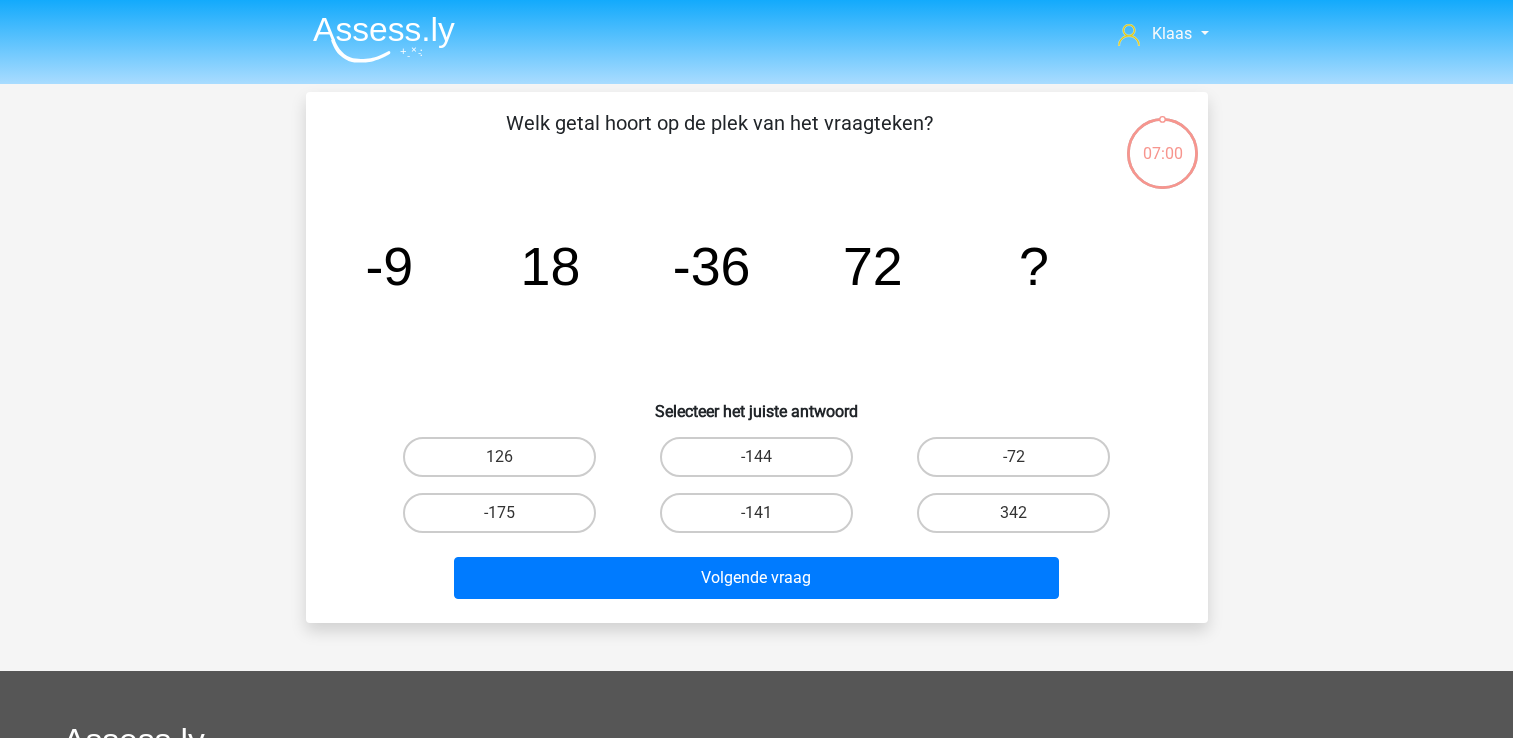 scroll, scrollTop: 0, scrollLeft: 0, axis: both 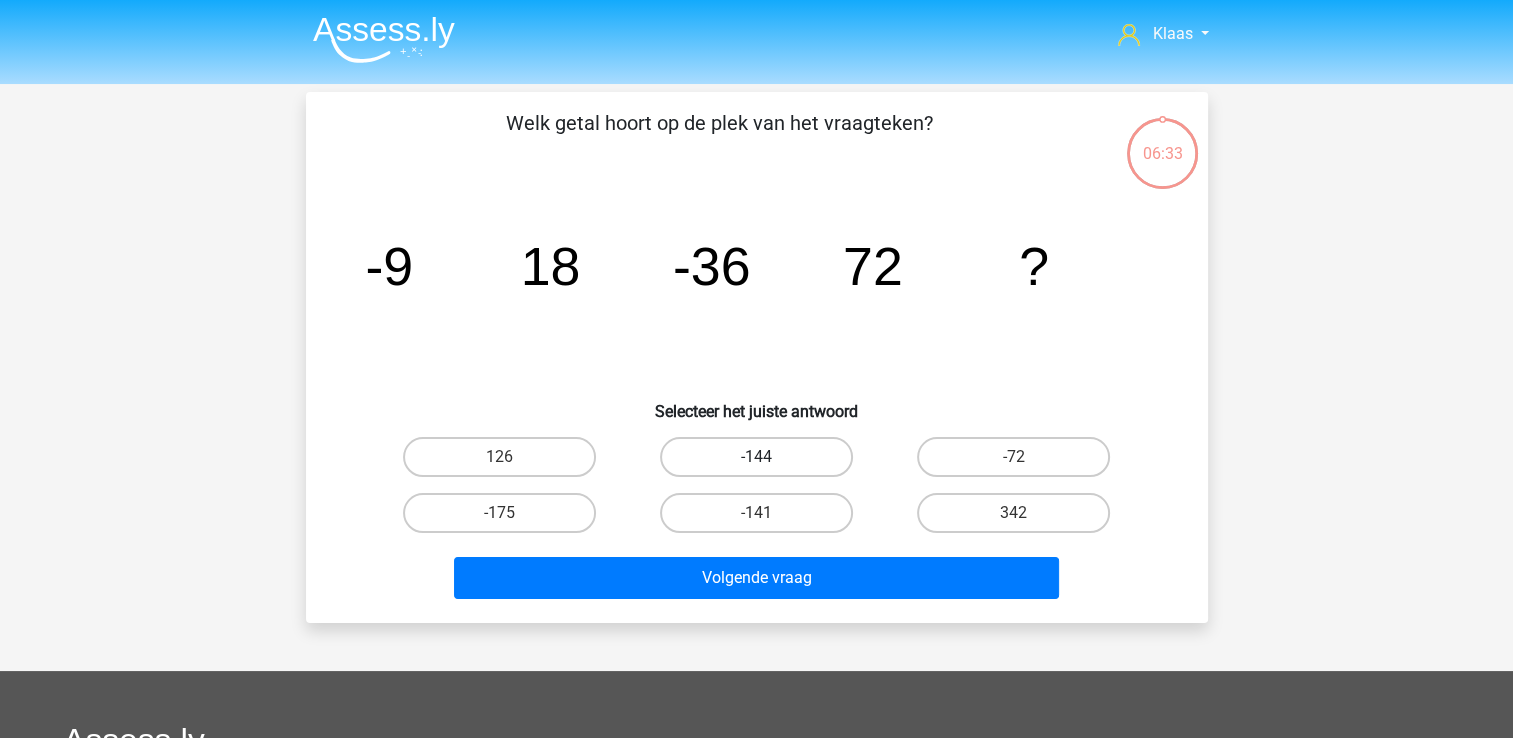 click on "-144" at bounding box center [756, 457] 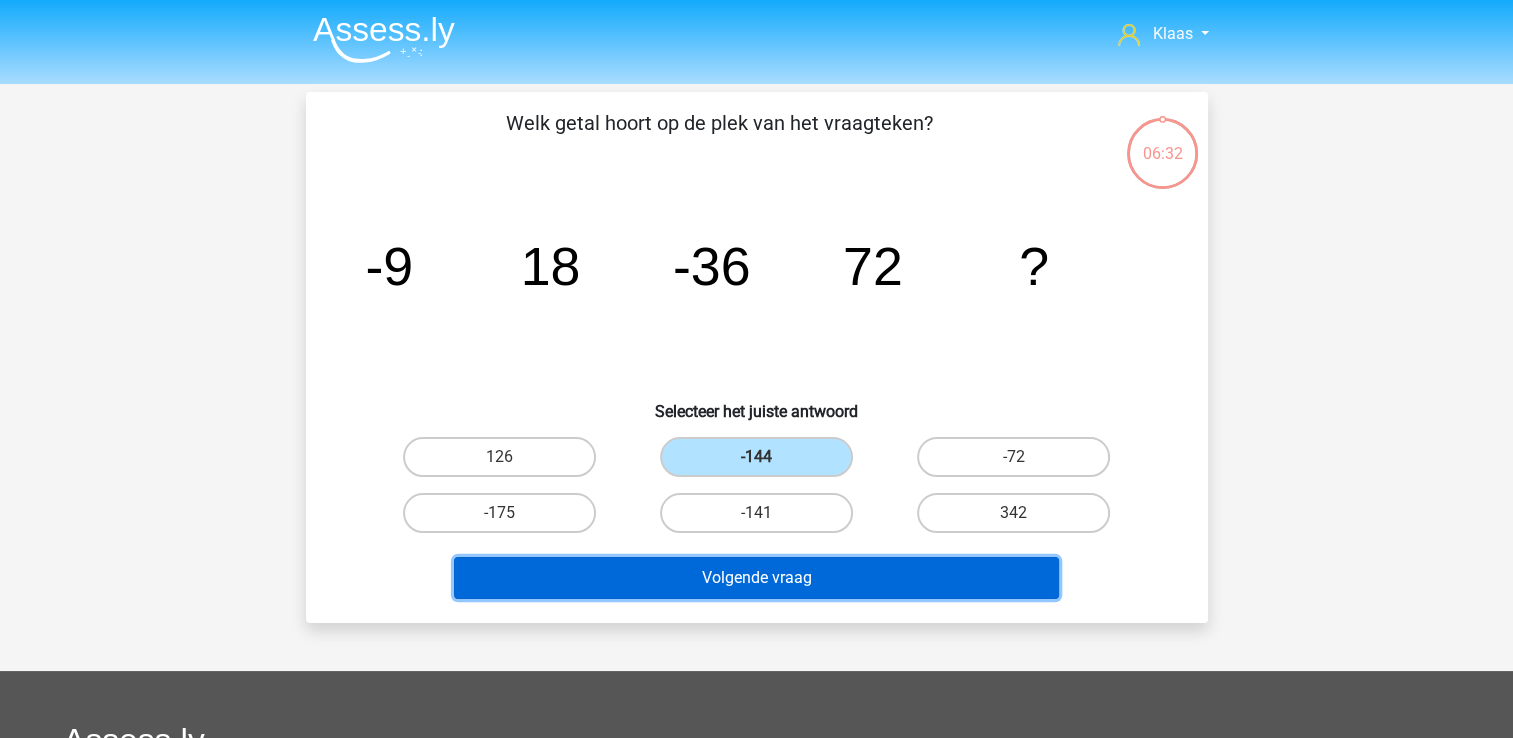 click on "Volgende vraag" at bounding box center (756, 578) 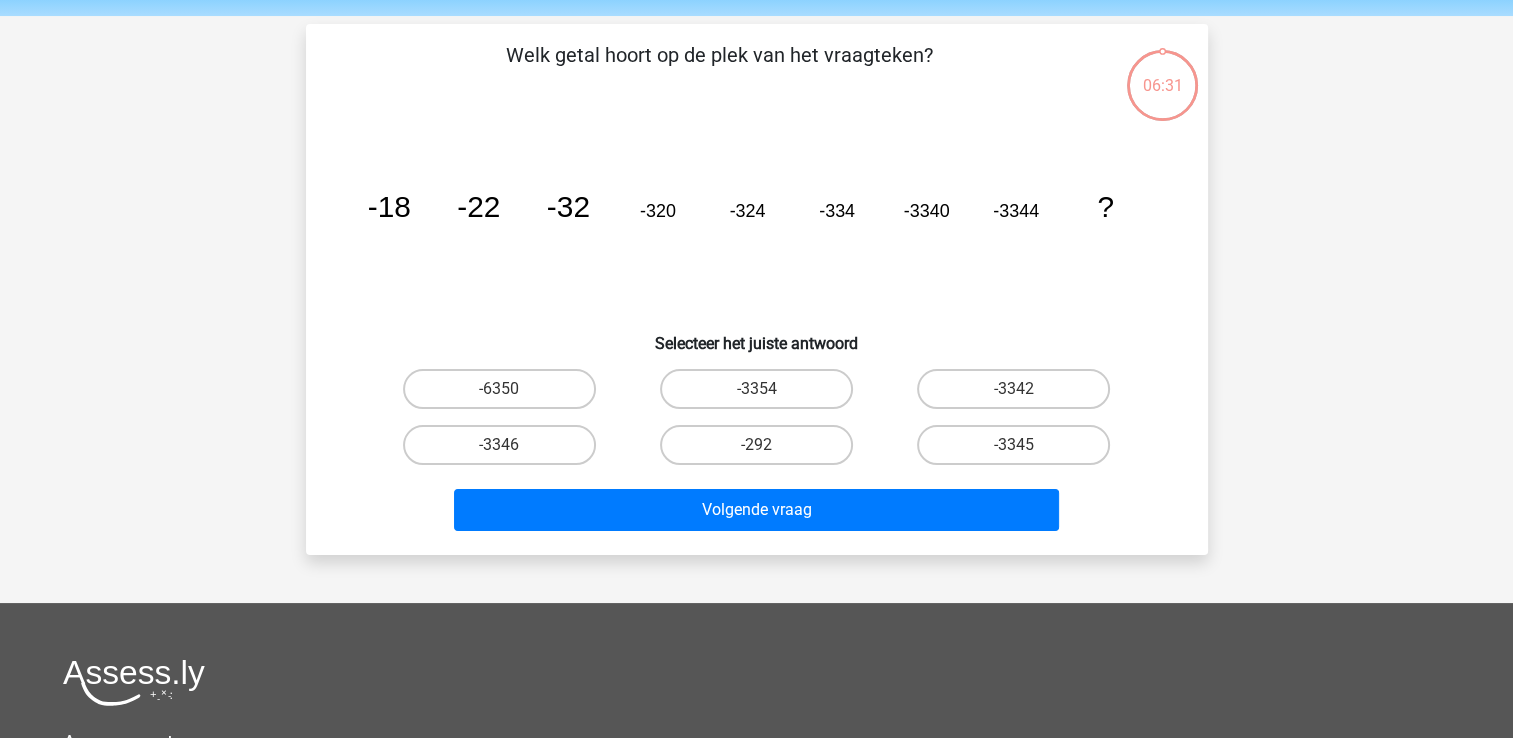 scroll, scrollTop: 92, scrollLeft: 0, axis: vertical 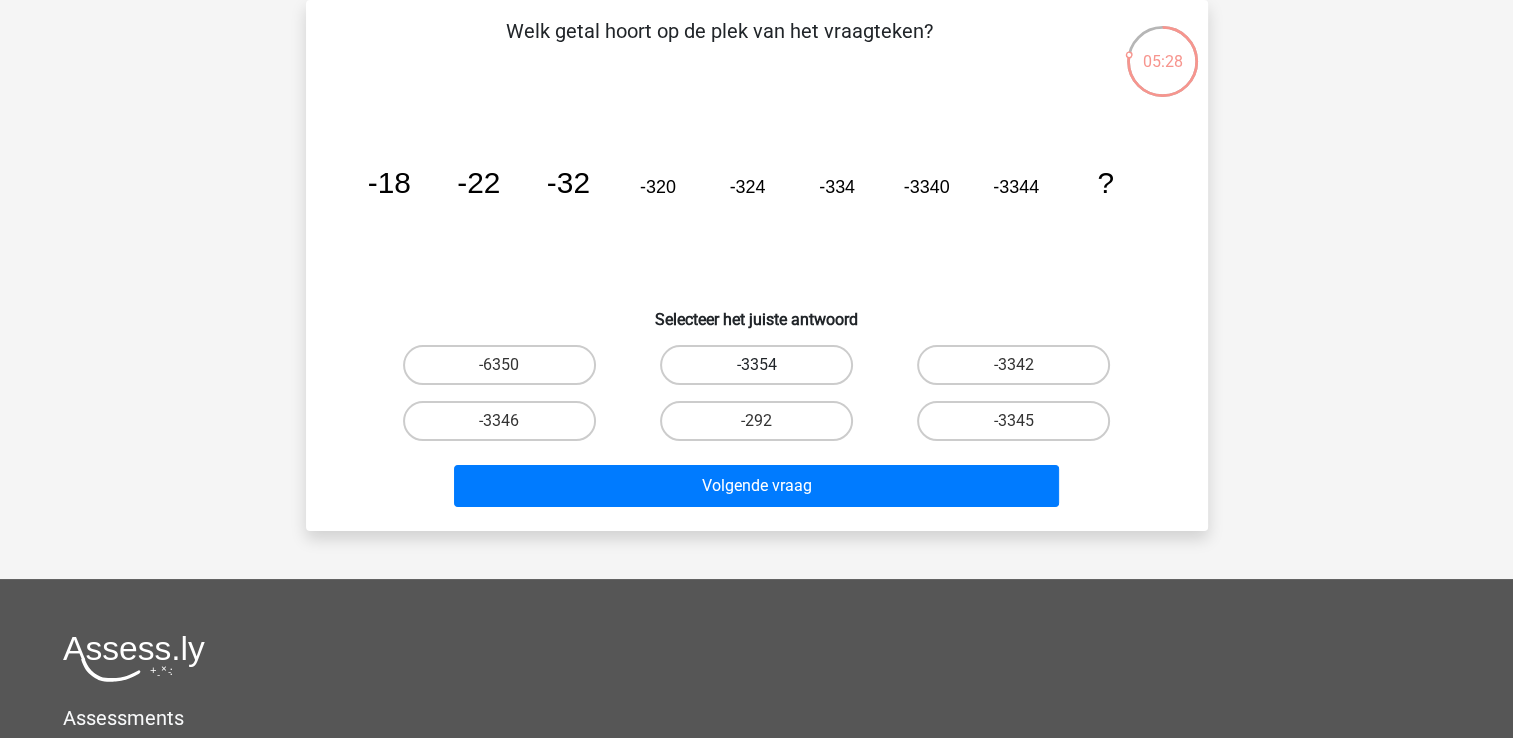 click on "-3354" at bounding box center (756, 365) 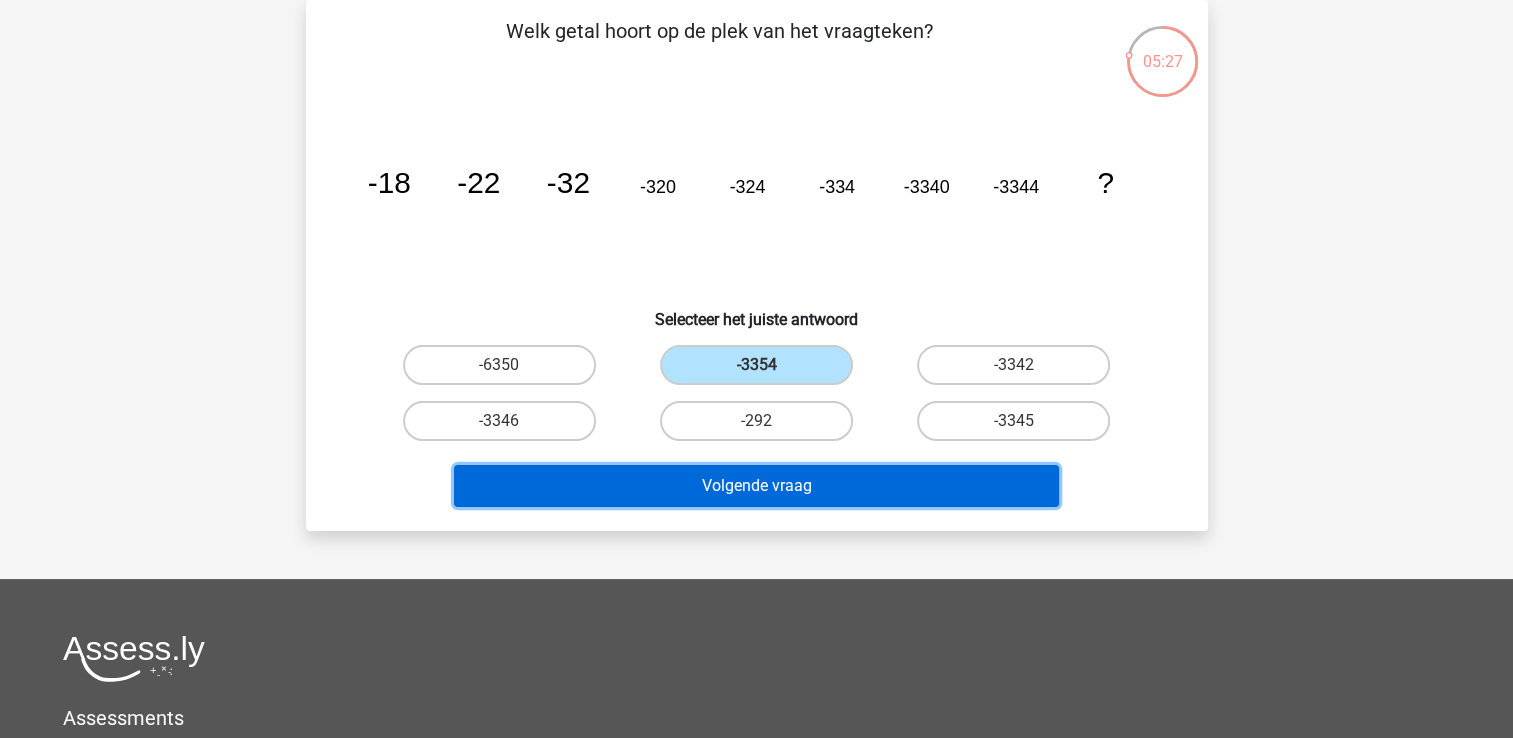 click on "Volgende vraag" at bounding box center (756, 486) 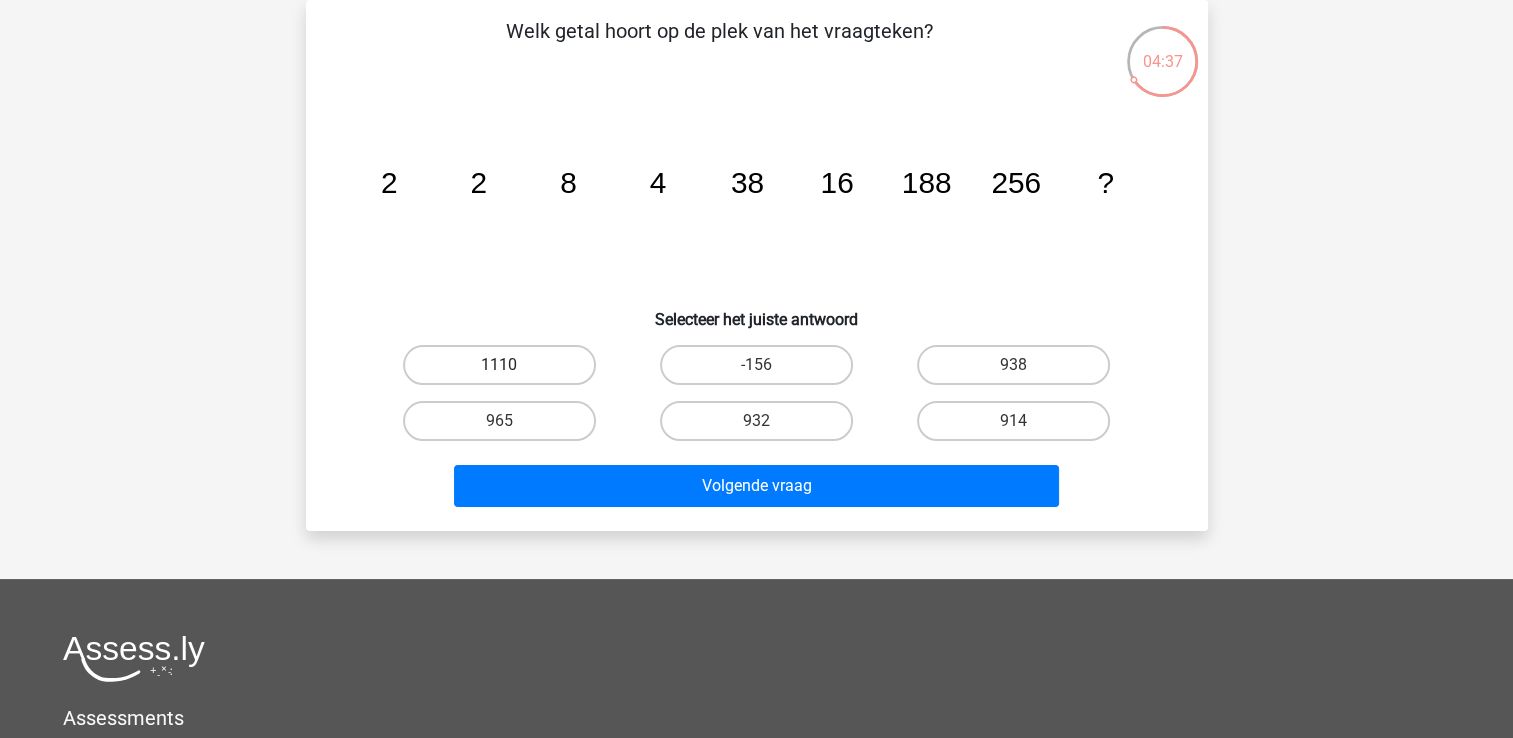 click on "1110" at bounding box center (499, 365) 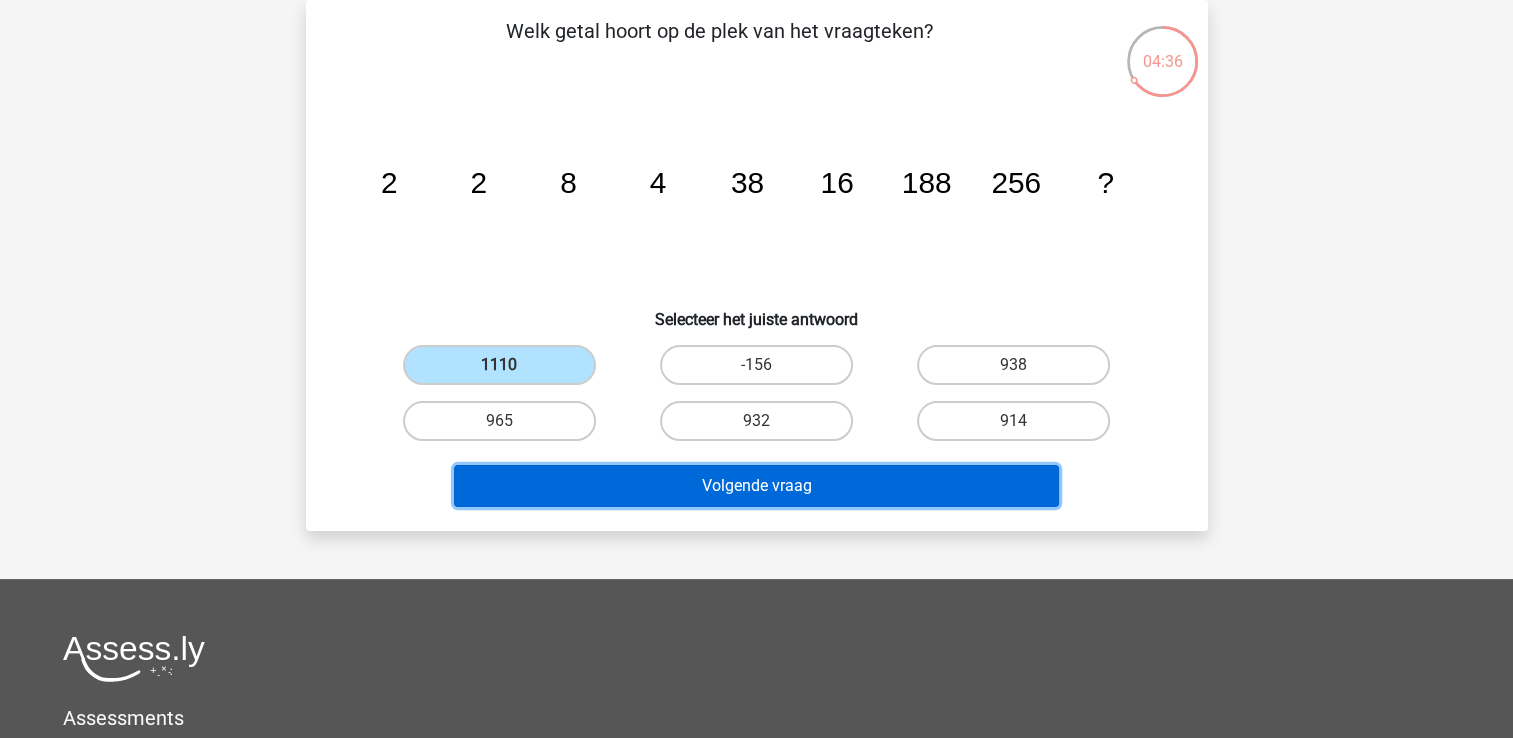 click on "Volgende vraag" at bounding box center (756, 486) 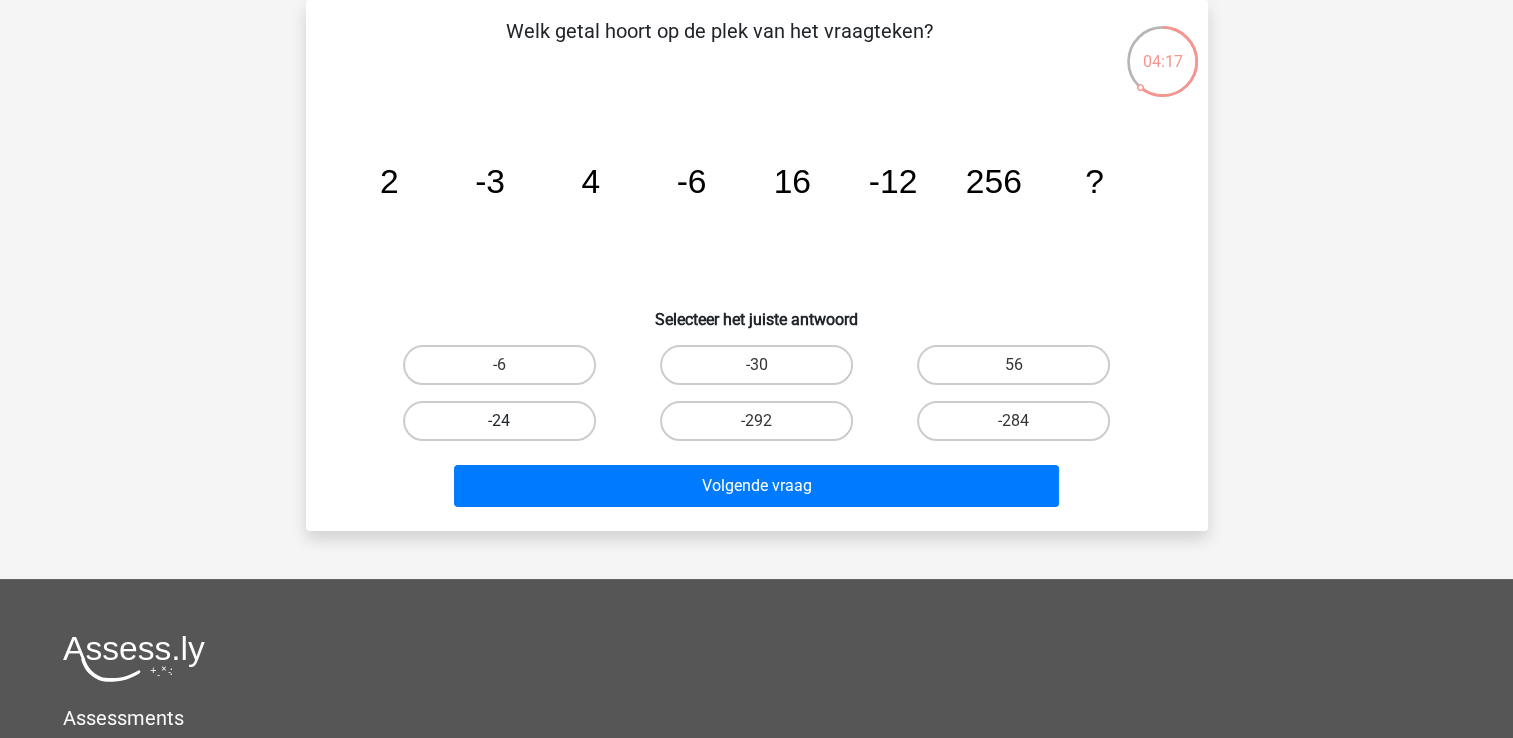 click on "-24" at bounding box center (499, 421) 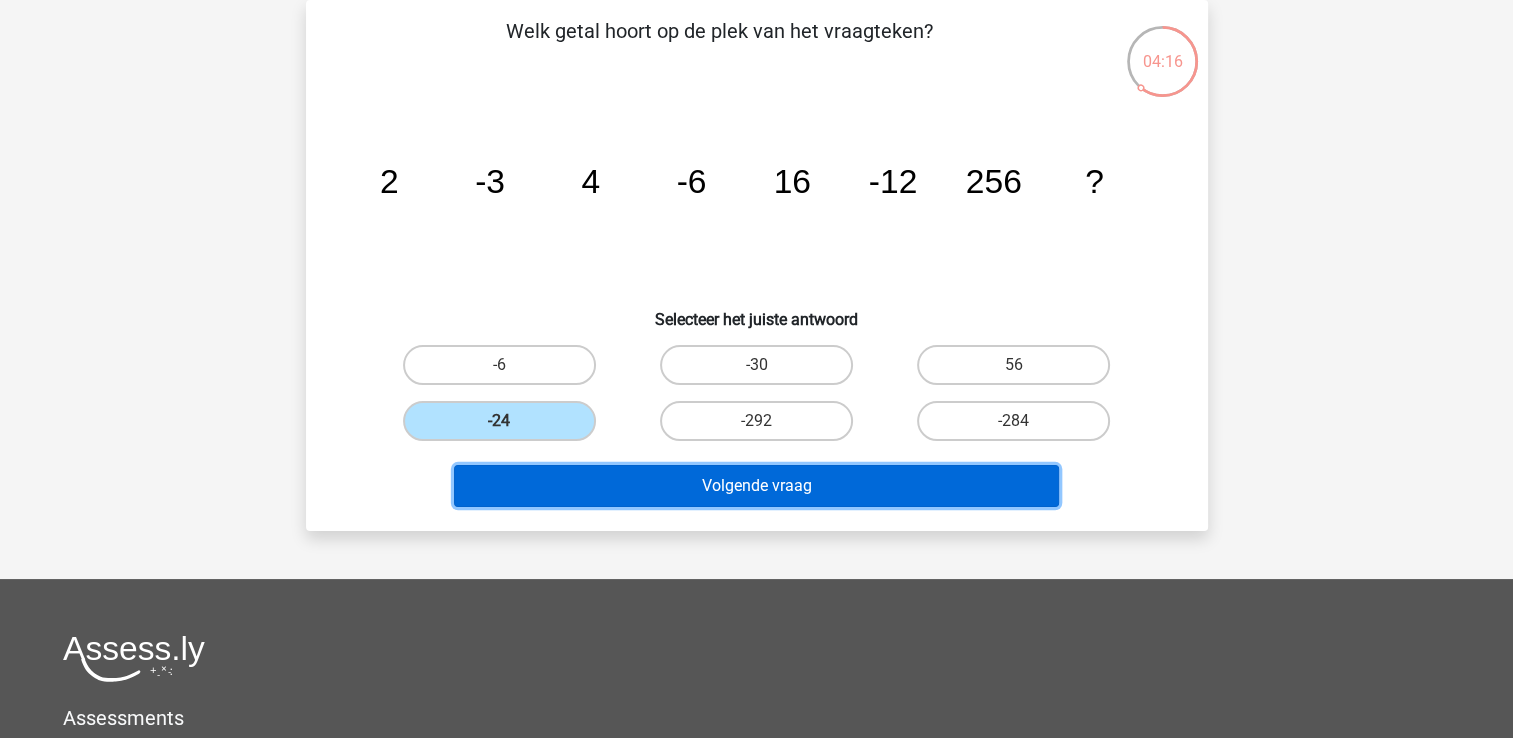 click on "Volgende vraag" at bounding box center [756, 486] 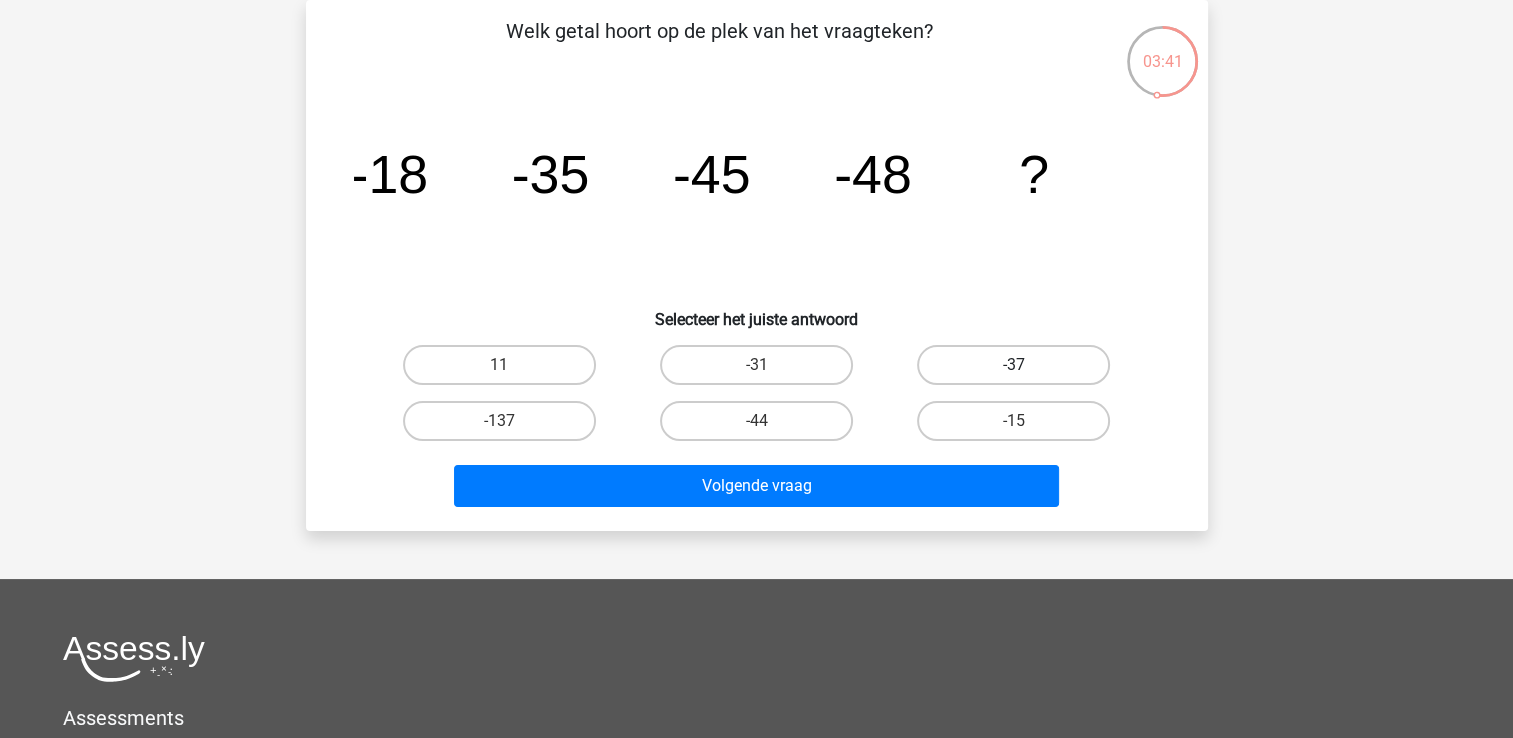 click on "-37" at bounding box center (1013, 365) 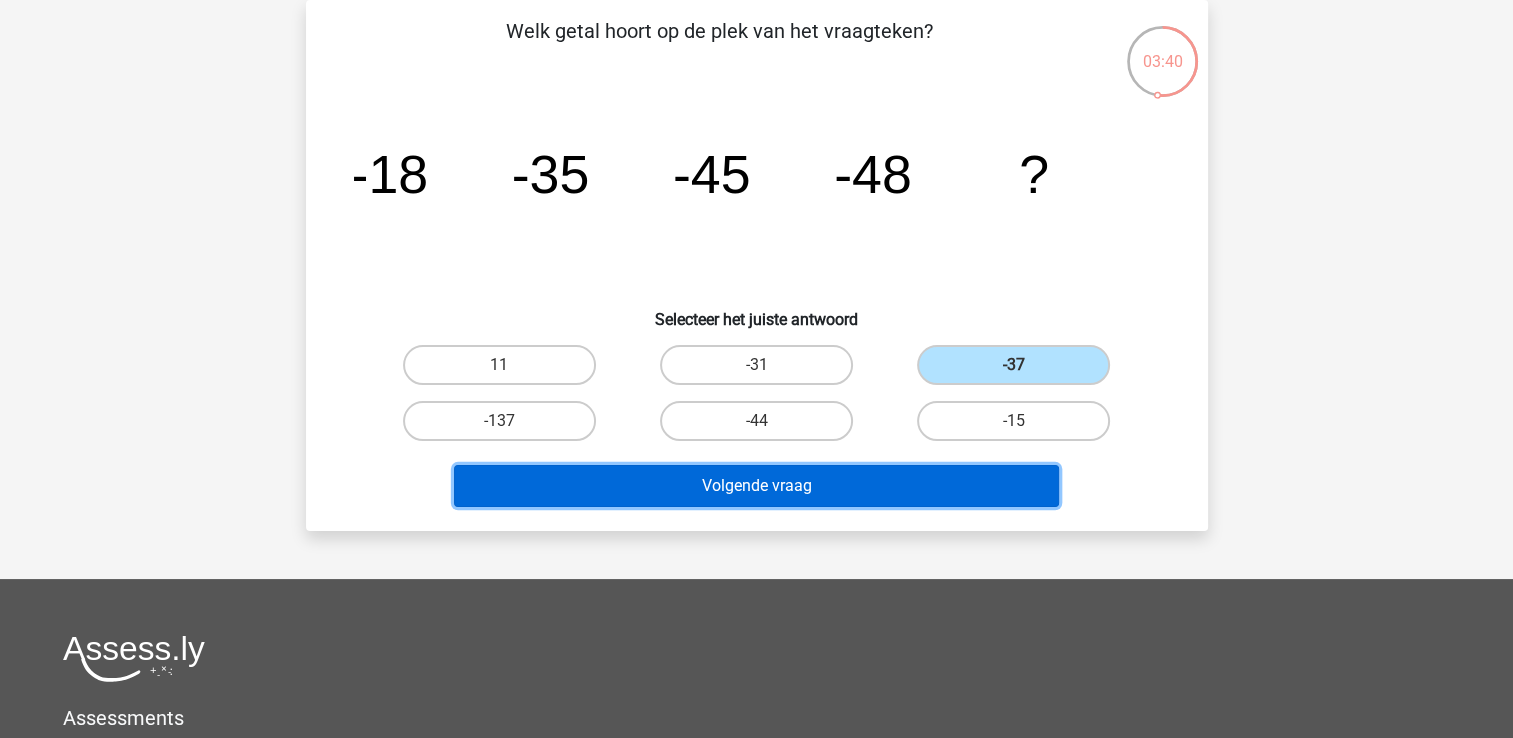 click on "Volgende vraag" at bounding box center [756, 486] 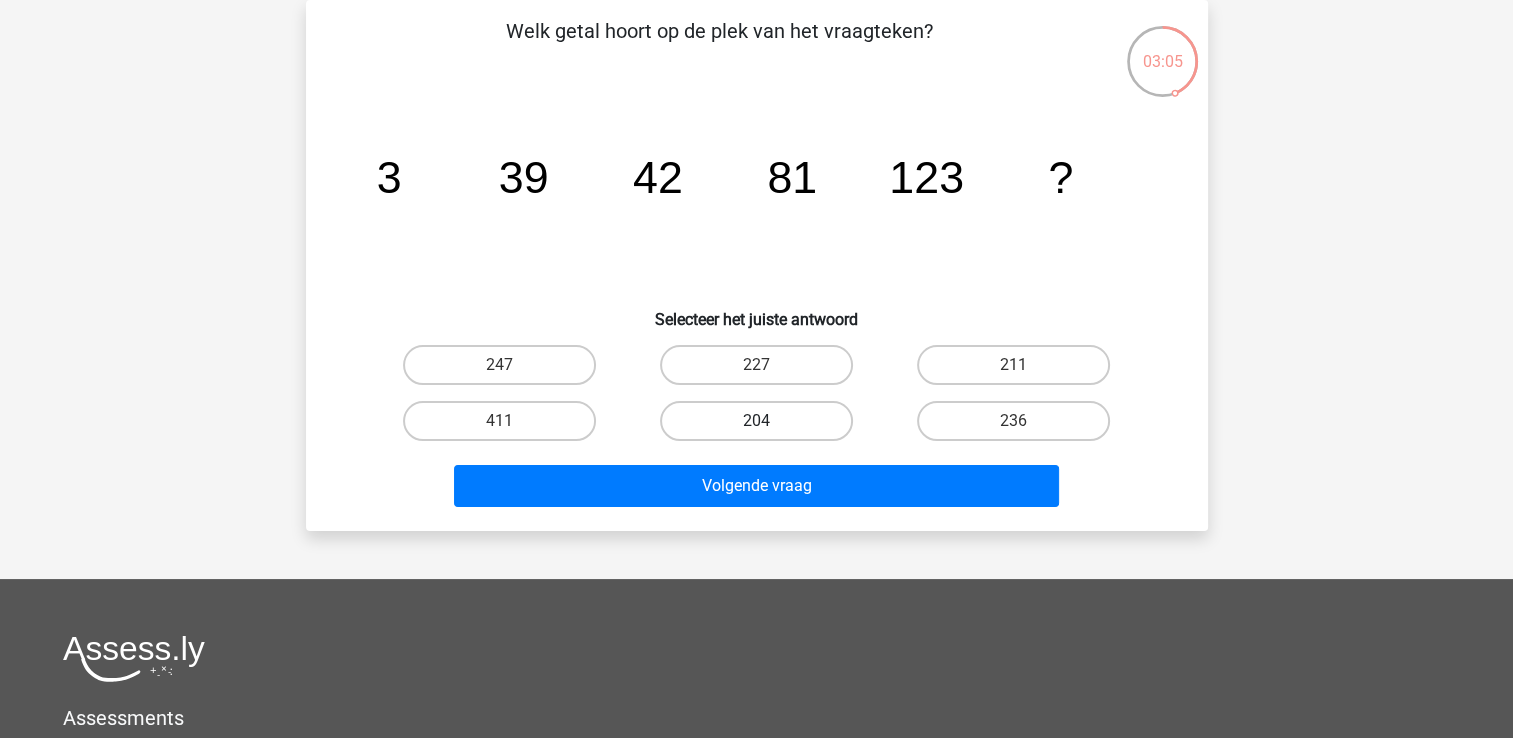 click on "204" at bounding box center (756, 421) 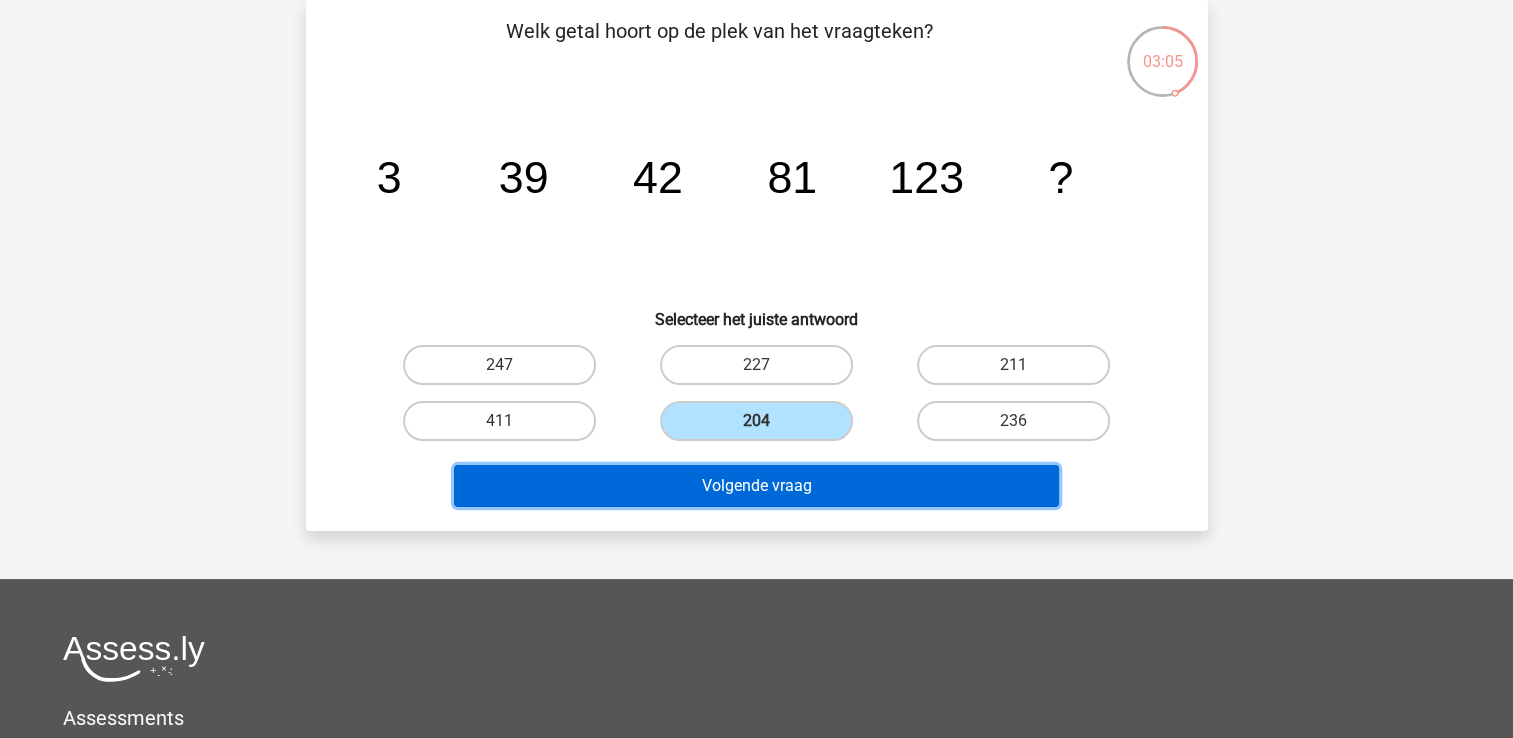 click on "Volgende vraag" at bounding box center [756, 486] 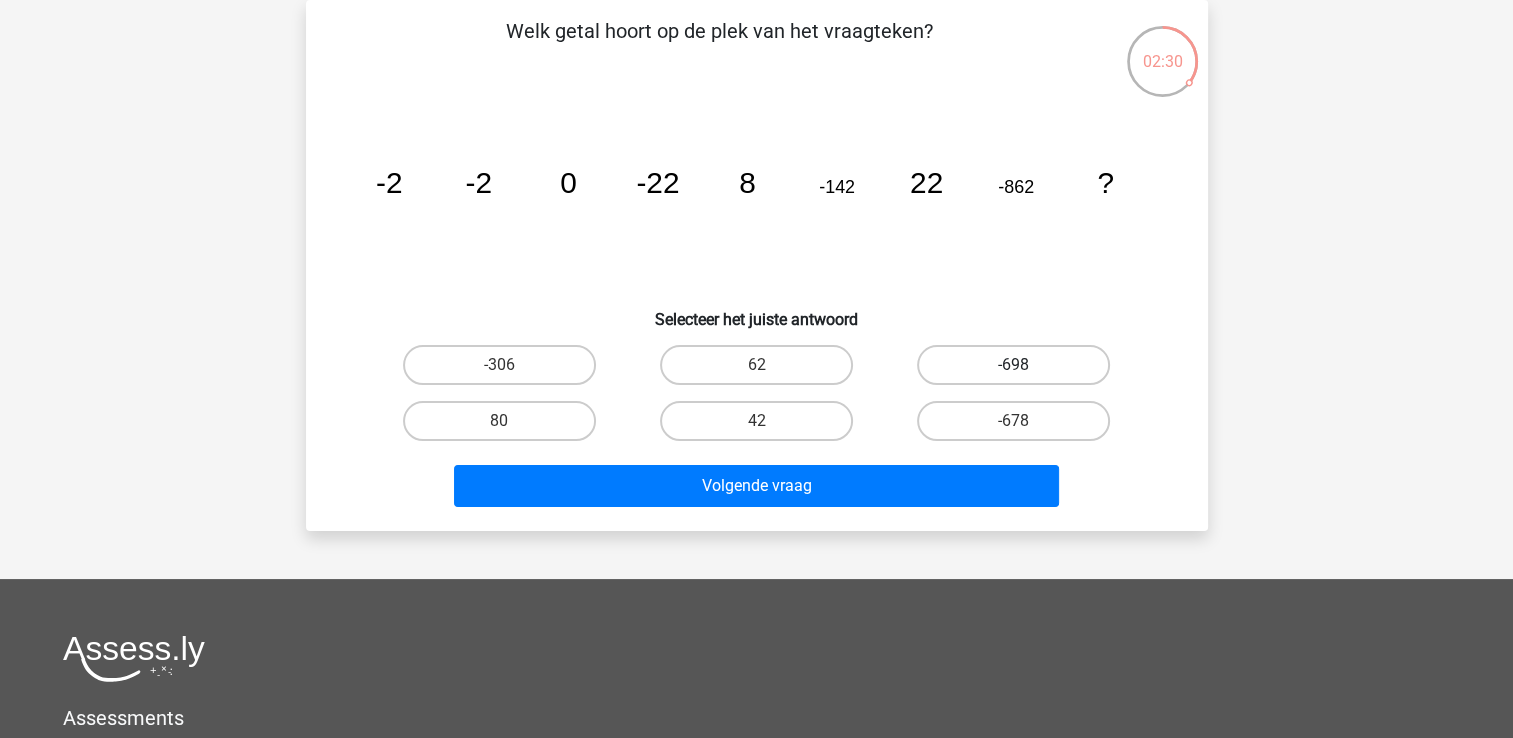 click on "-698" at bounding box center (1013, 365) 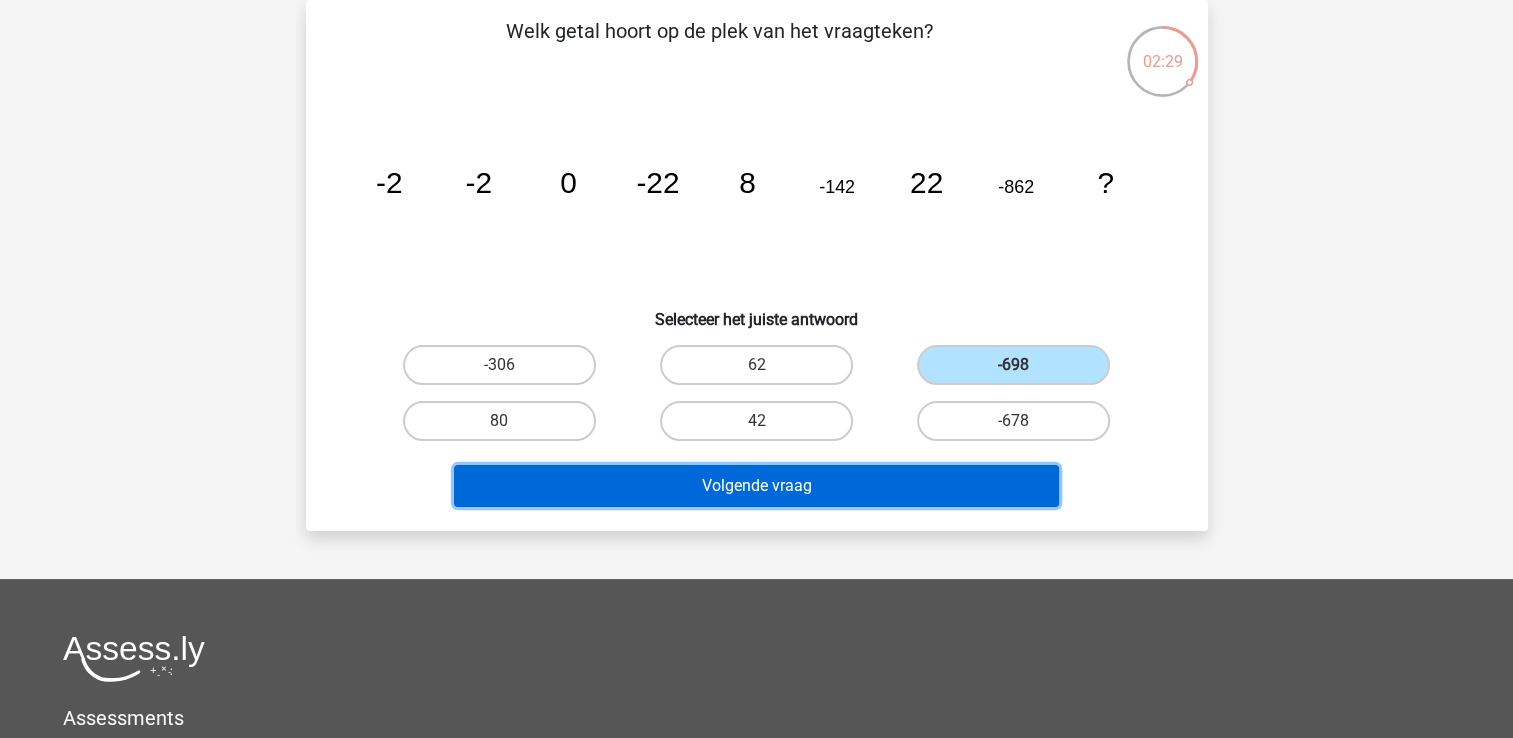 click on "Volgende vraag" at bounding box center [756, 486] 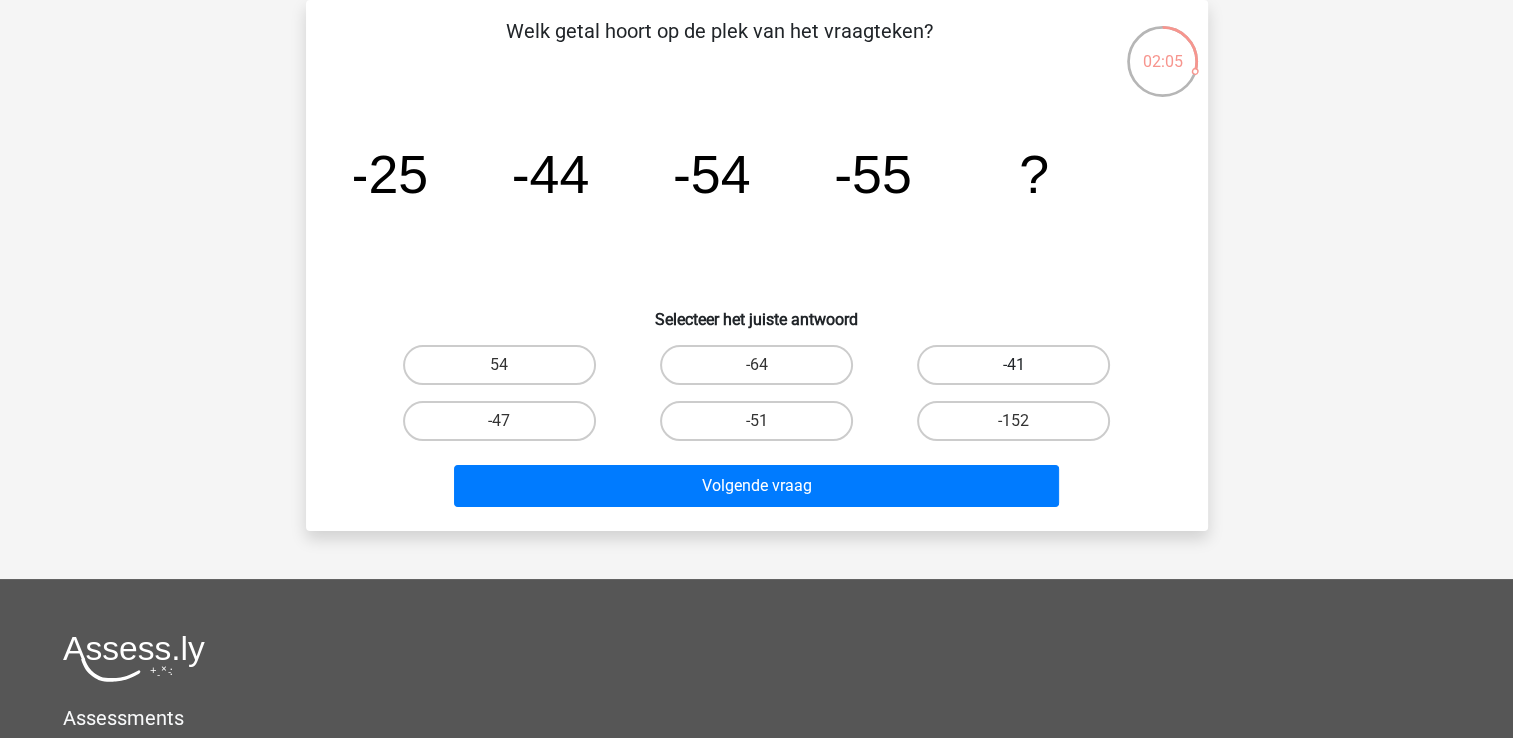 click on "-41" at bounding box center (1013, 365) 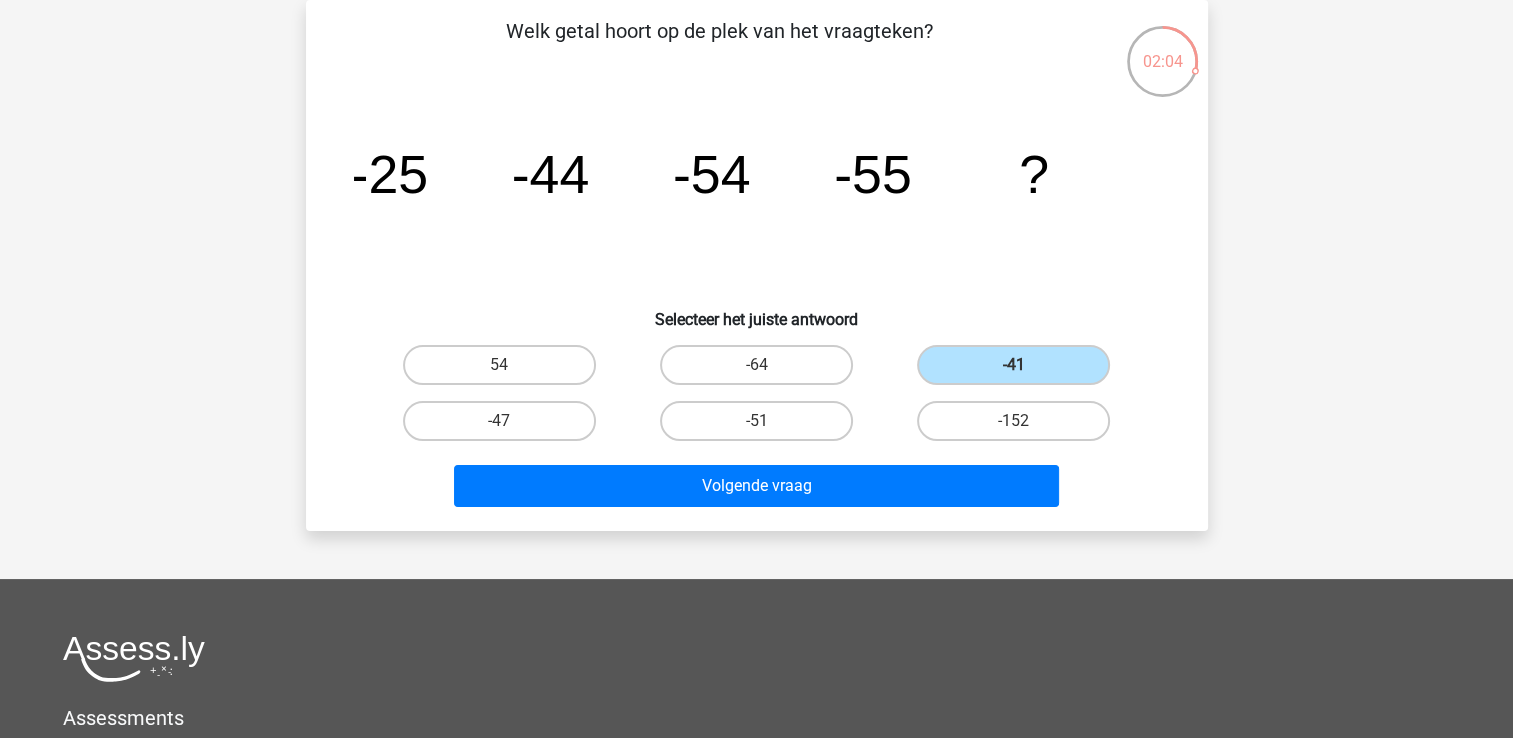drag, startPoint x: 747, startPoint y: 453, endPoint x: 740, endPoint y: 470, distance: 18.384777 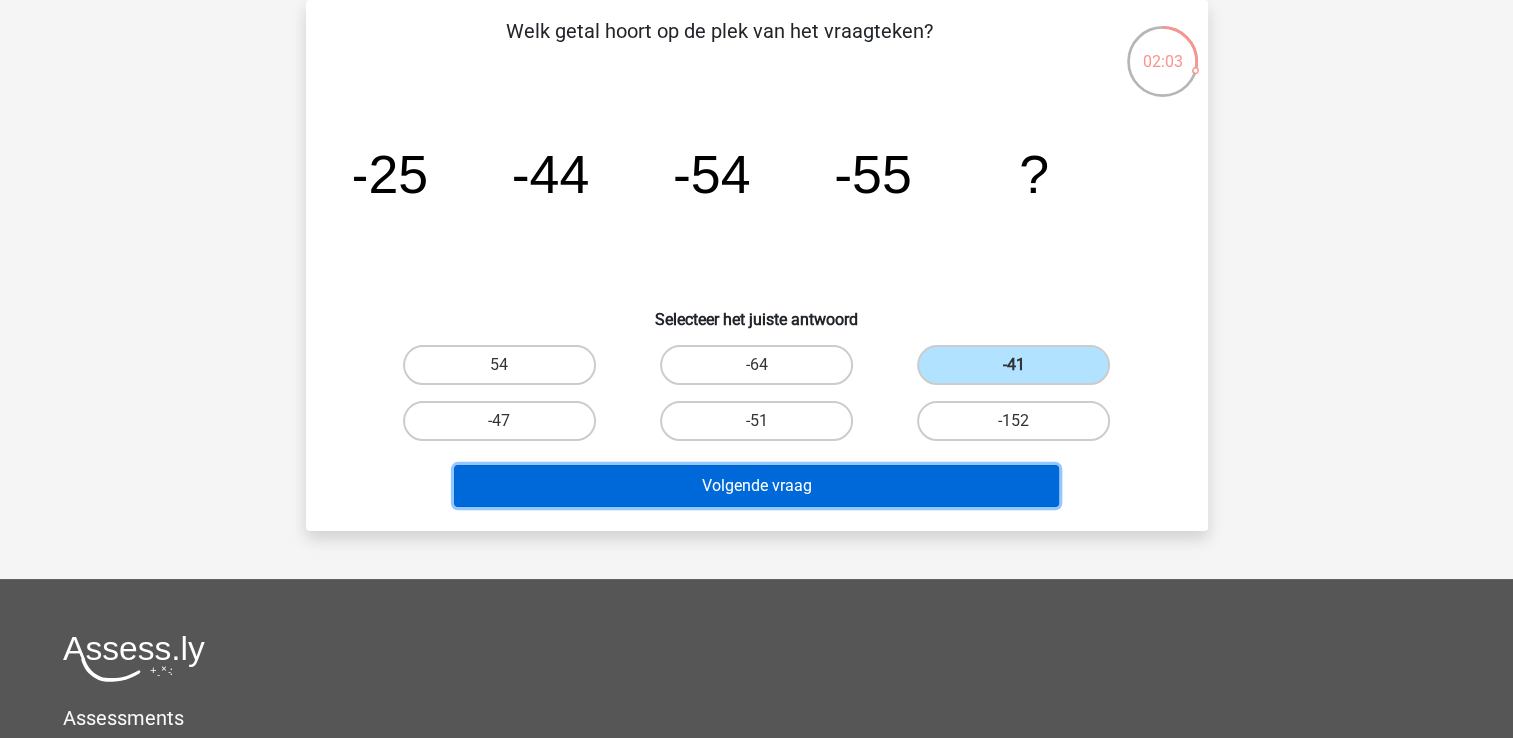 click on "Volgende vraag" at bounding box center [756, 486] 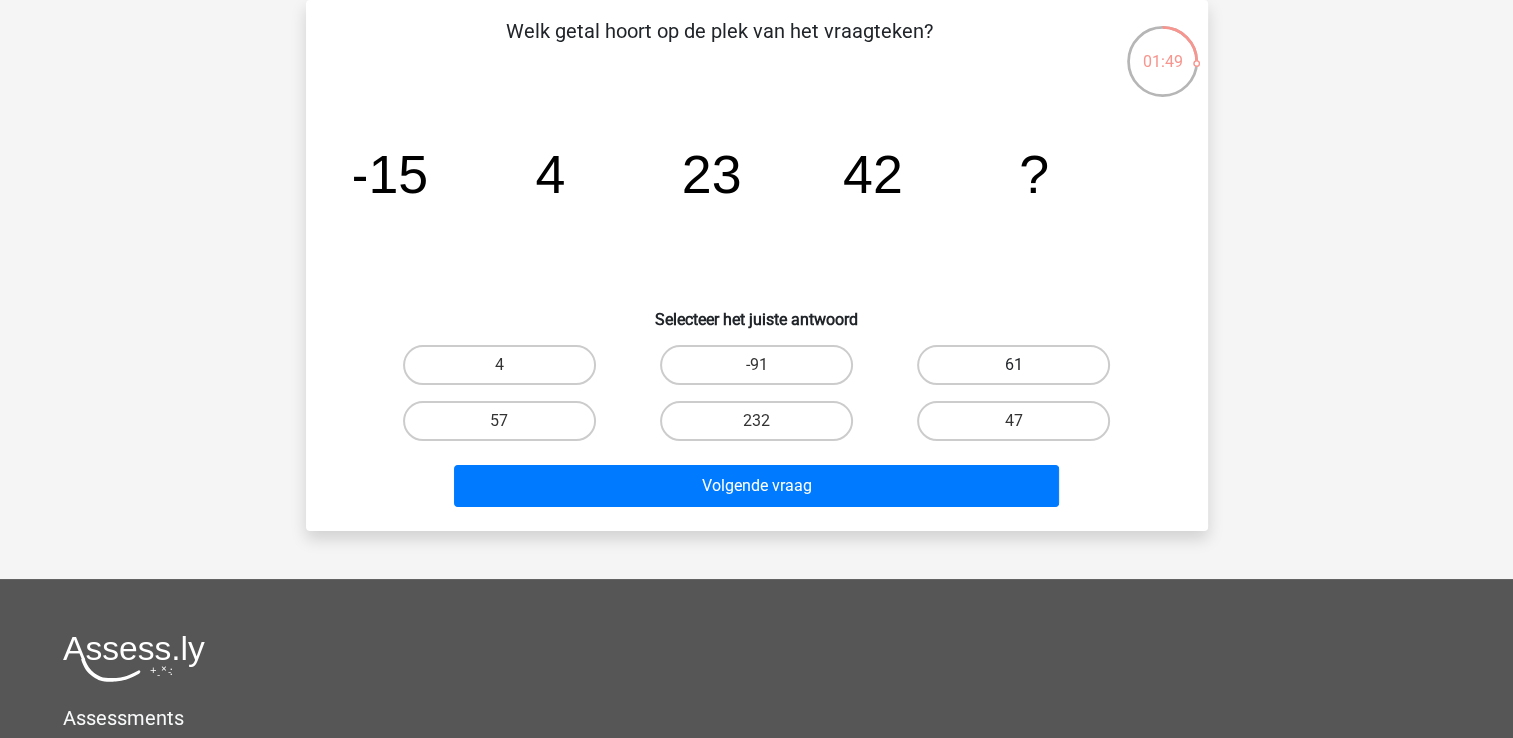click on "61" at bounding box center (1013, 365) 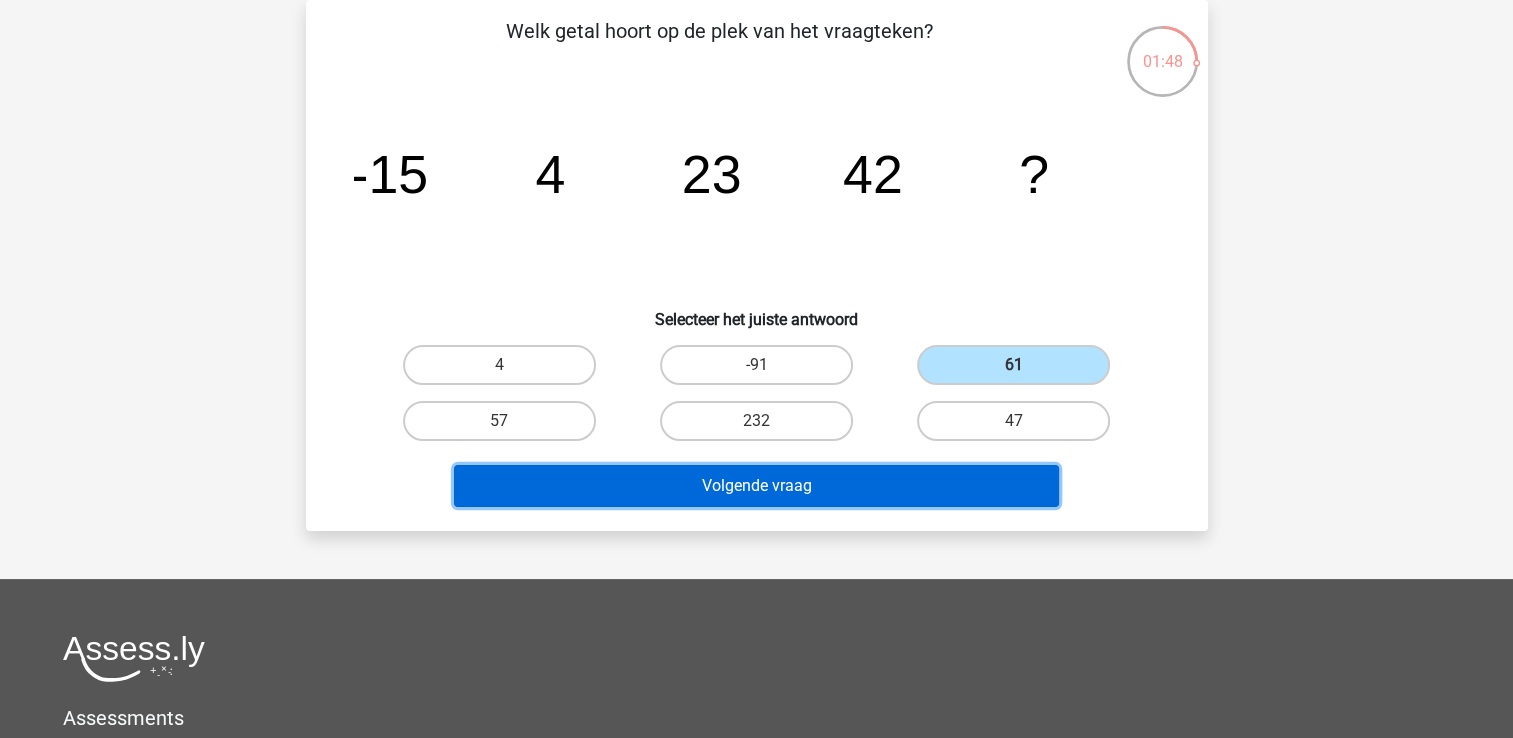 click on "Volgende vraag" at bounding box center (756, 486) 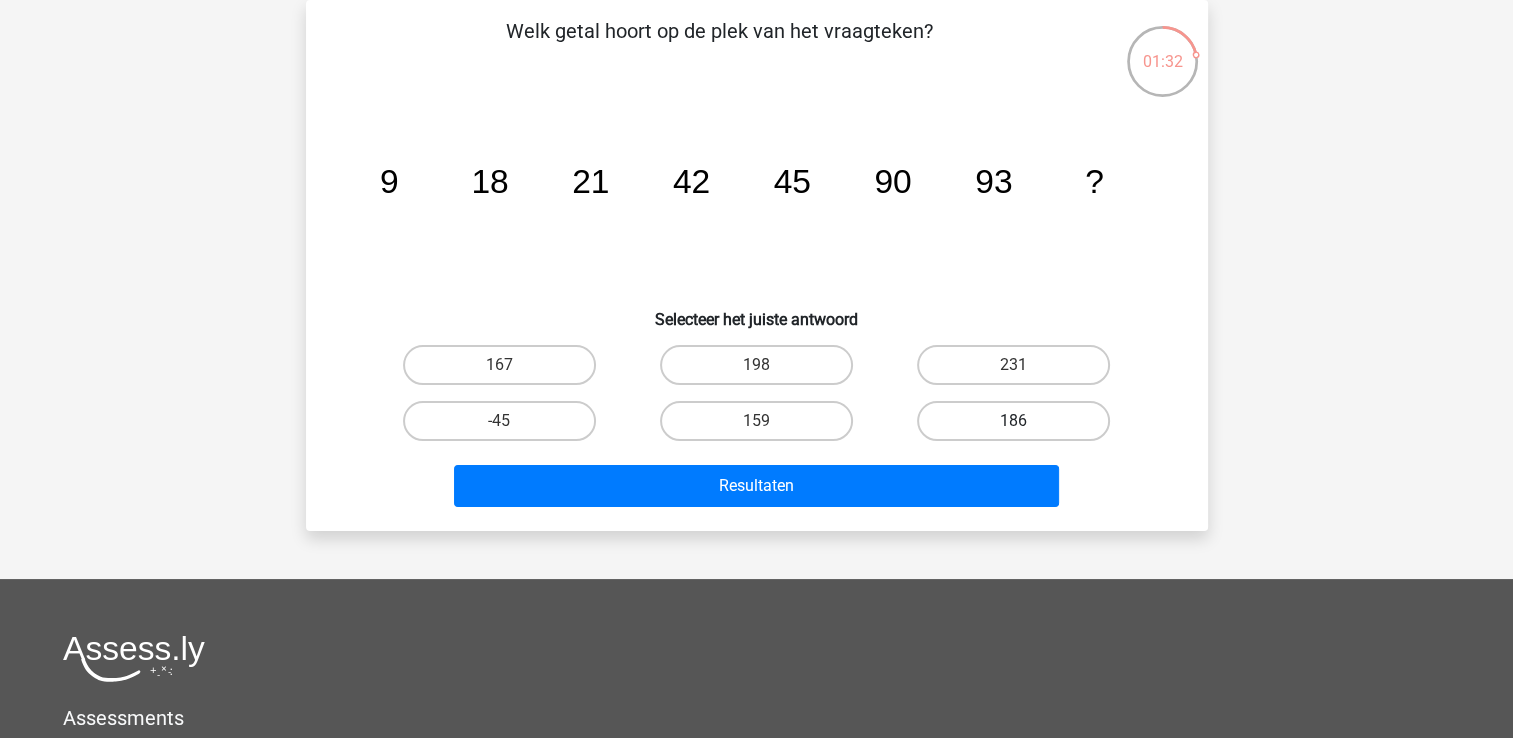 click on "186" at bounding box center (1013, 421) 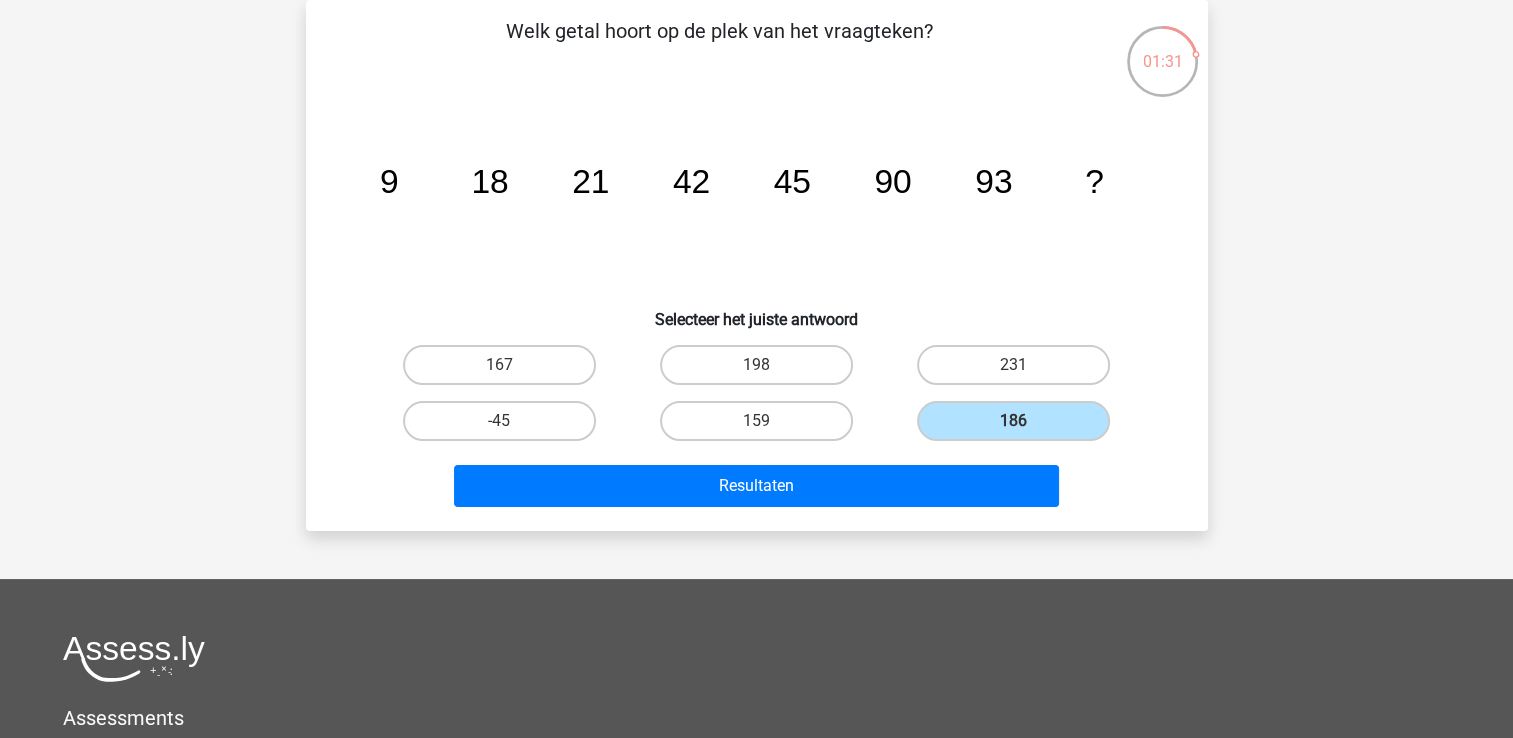 click on "Welk getal hoort op de plek van het vraagteken?
image/svg+xml
9
18
21
42
45
90
93
?
Selecteer het juiste antwoord" at bounding box center (757, 265) 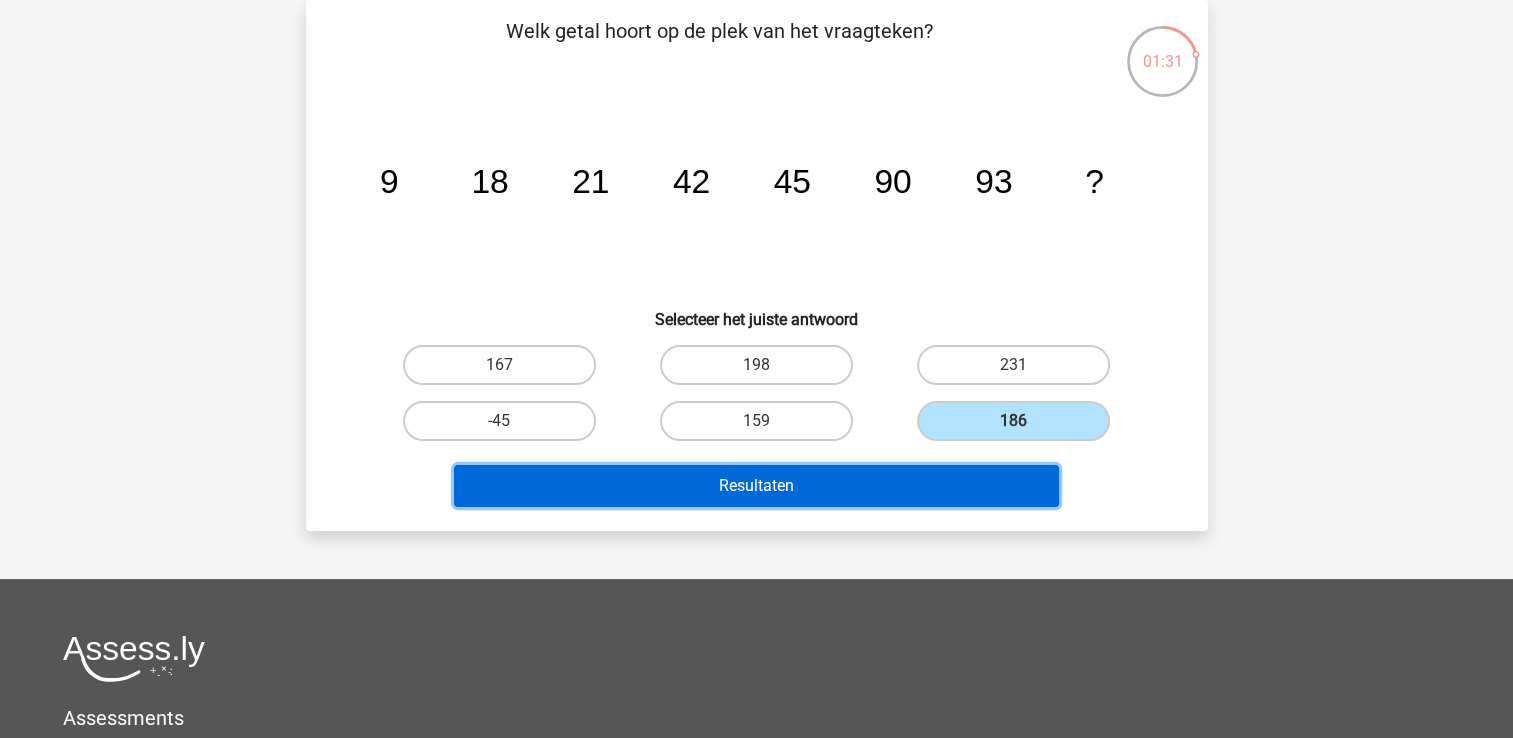 click on "Resultaten" at bounding box center (756, 486) 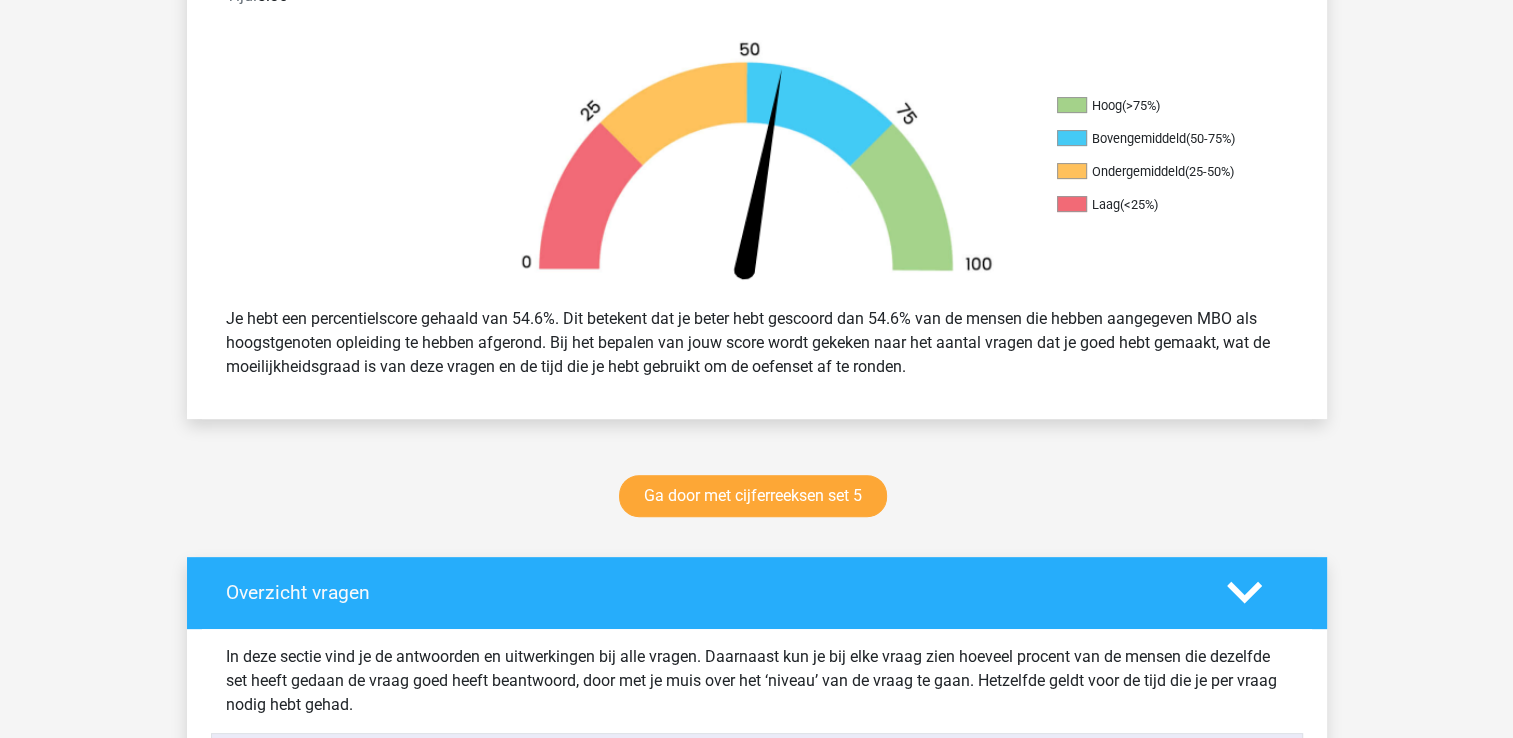 scroll, scrollTop: 600, scrollLeft: 0, axis: vertical 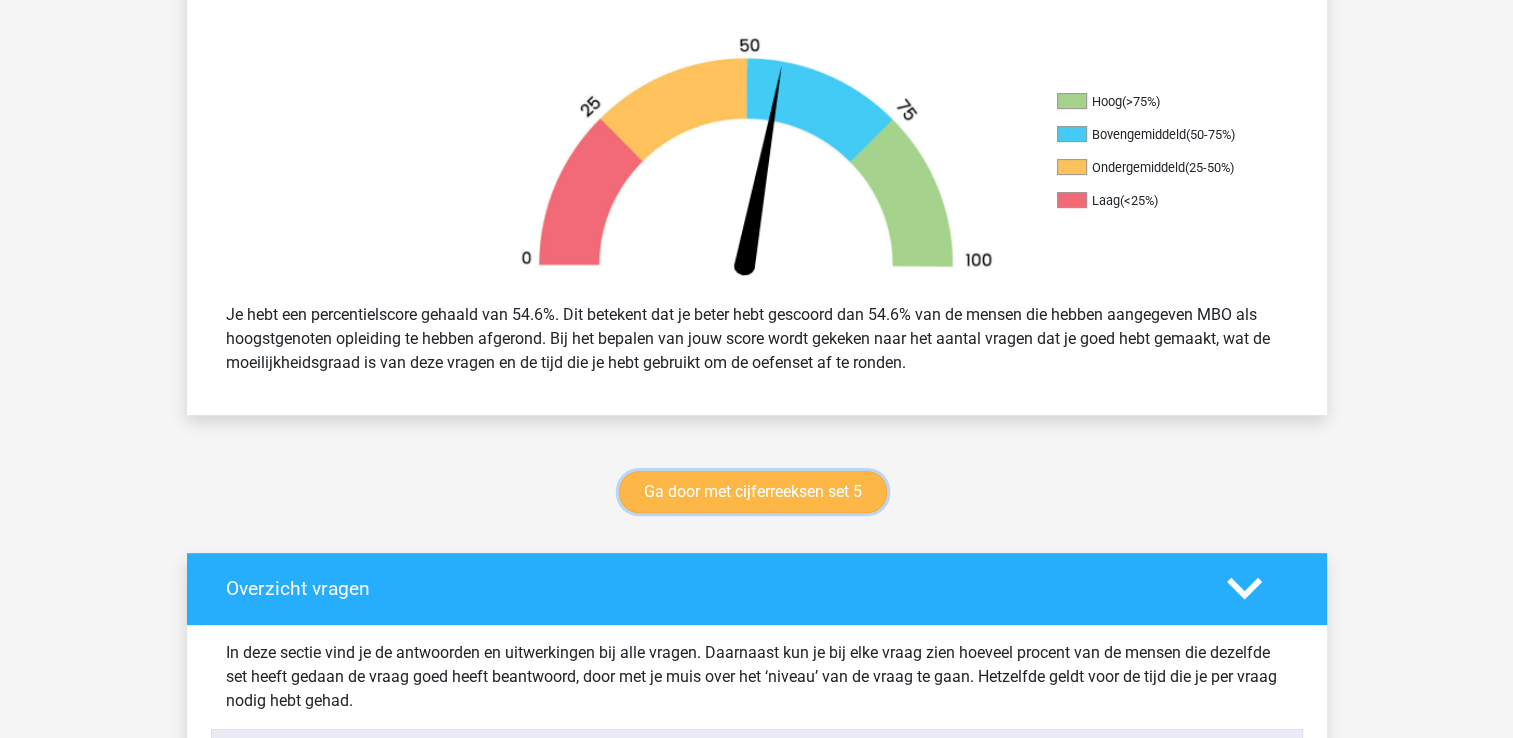 click on "Ga door met cijferreeksen set 5" at bounding box center [753, 492] 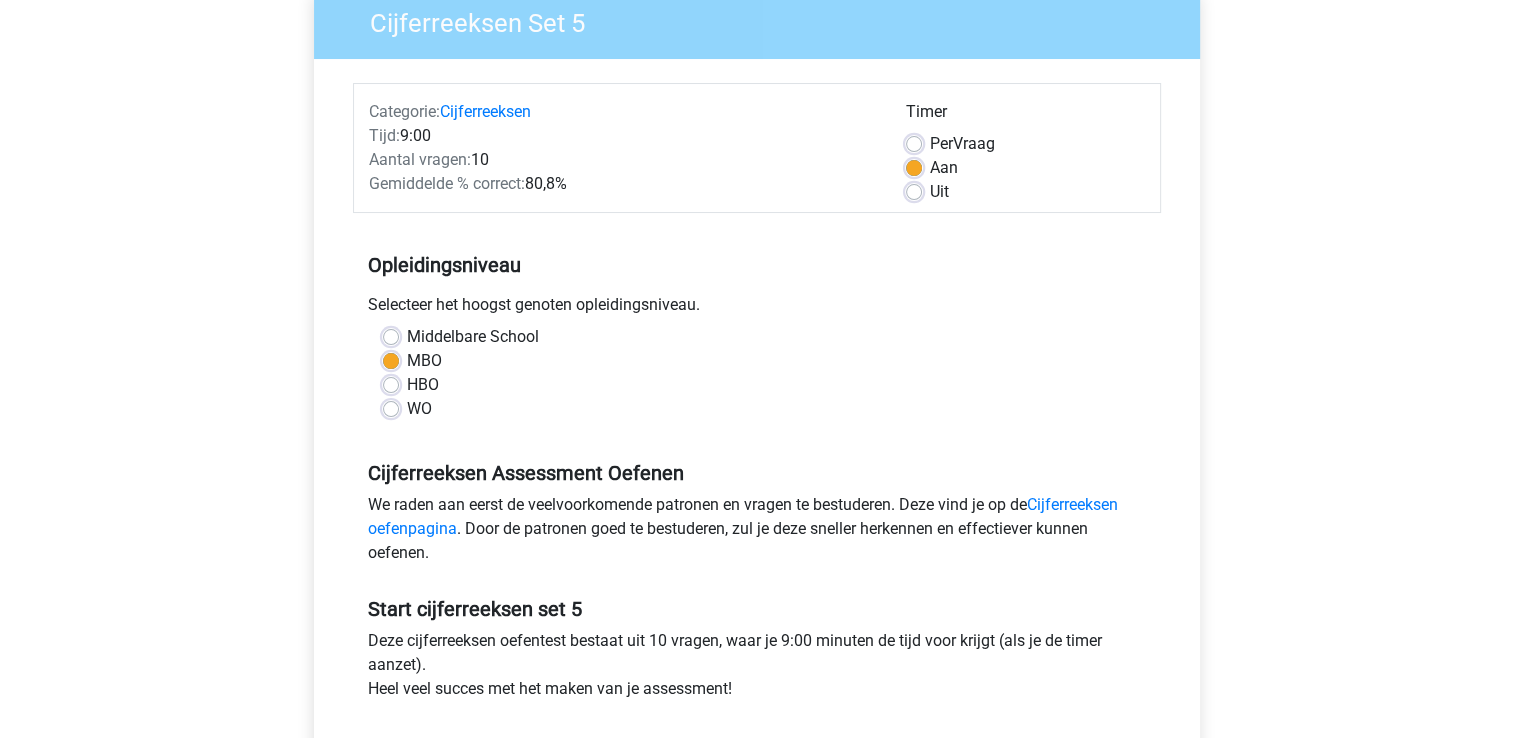 scroll, scrollTop: 600, scrollLeft: 0, axis: vertical 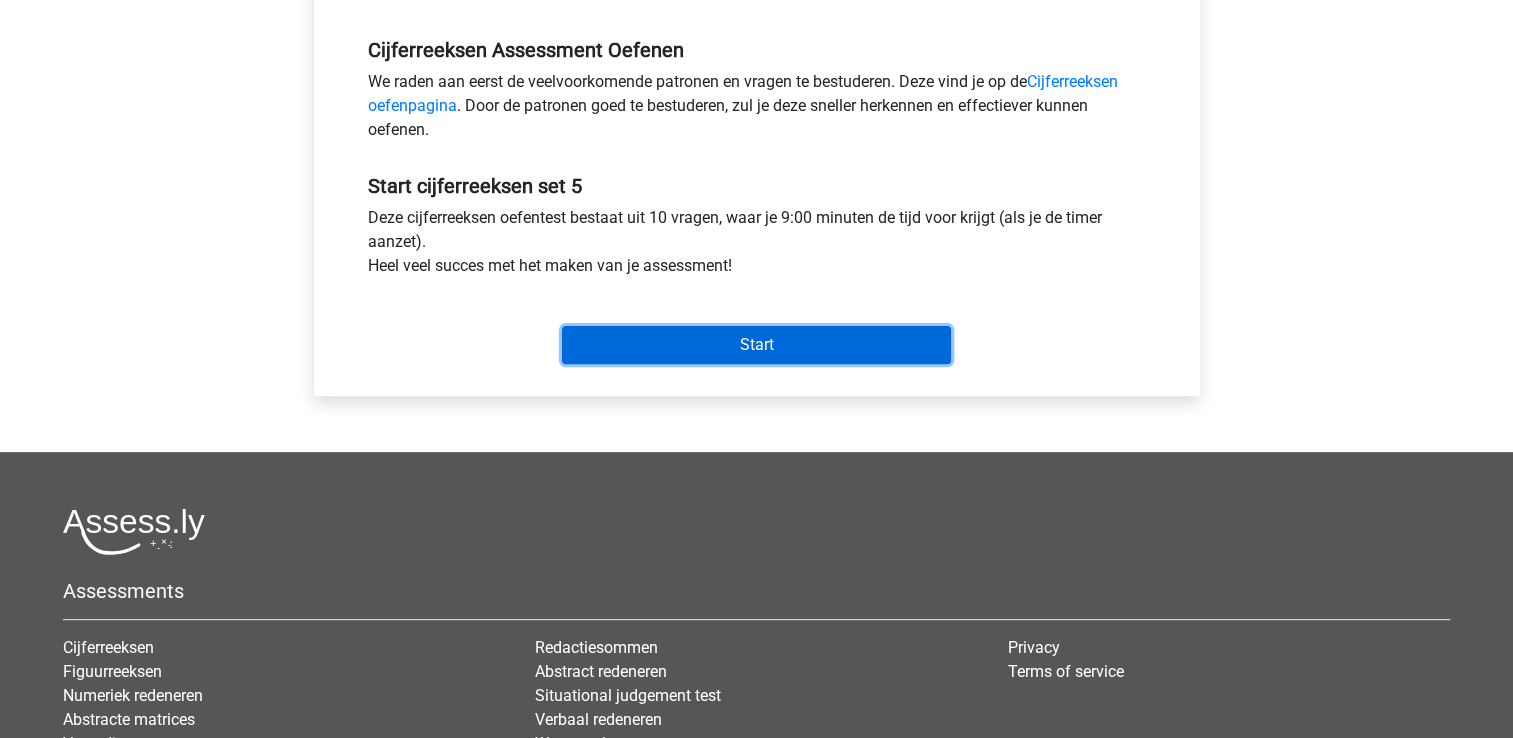 click on "Start" at bounding box center (756, 345) 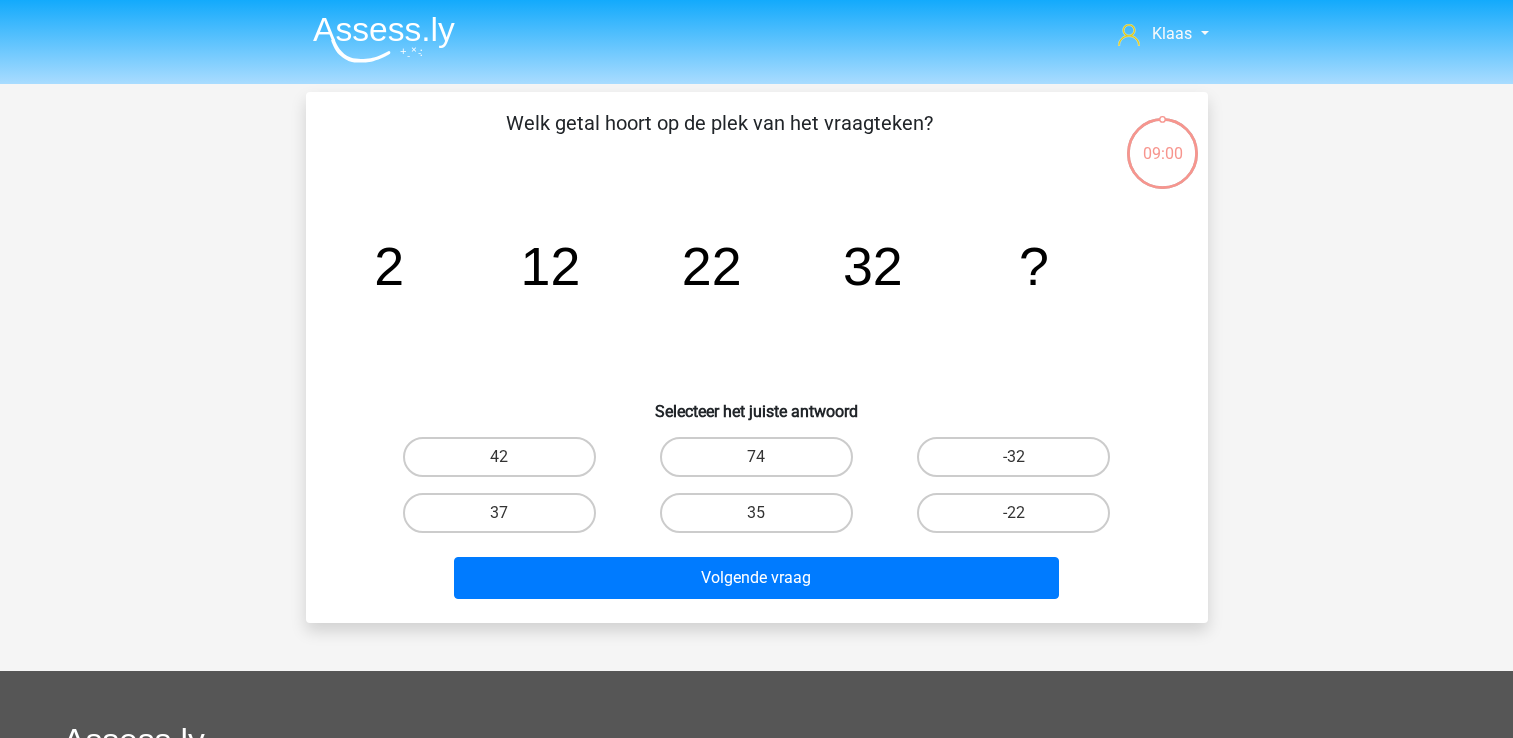 scroll, scrollTop: 0, scrollLeft: 0, axis: both 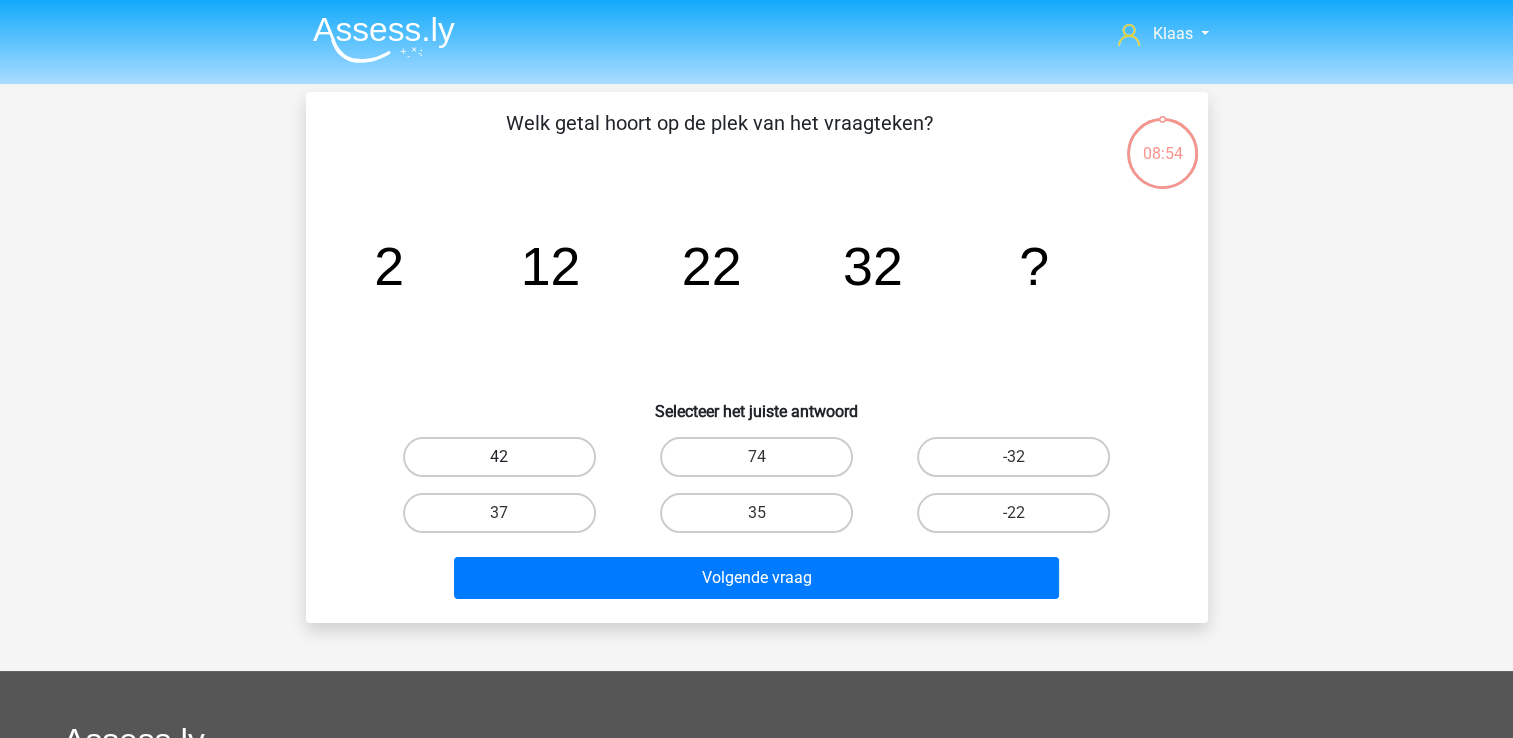 click on "42" at bounding box center [499, 457] 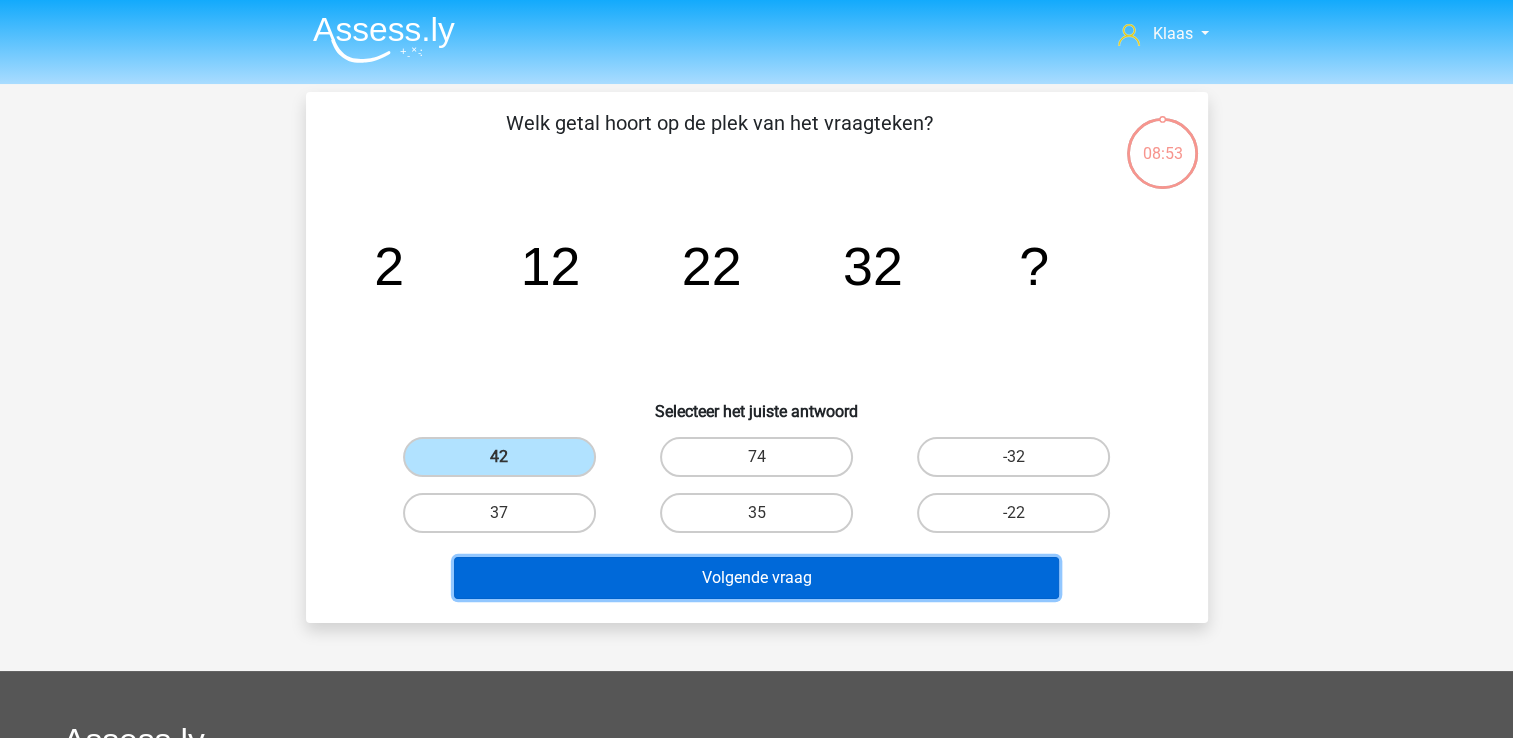 click on "Volgende vraag" at bounding box center (756, 578) 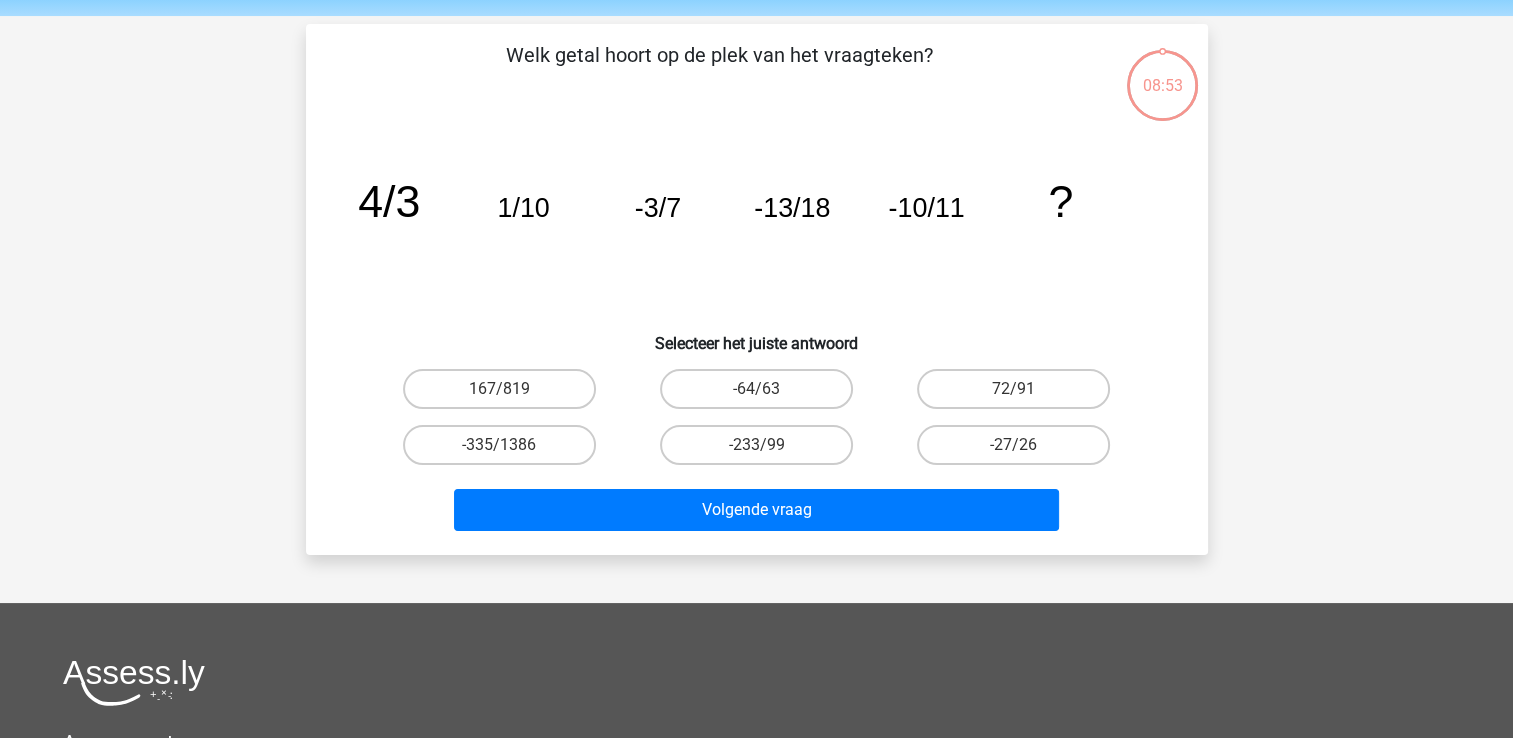 scroll, scrollTop: 92, scrollLeft: 0, axis: vertical 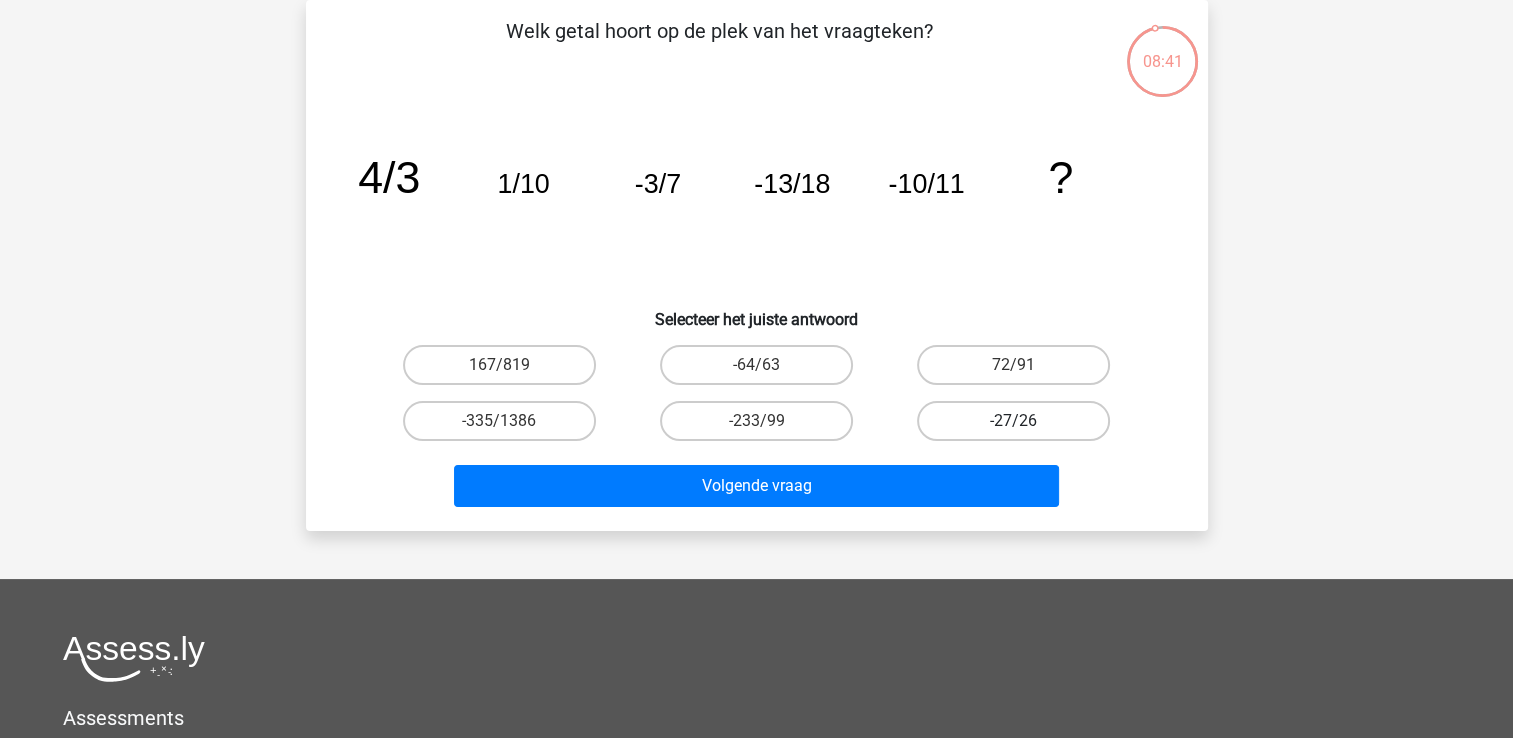 click on "-27/26" at bounding box center (1013, 421) 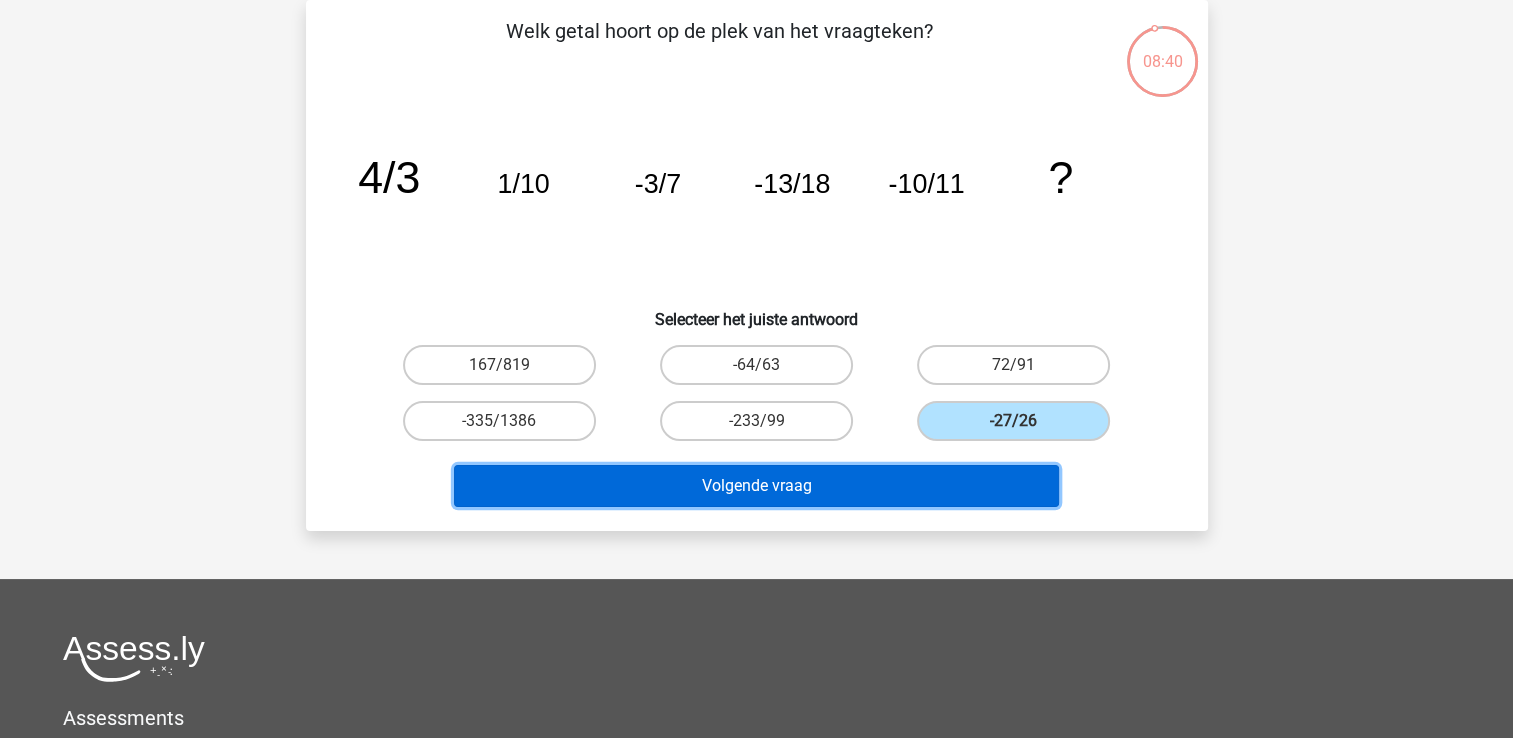 click on "Volgende vraag" at bounding box center [756, 486] 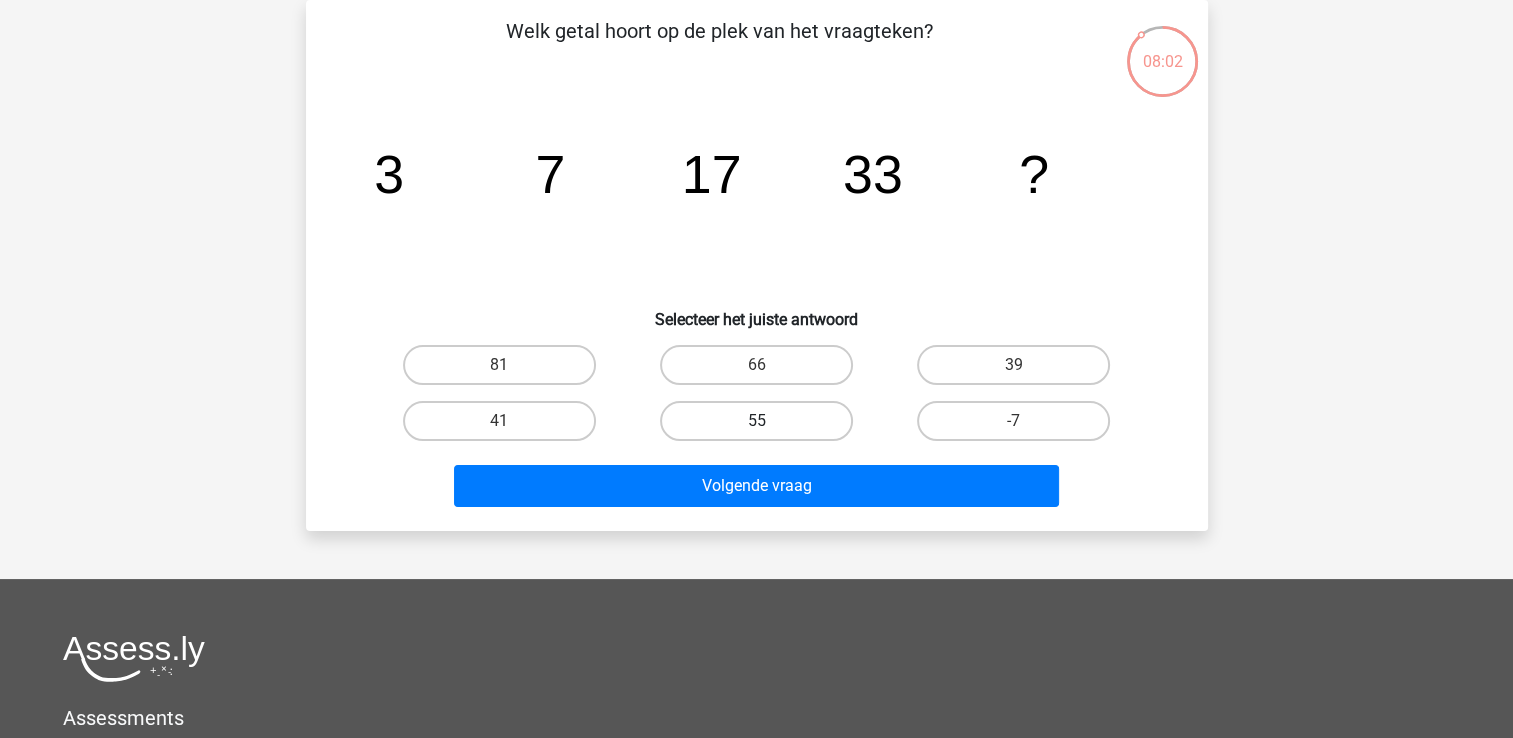 click on "55" at bounding box center (756, 421) 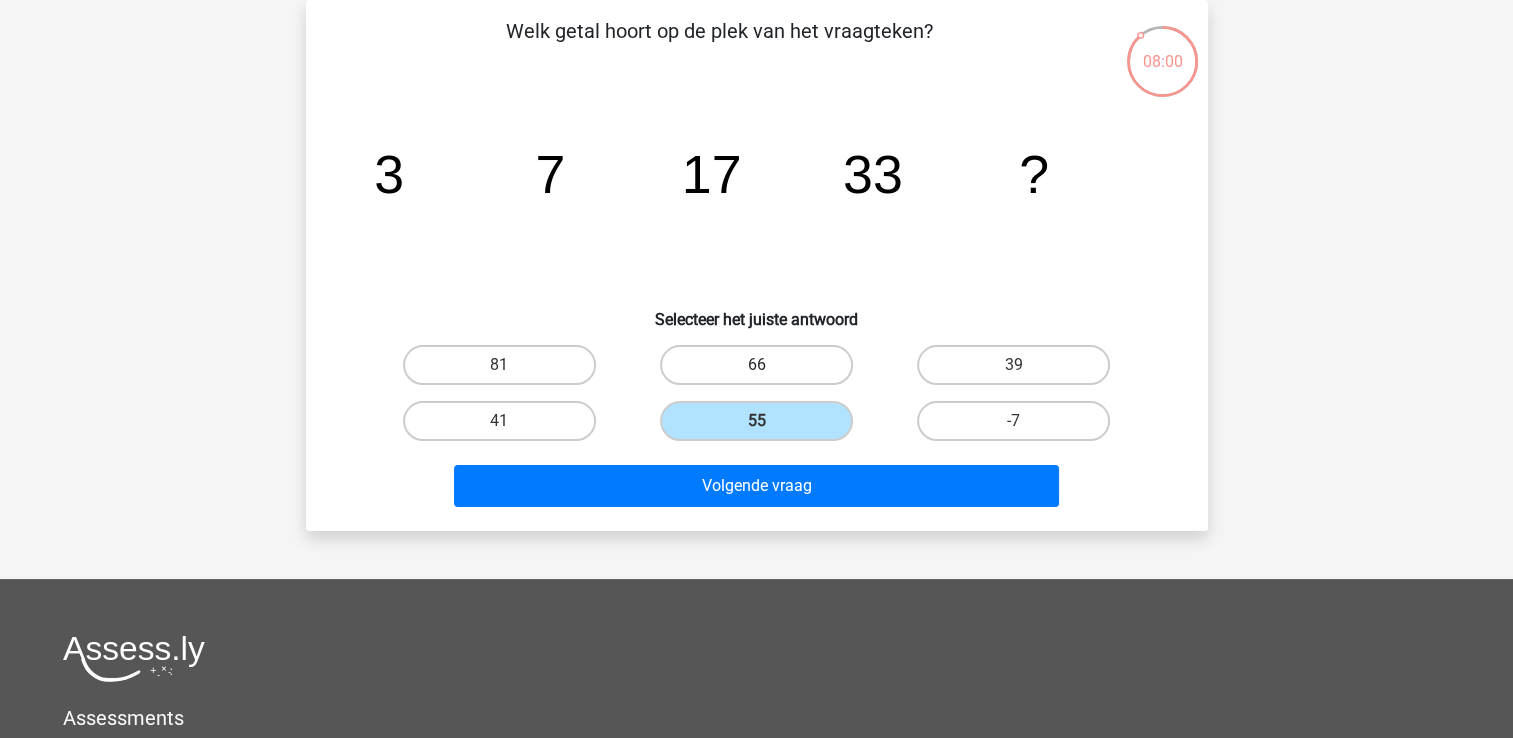 click on "66" at bounding box center [756, 365] 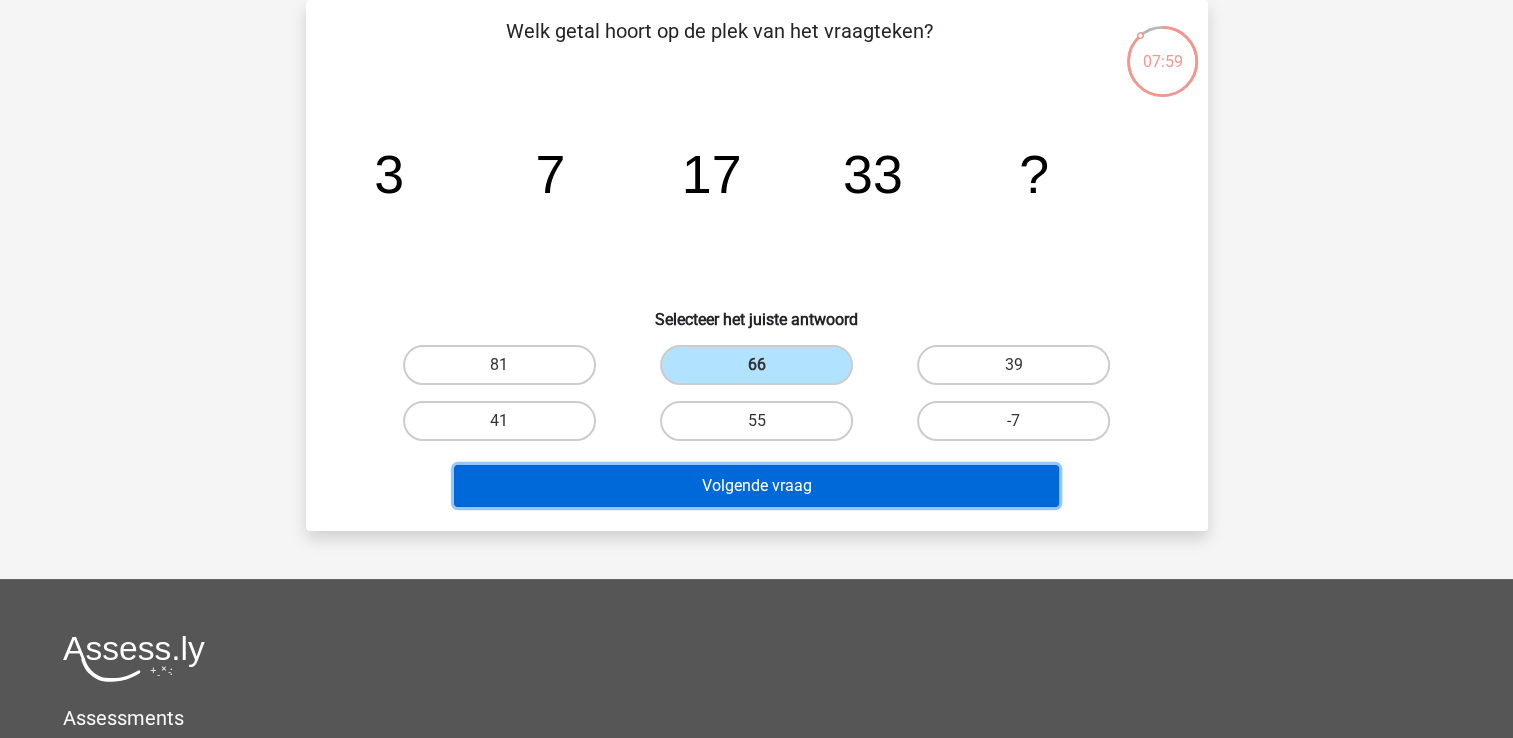 click on "Volgende vraag" at bounding box center (756, 486) 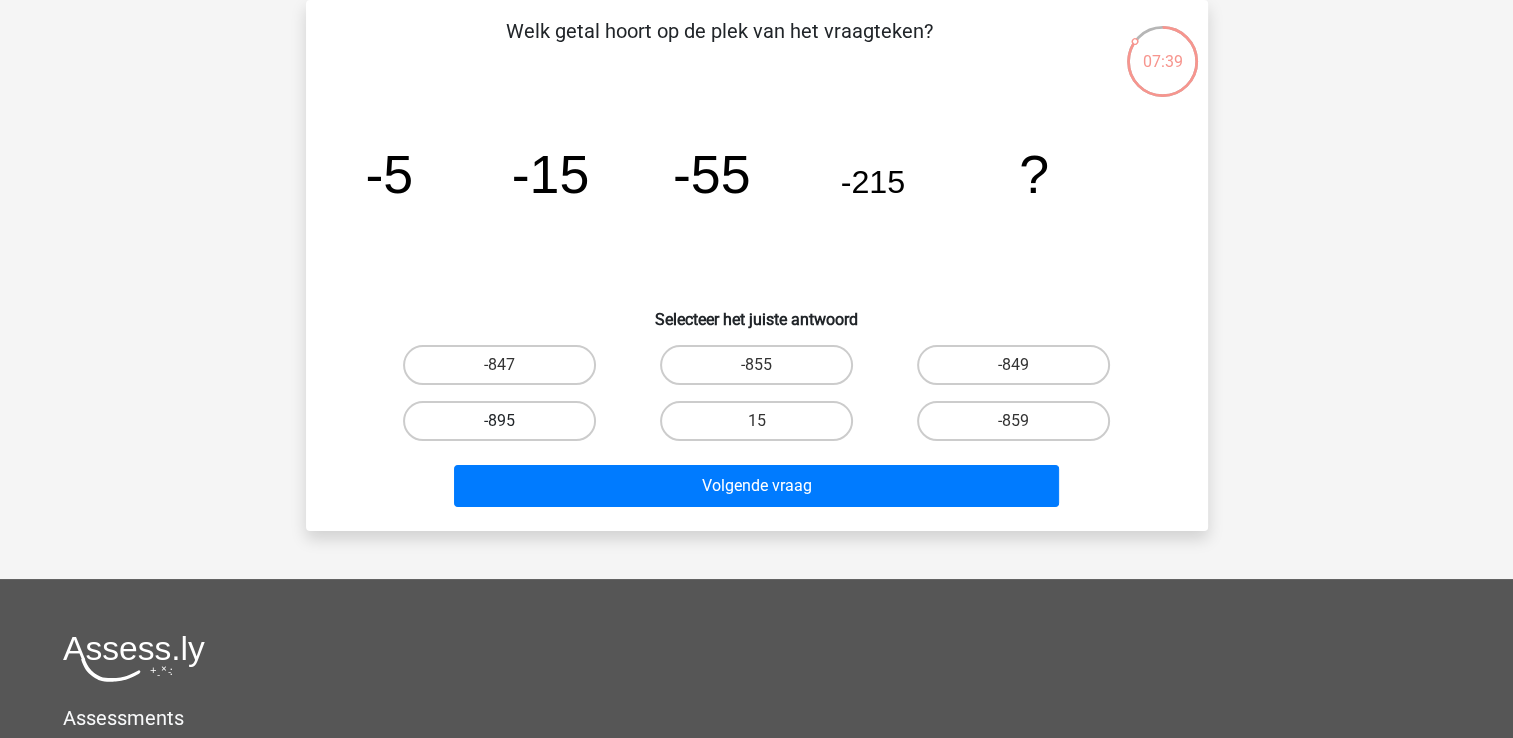 click on "-895" at bounding box center [499, 421] 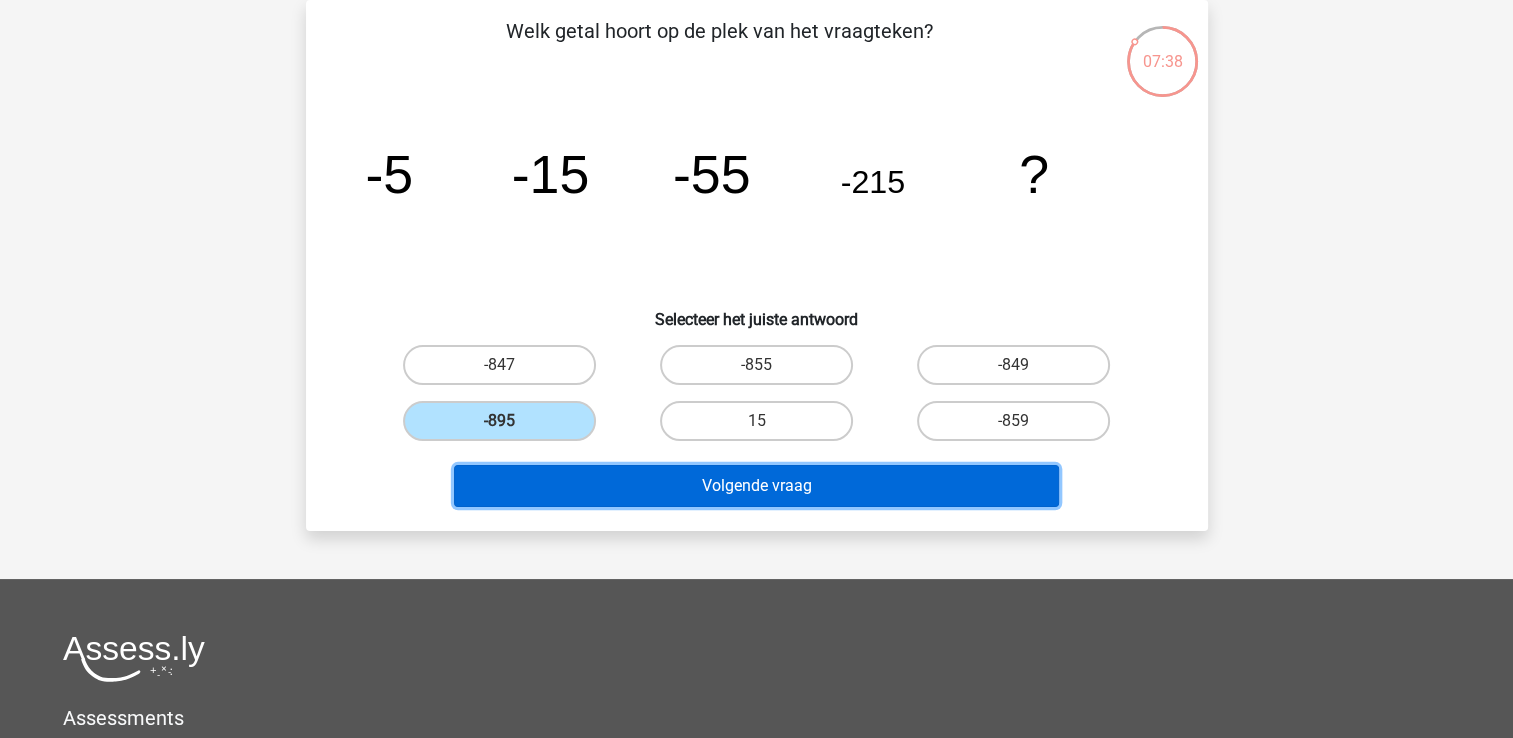 click on "Volgende vraag" at bounding box center (756, 486) 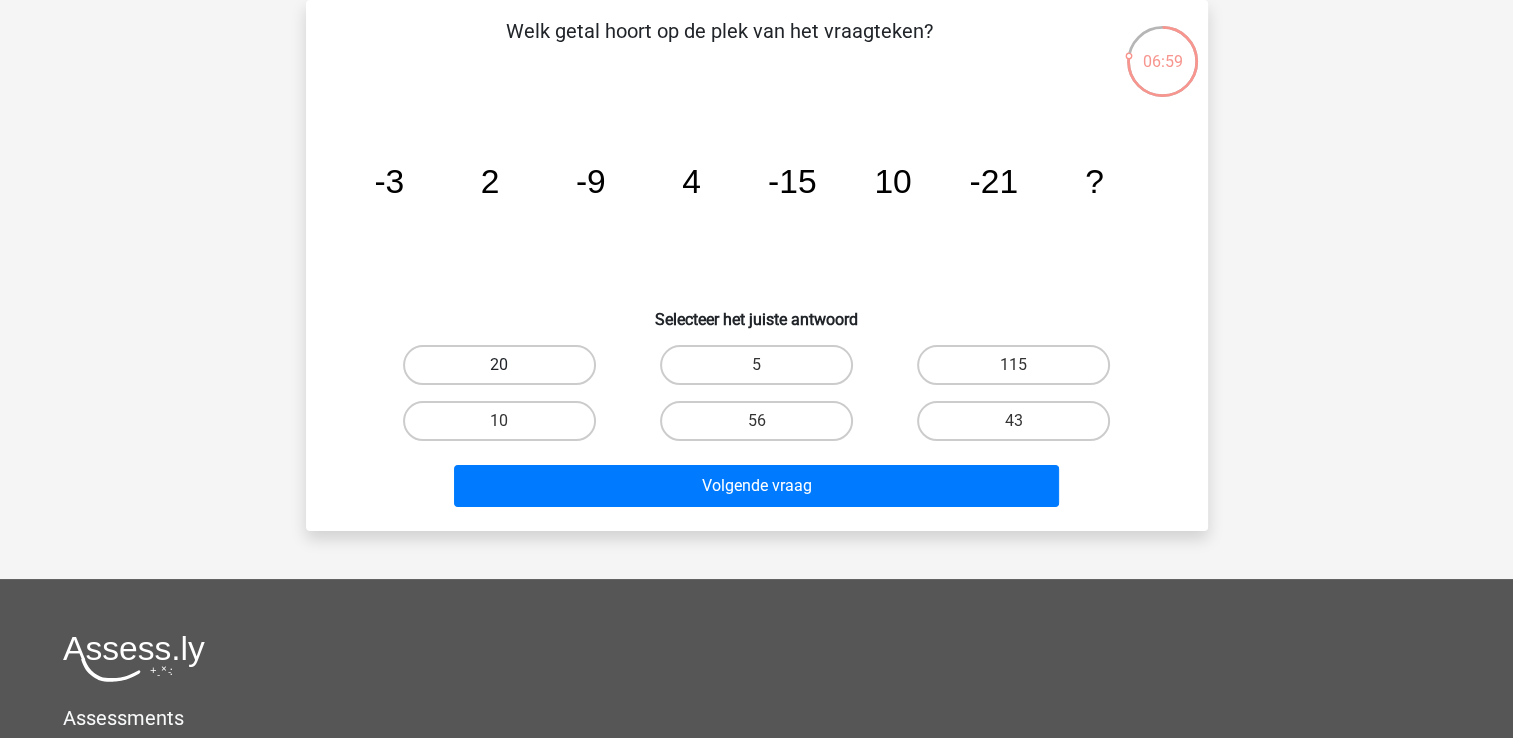 click on "20" at bounding box center [499, 365] 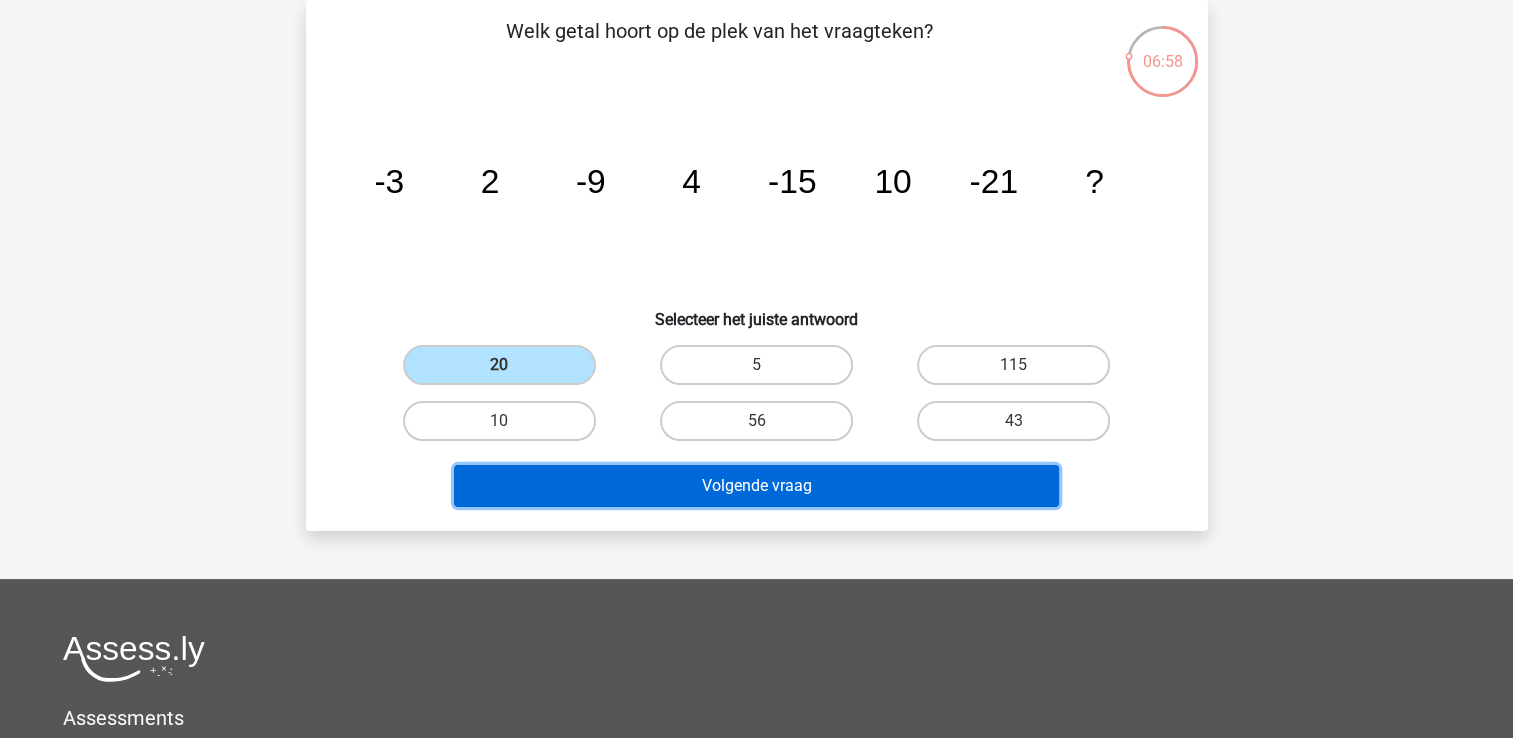 click on "Volgende vraag" at bounding box center (756, 486) 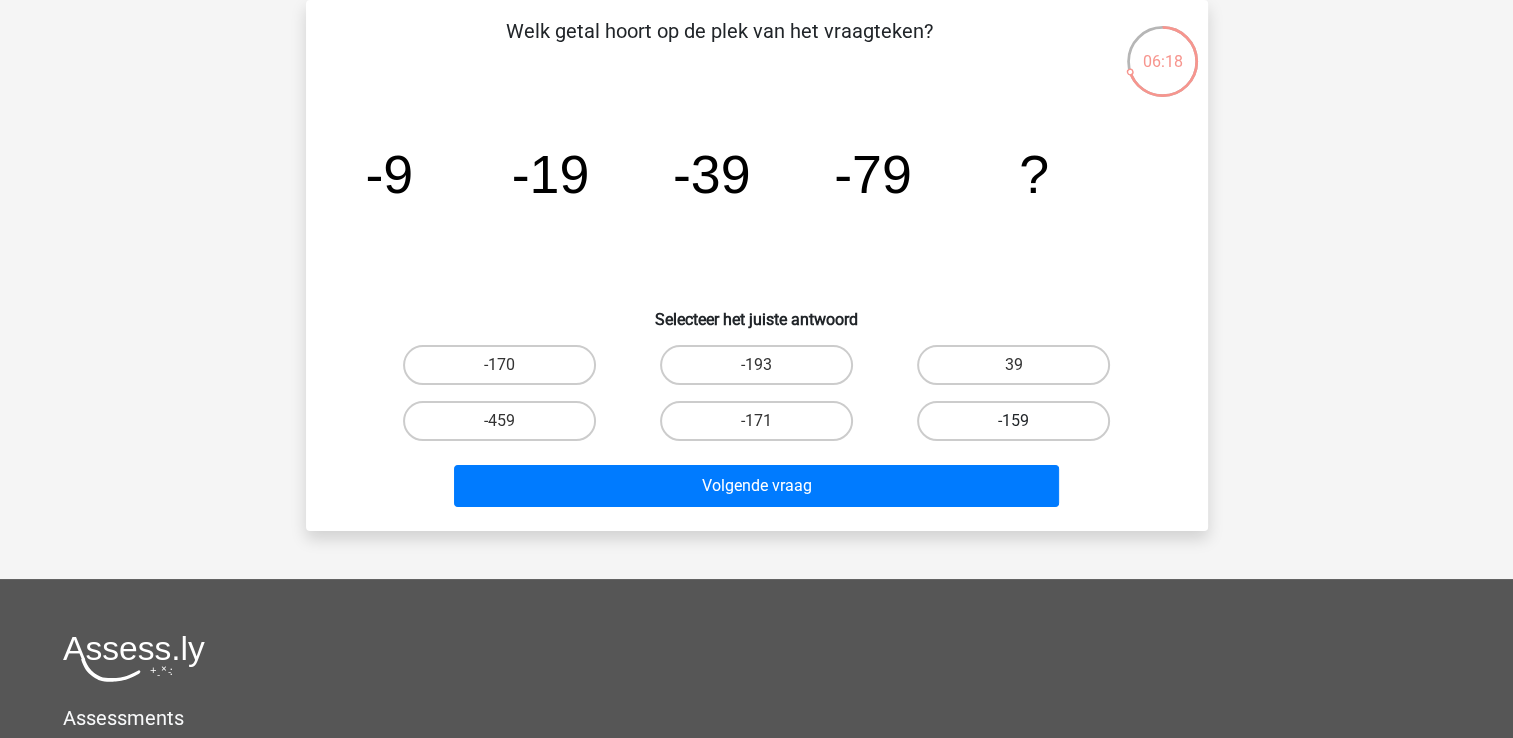 click on "-159" at bounding box center [1013, 421] 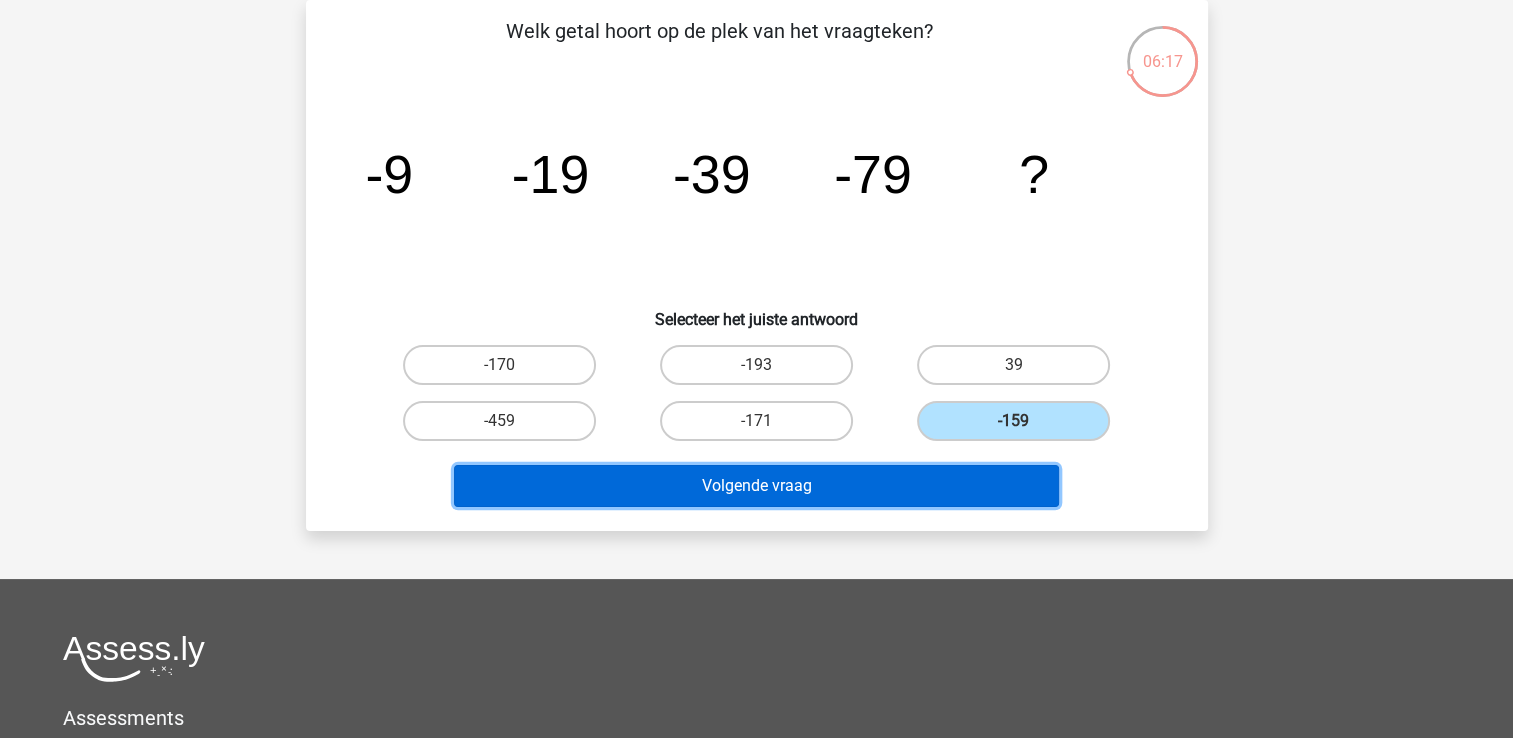 click on "Volgende vraag" at bounding box center (756, 486) 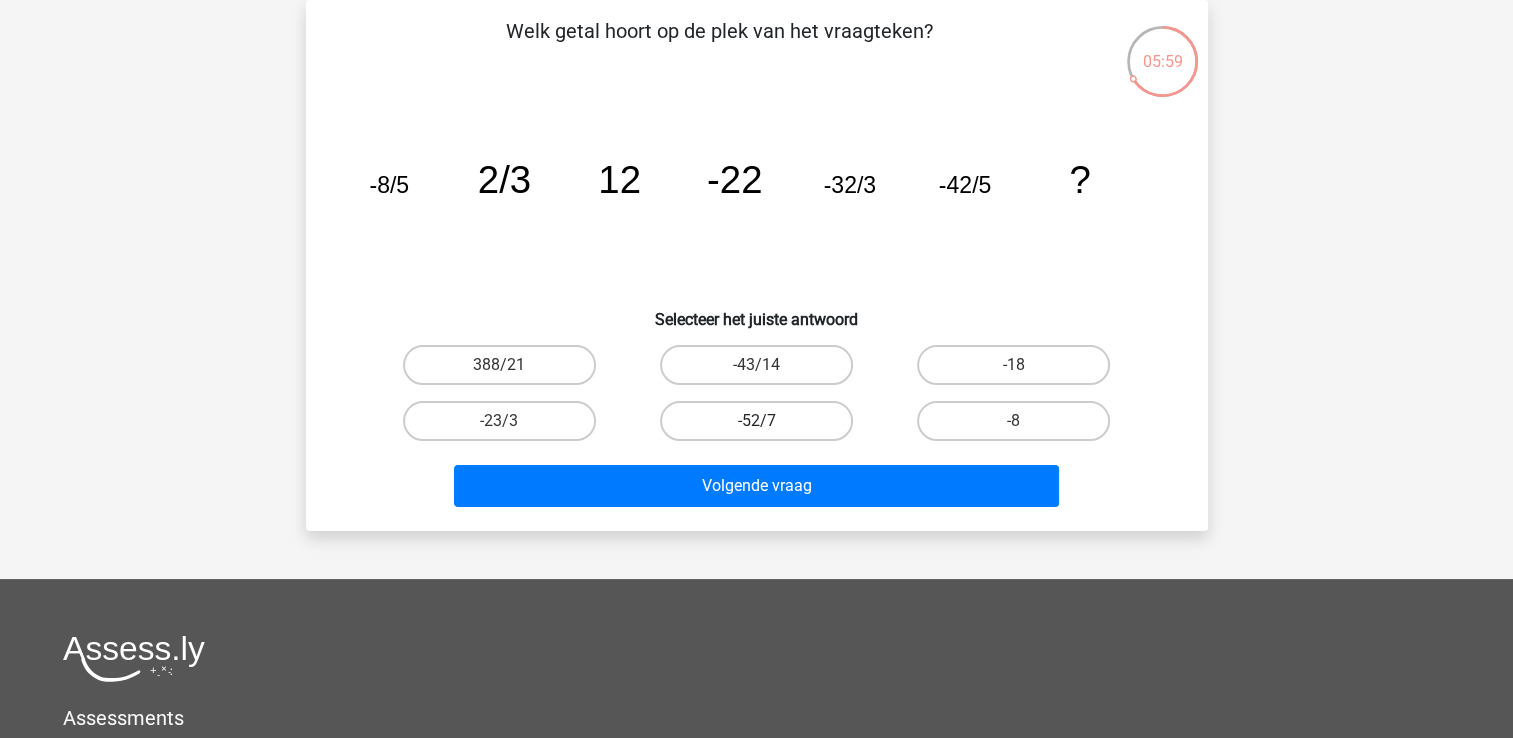 click on "-52/7" at bounding box center (756, 421) 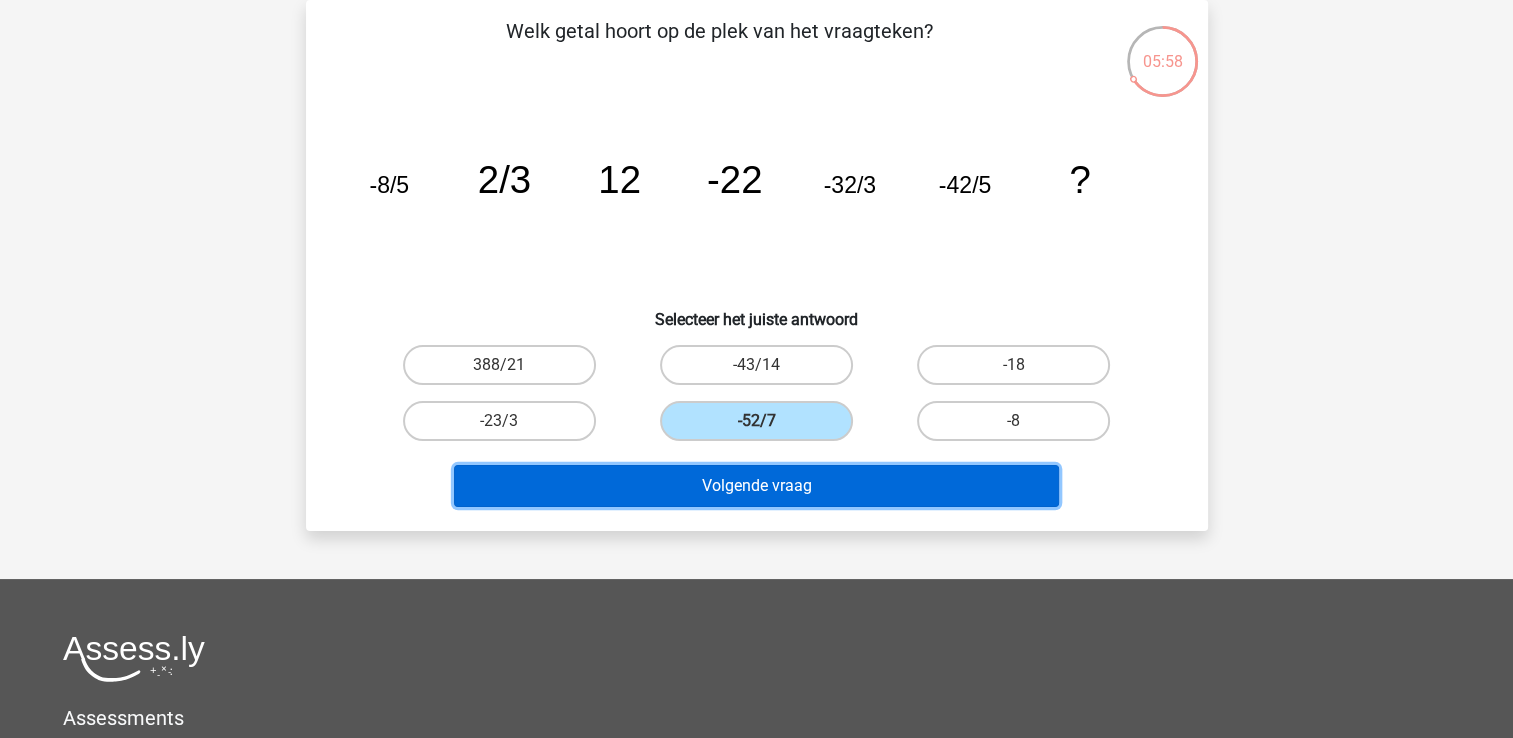 click on "Volgende vraag" at bounding box center [756, 486] 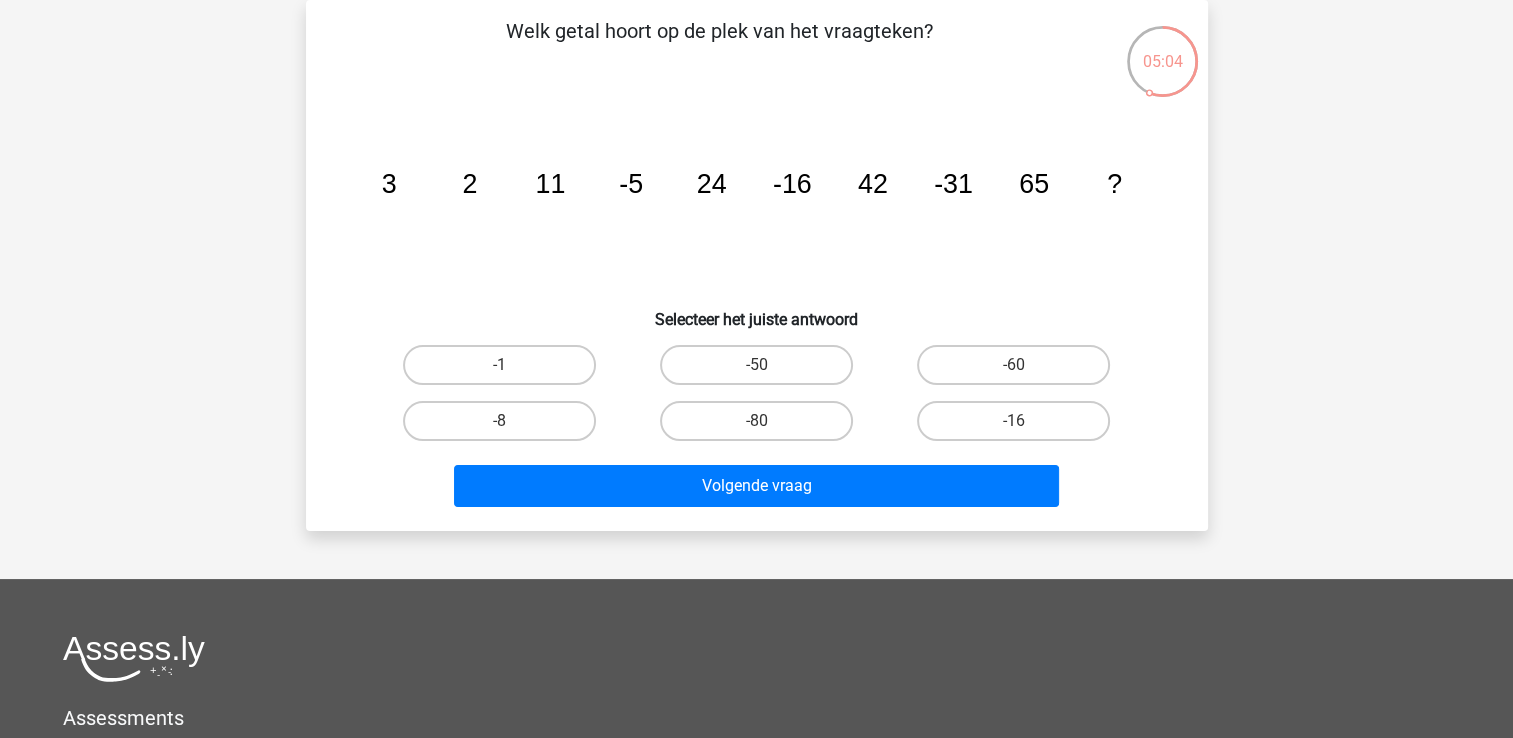 click on "-50" at bounding box center [762, 371] 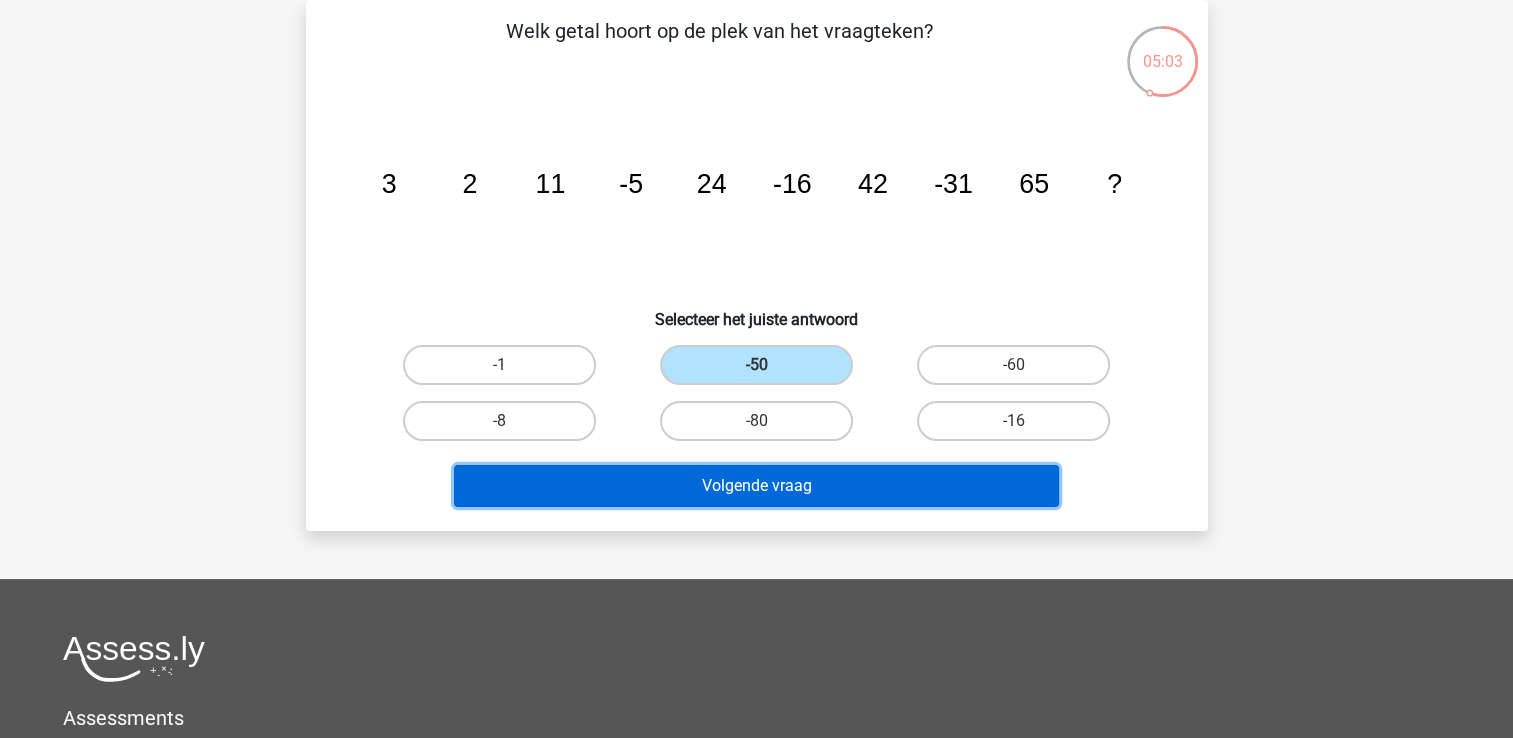 click on "Volgende vraag" at bounding box center (756, 486) 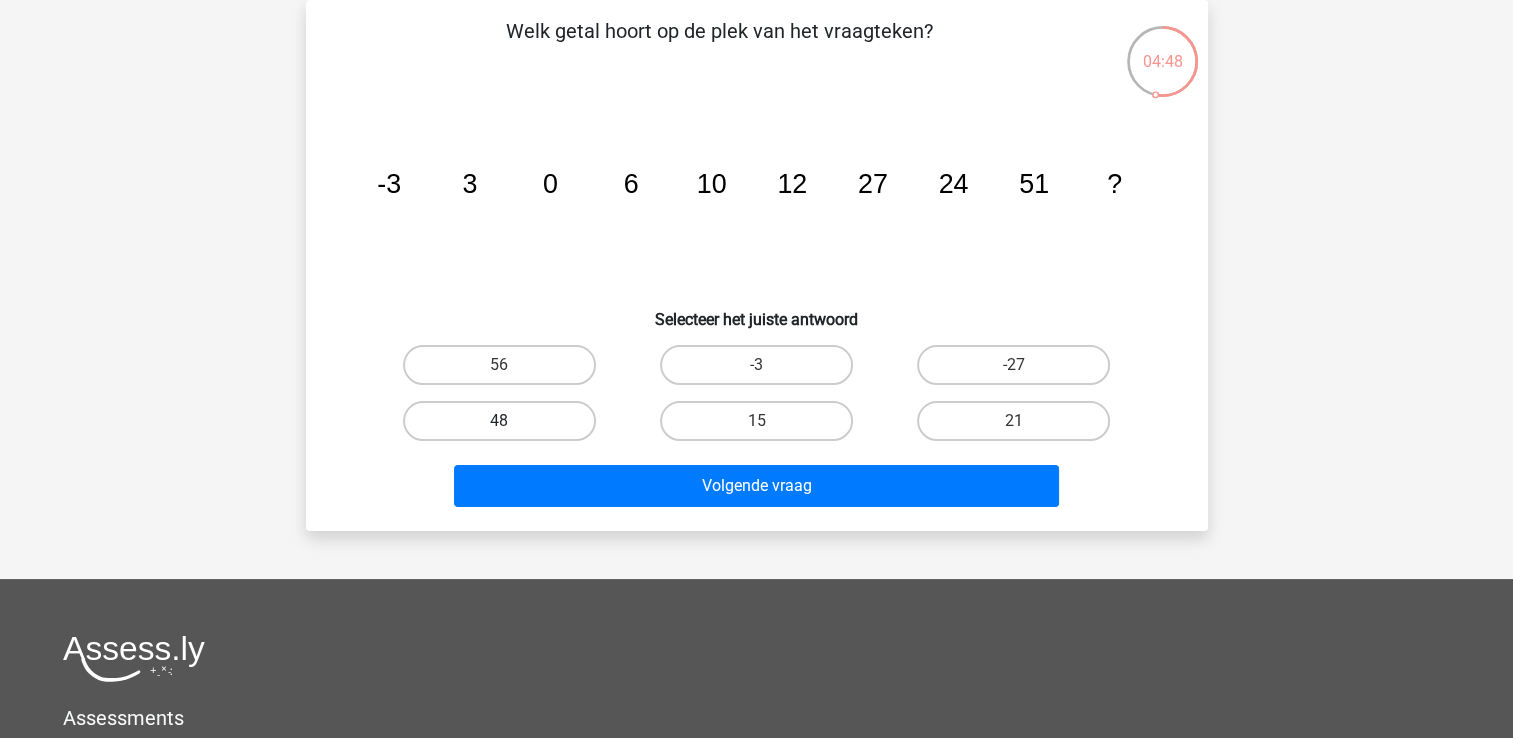 click on "48" at bounding box center (499, 421) 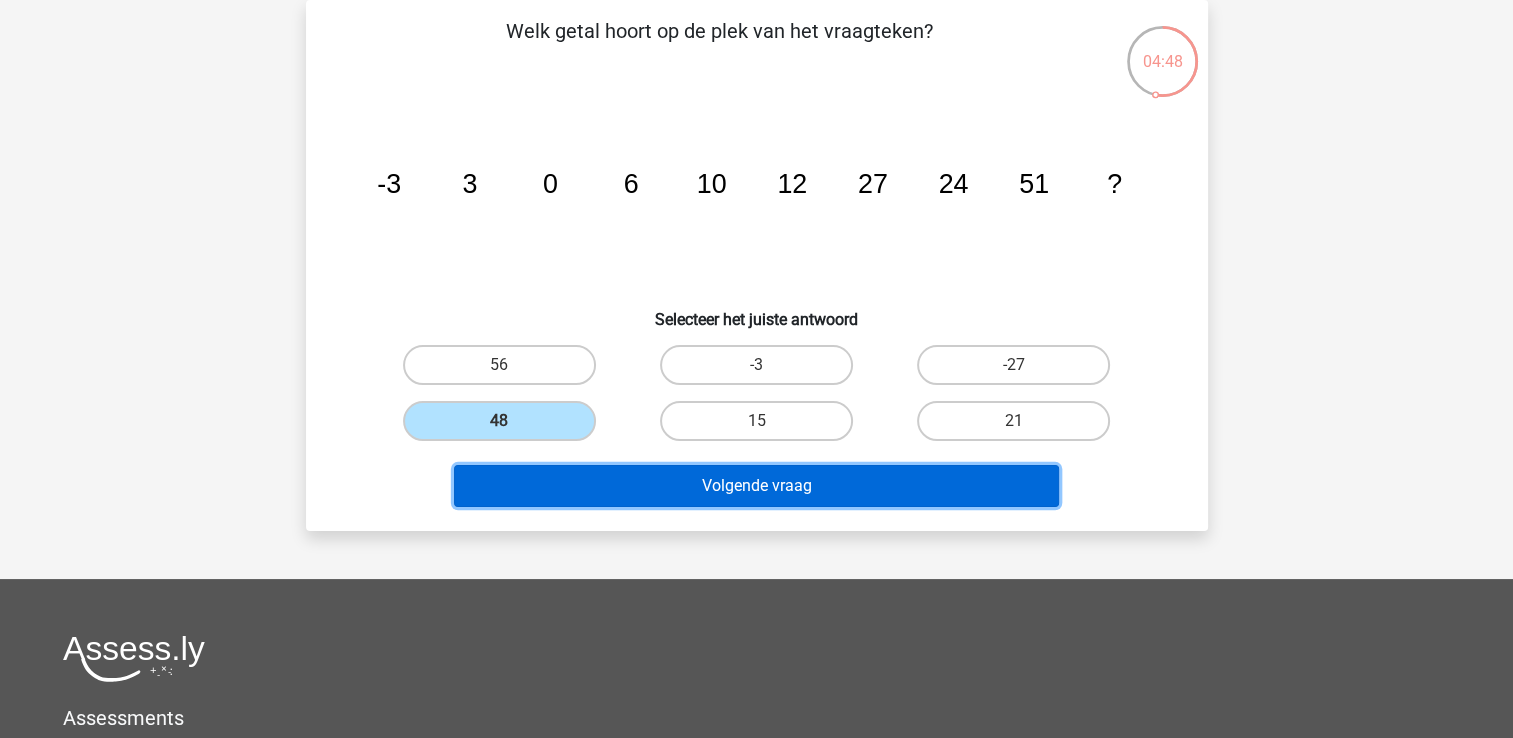 click on "Volgende vraag" at bounding box center [756, 486] 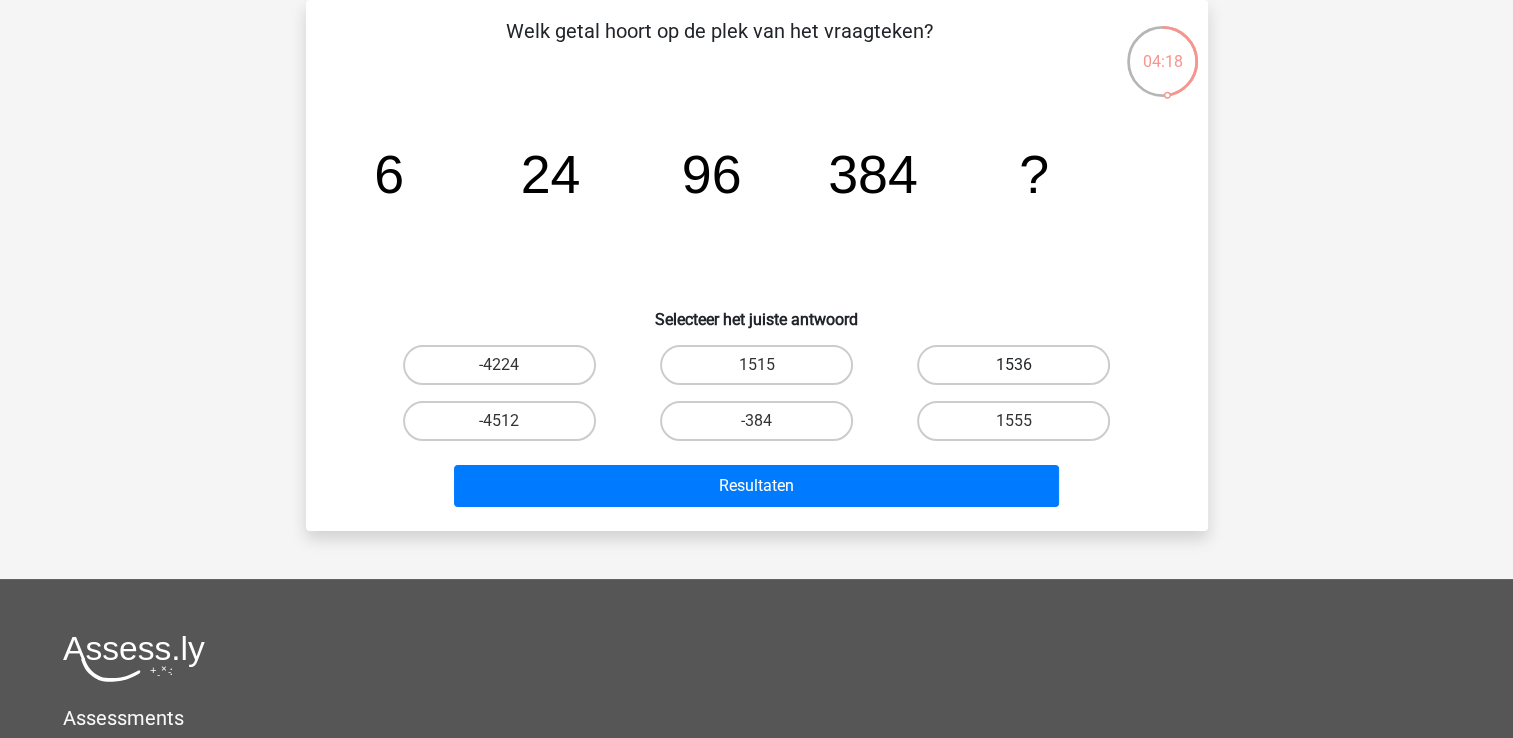 click on "1536" at bounding box center [1013, 365] 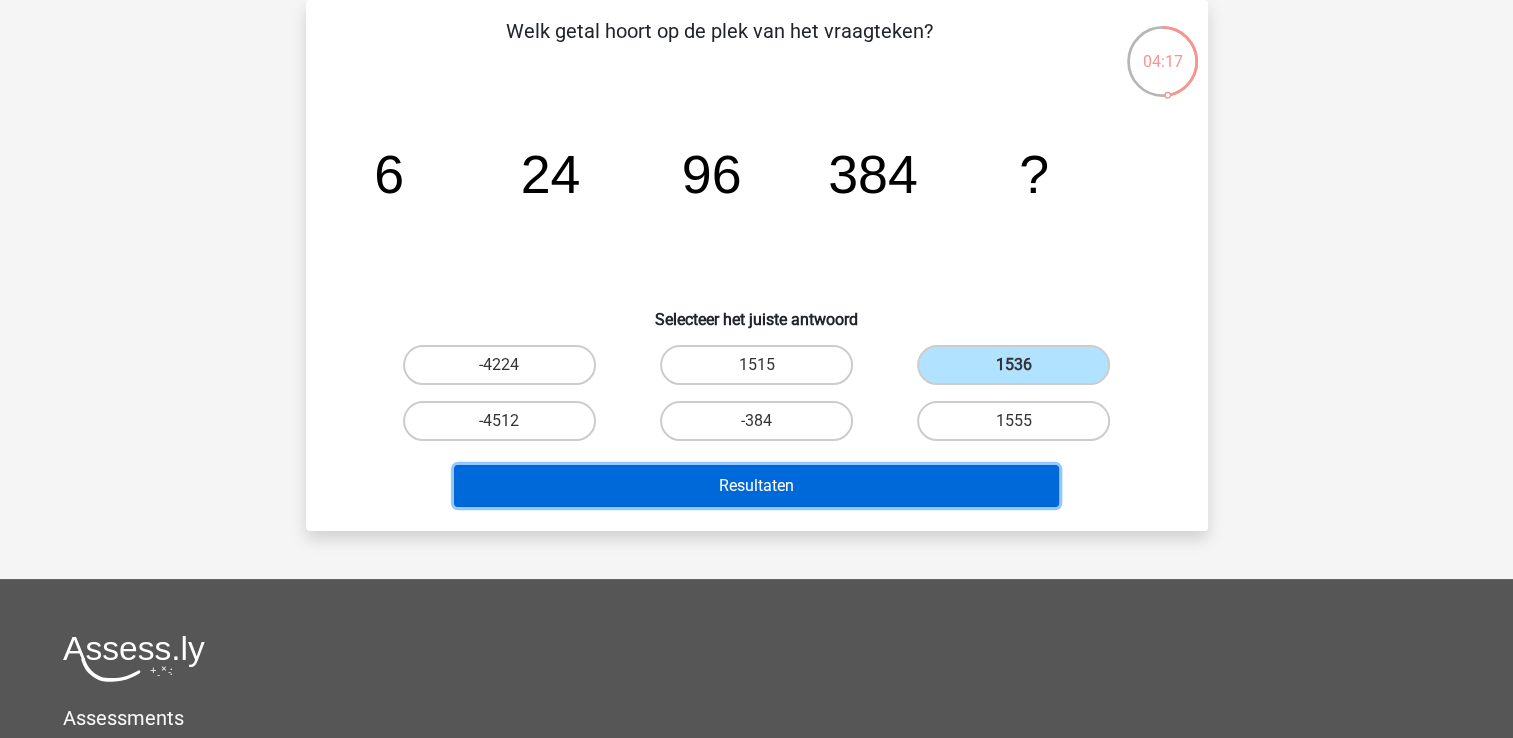 click on "Resultaten" at bounding box center (756, 486) 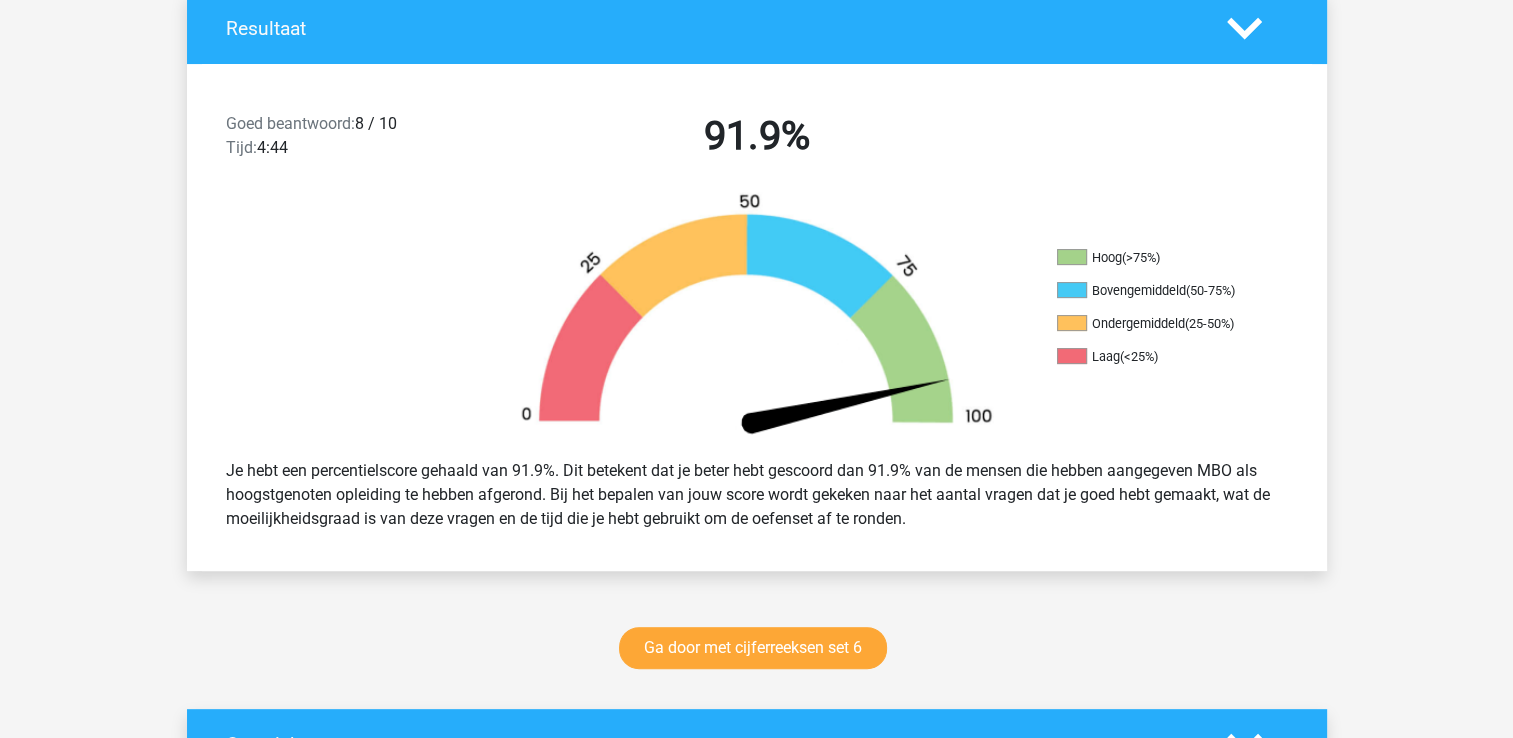 scroll, scrollTop: 600, scrollLeft: 0, axis: vertical 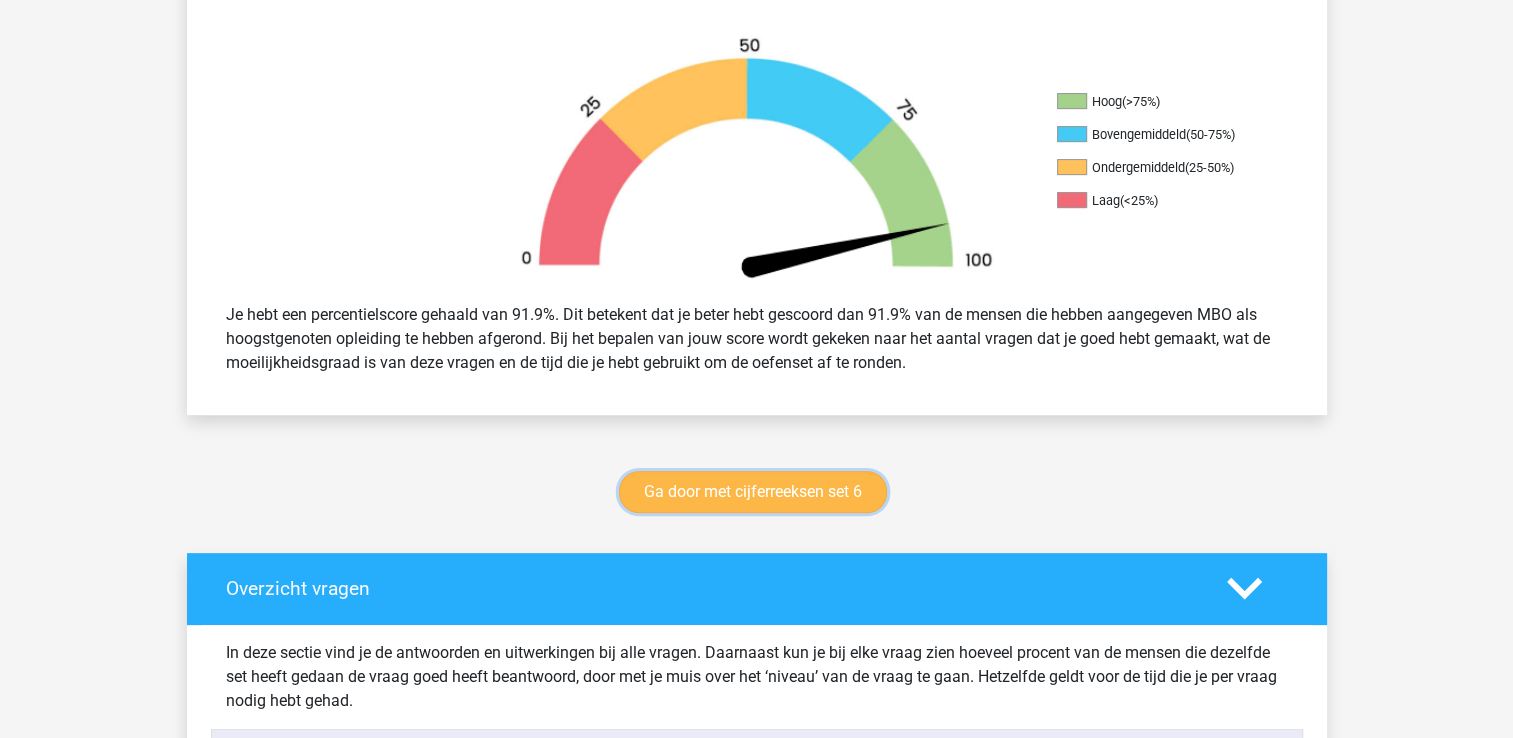 click on "Ga door met cijferreeksen set 6" at bounding box center [753, 492] 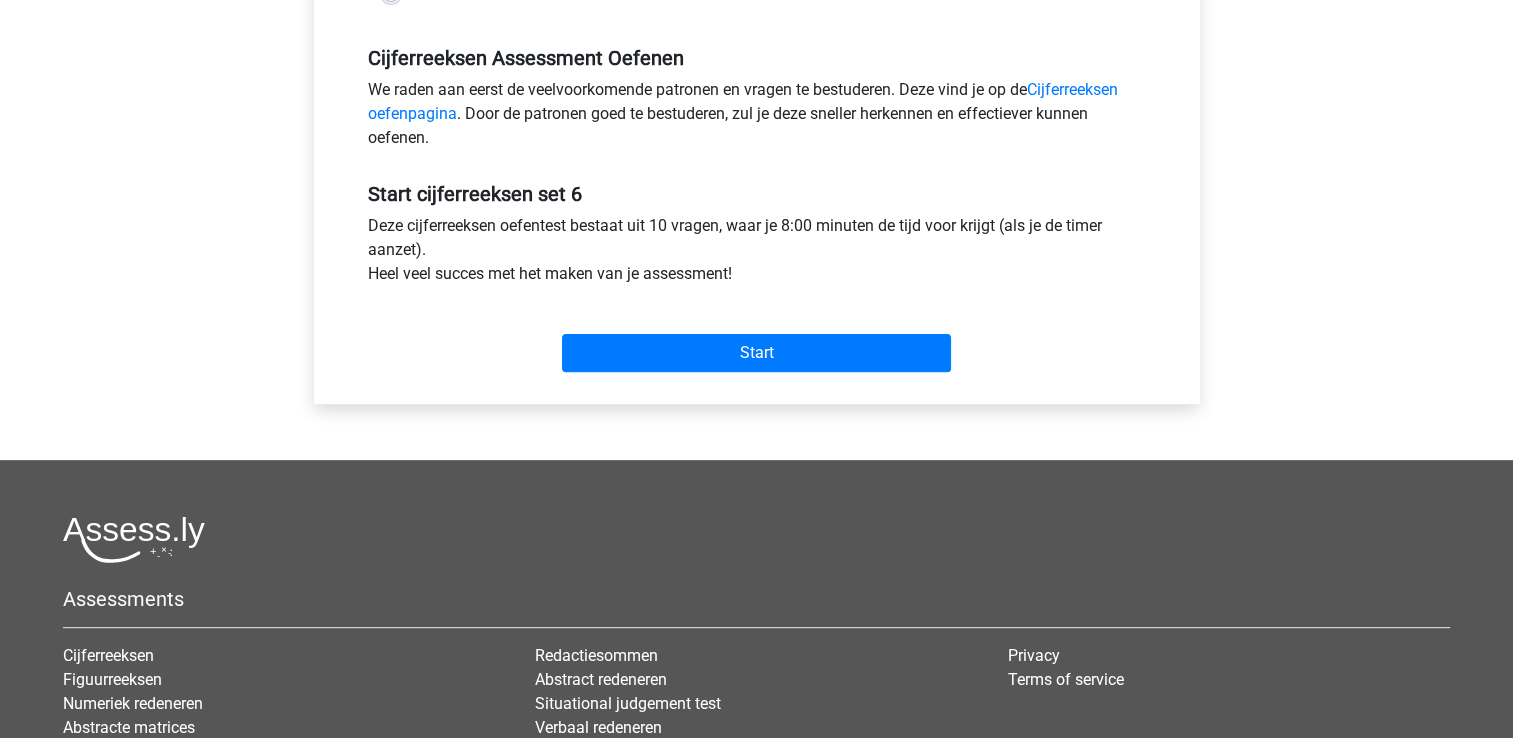 scroll, scrollTop: 700, scrollLeft: 0, axis: vertical 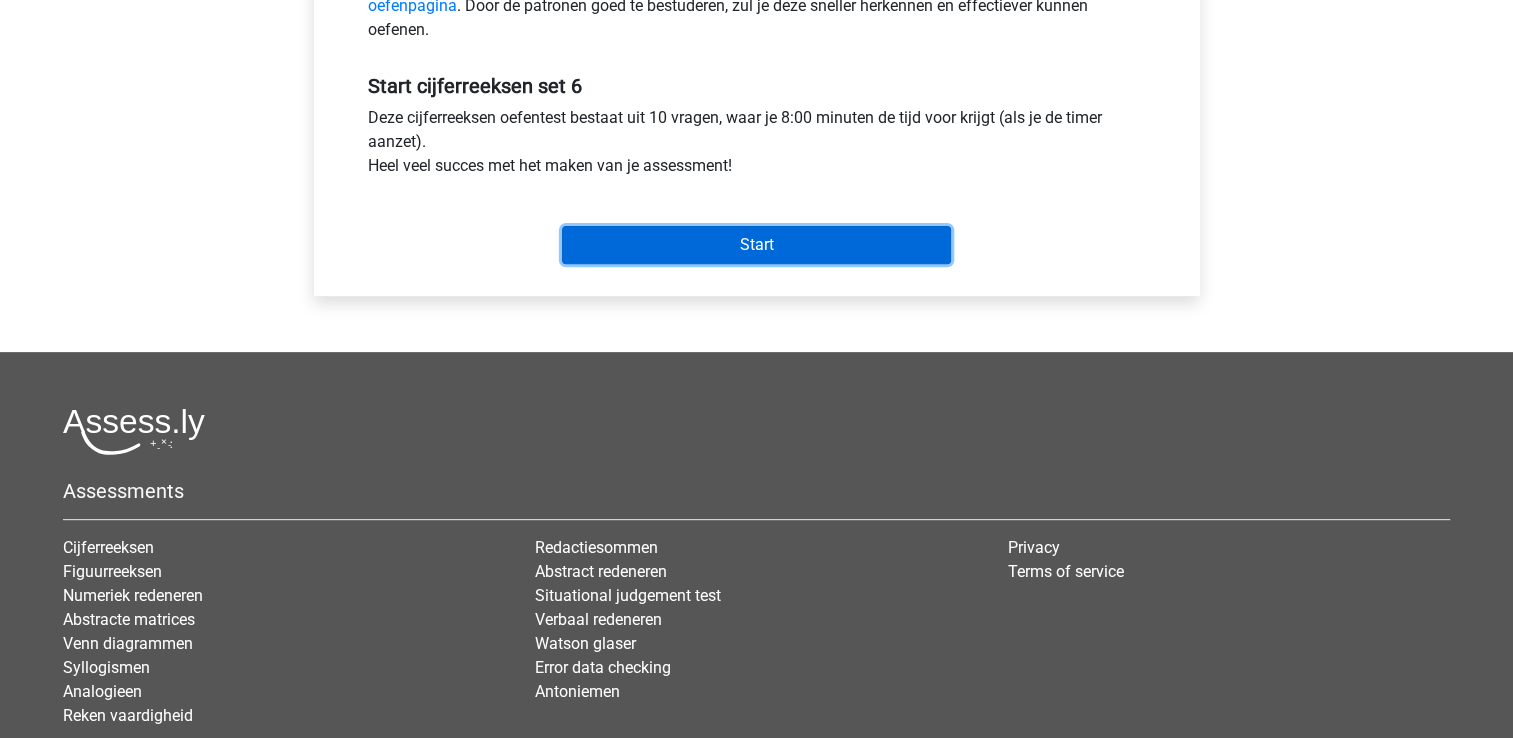 click on "Start" at bounding box center [756, 245] 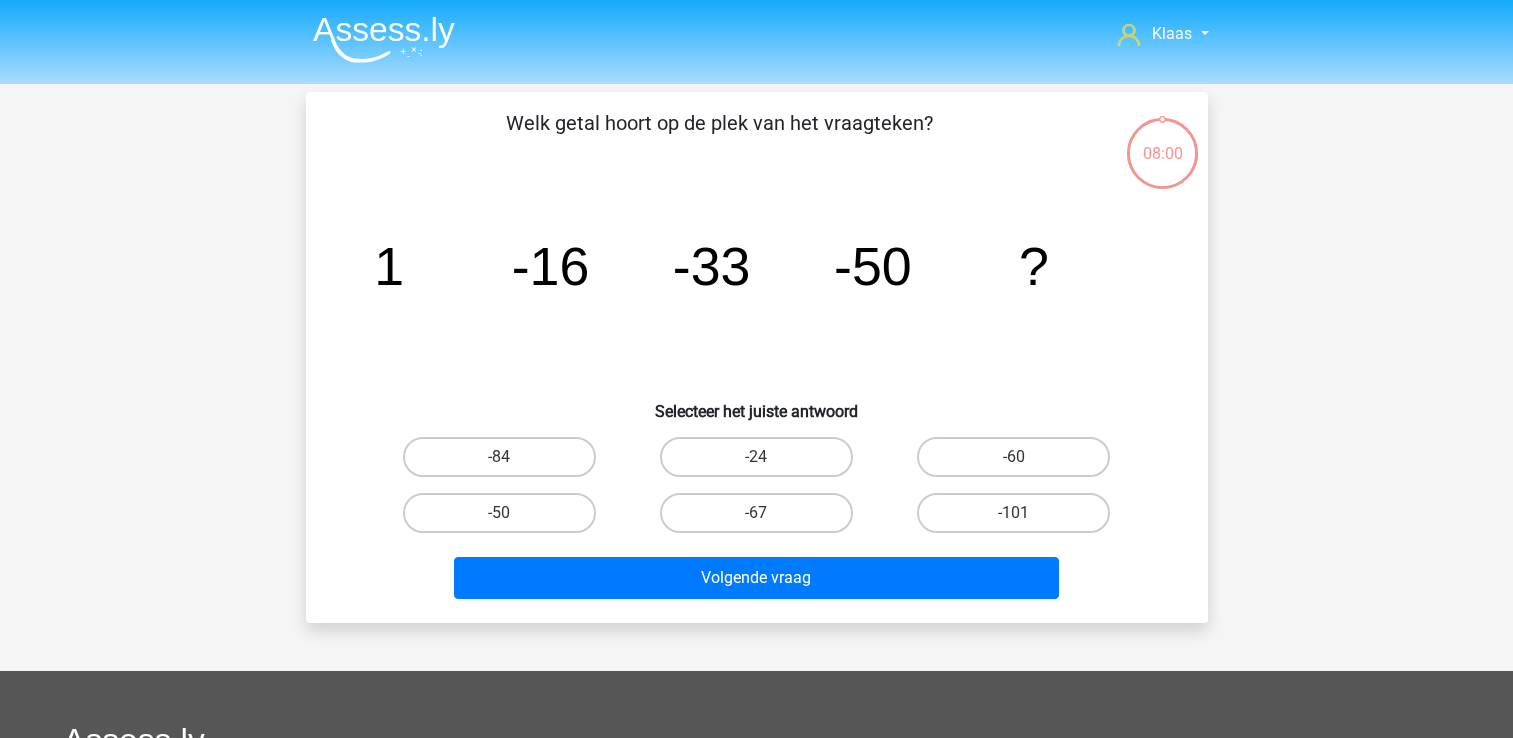 scroll, scrollTop: 0, scrollLeft: 0, axis: both 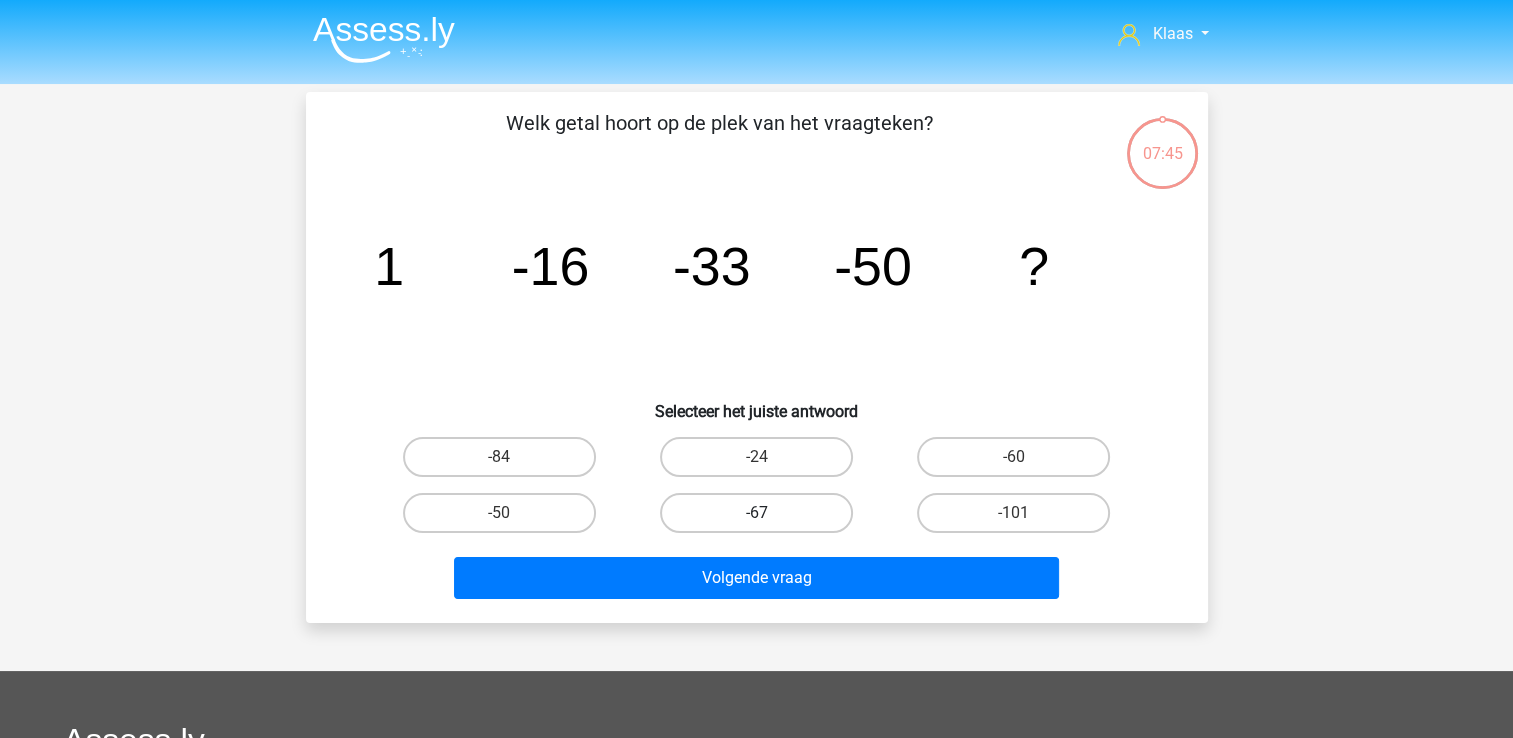 click on "-67" at bounding box center [756, 513] 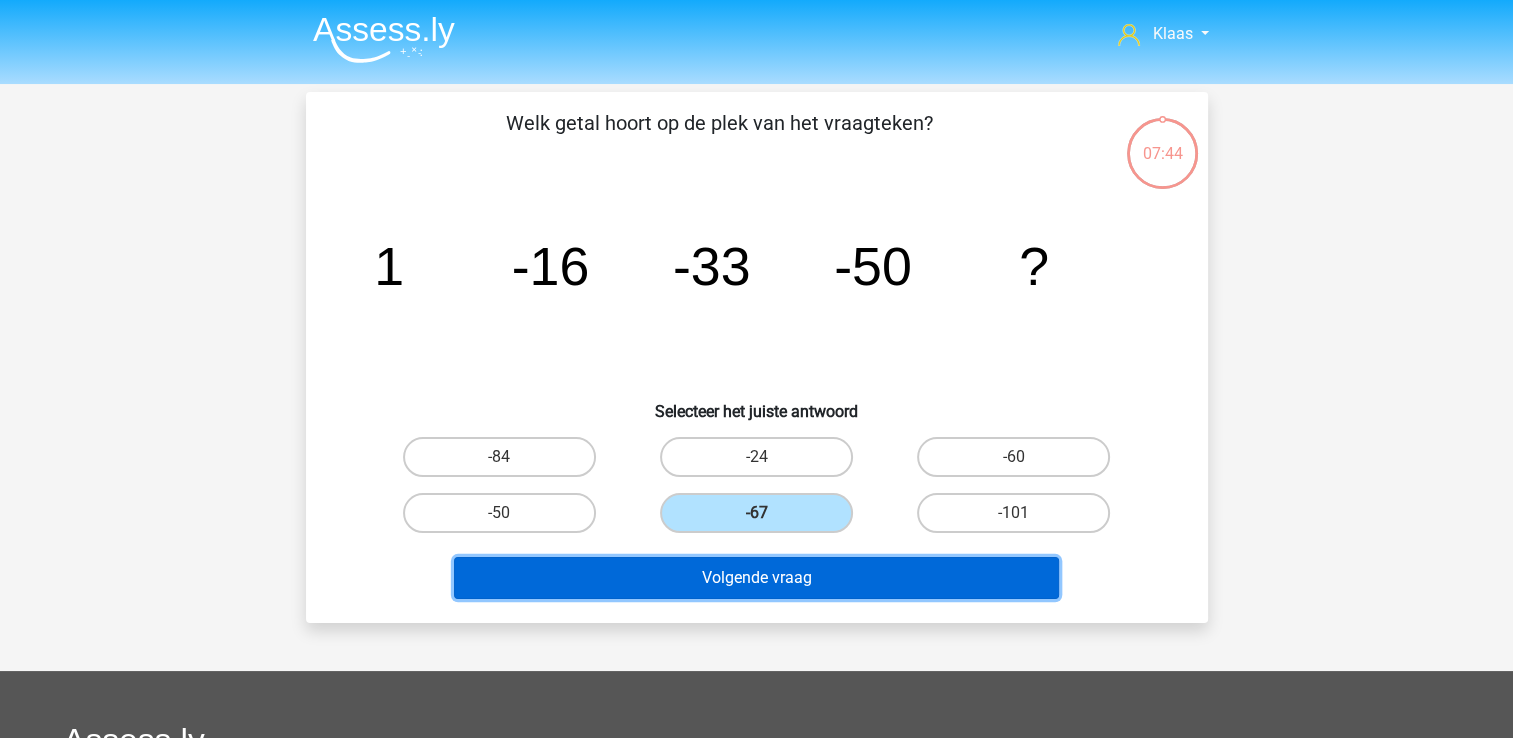 click on "Volgende vraag" at bounding box center [756, 578] 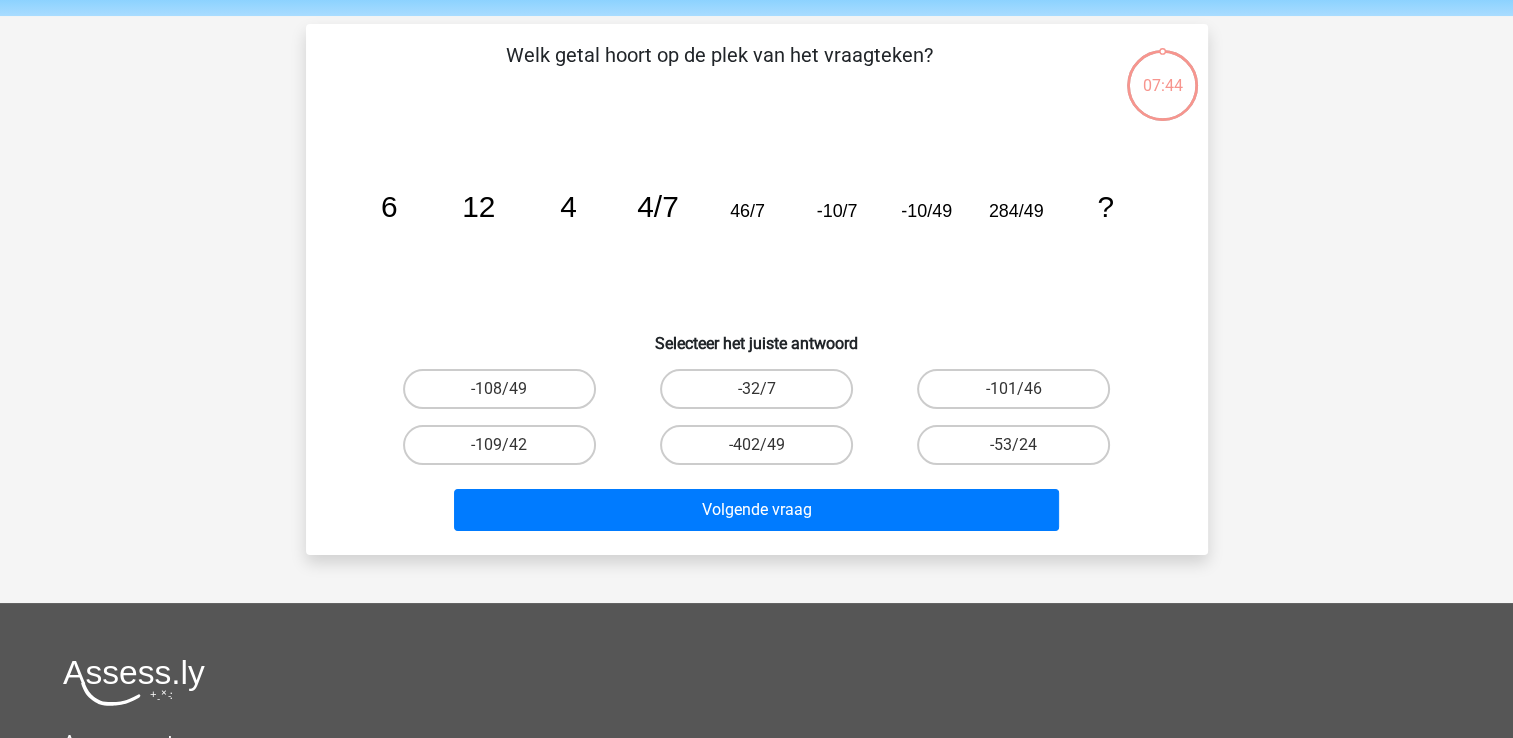 scroll, scrollTop: 92, scrollLeft: 0, axis: vertical 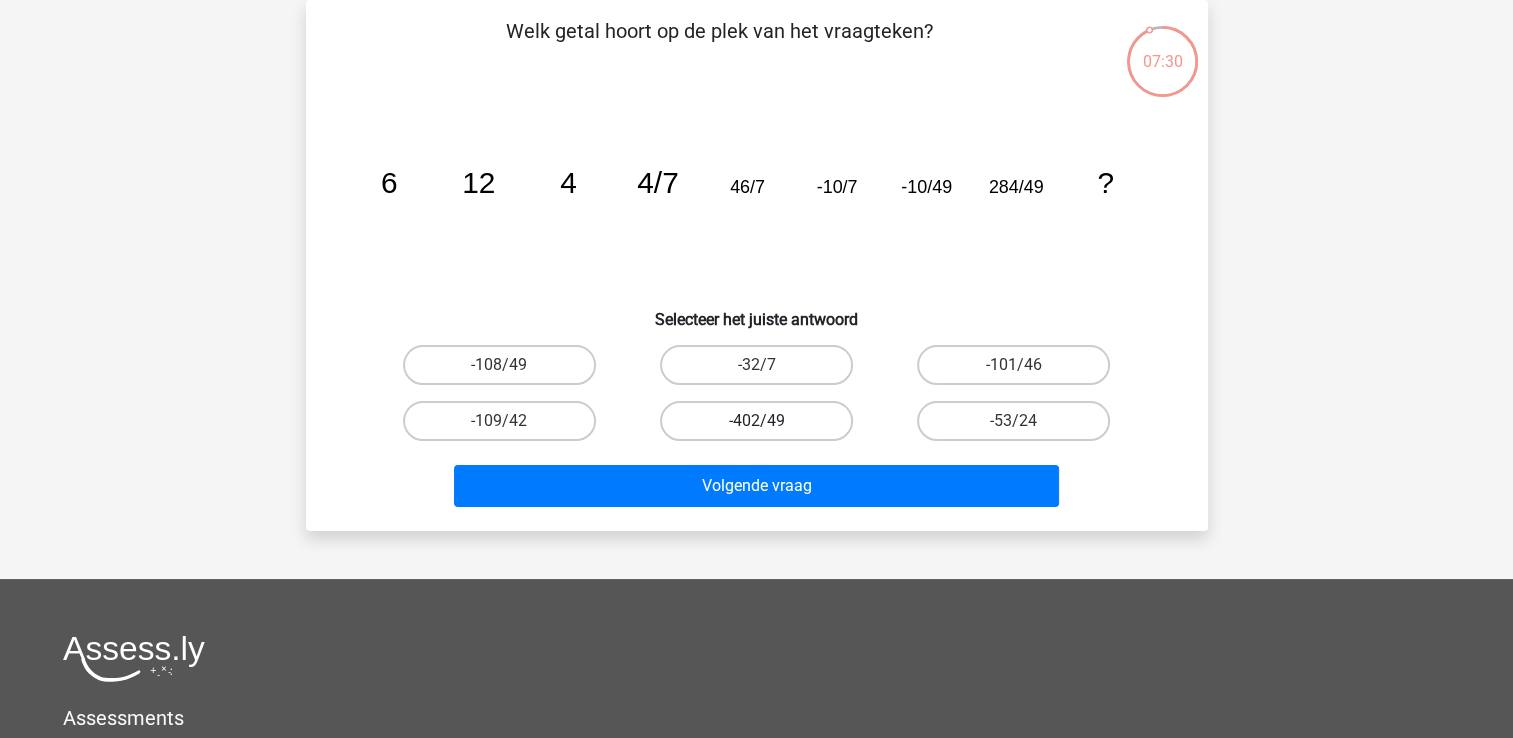 click on "-402/49" at bounding box center [756, 421] 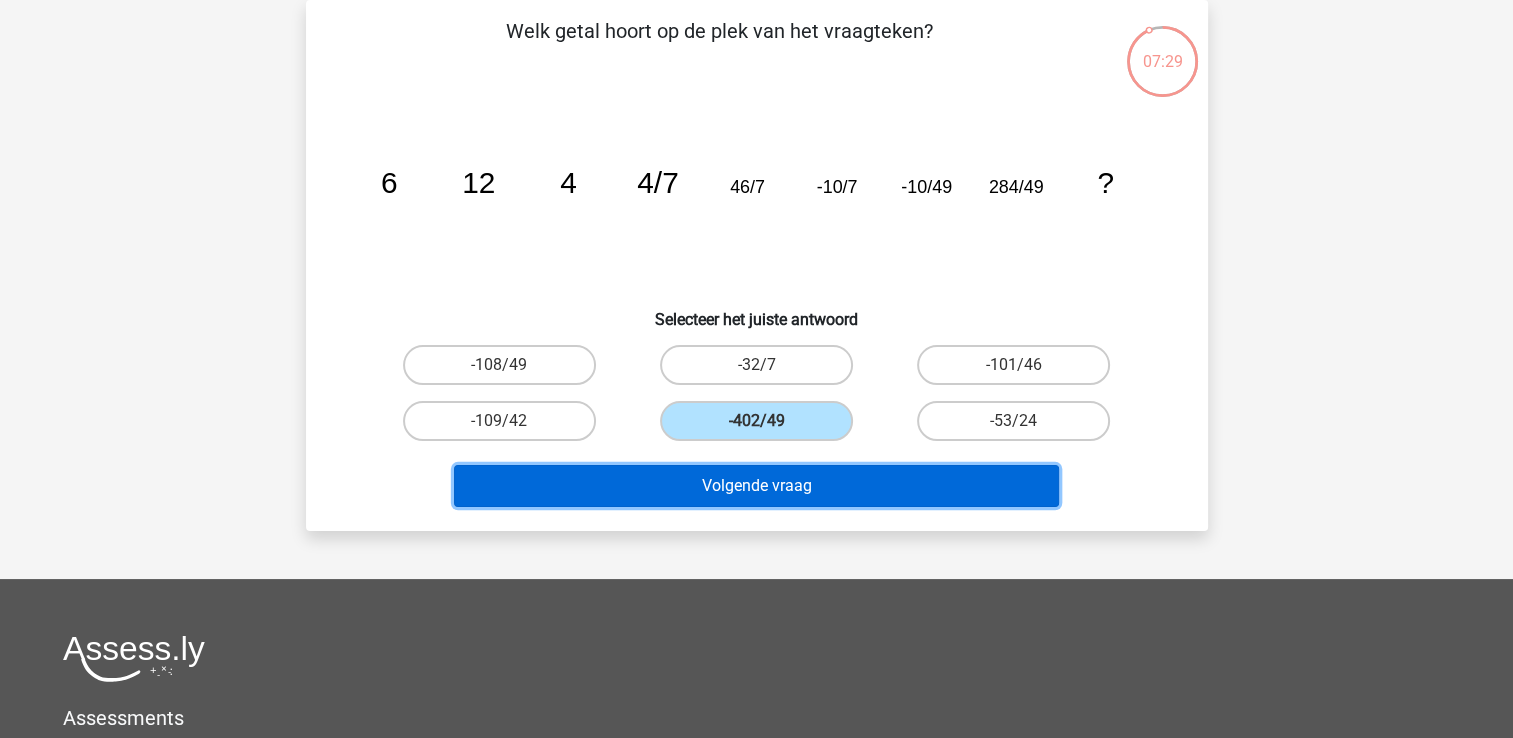 click on "Volgende vraag" at bounding box center (756, 486) 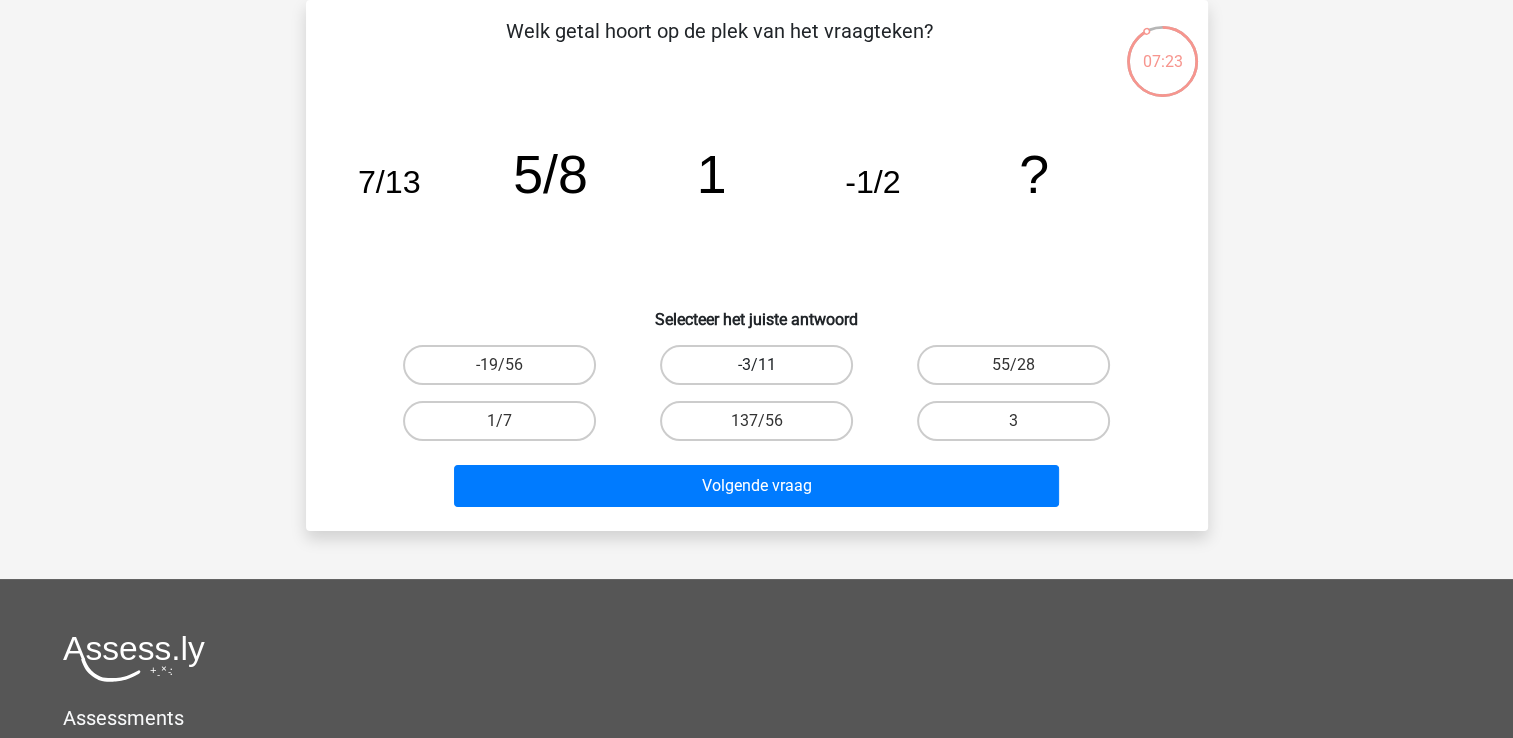 click on "-3/11" at bounding box center [756, 365] 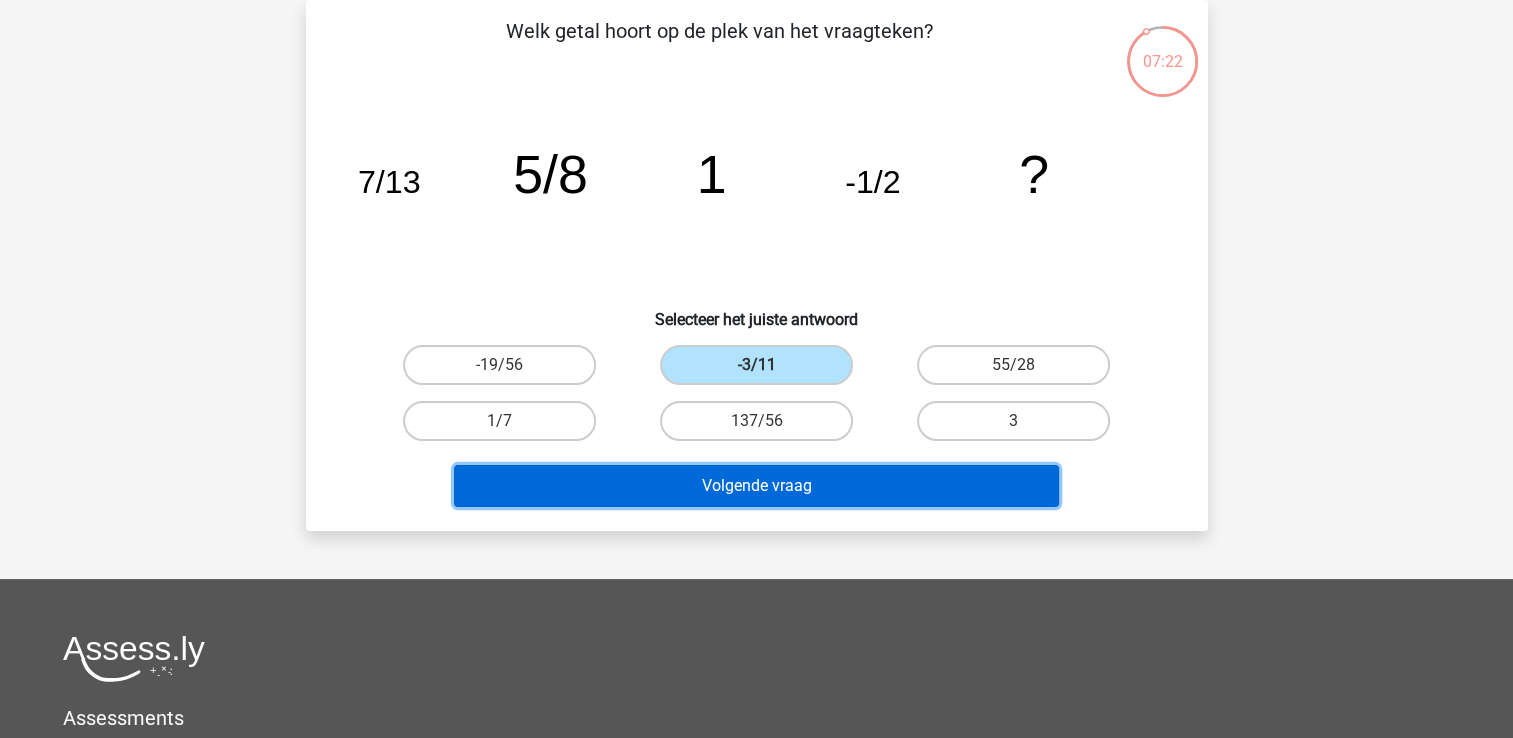 click on "Volgende vraag" at bounding box center (756, 486) 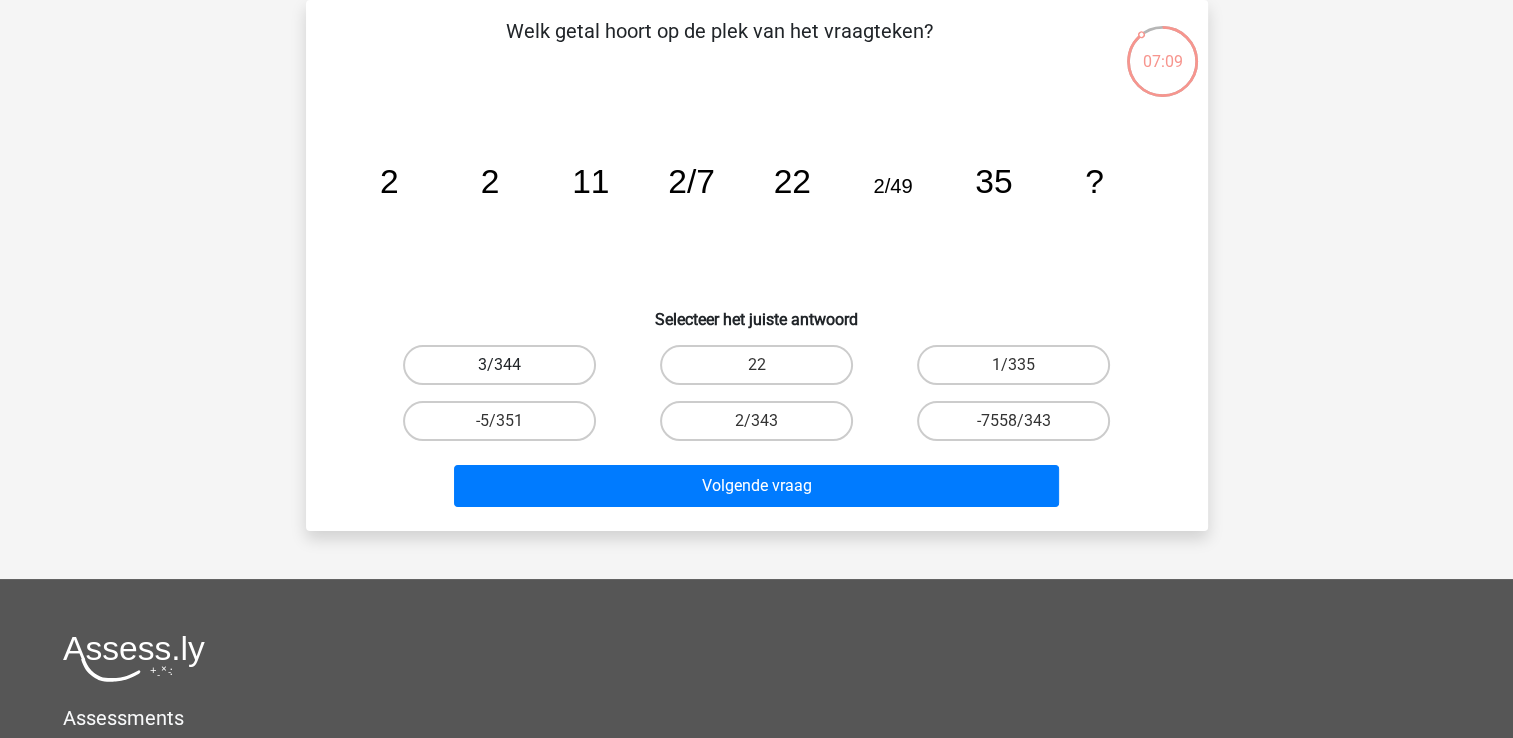 click on "3/344" at bounding box center [499, 365] 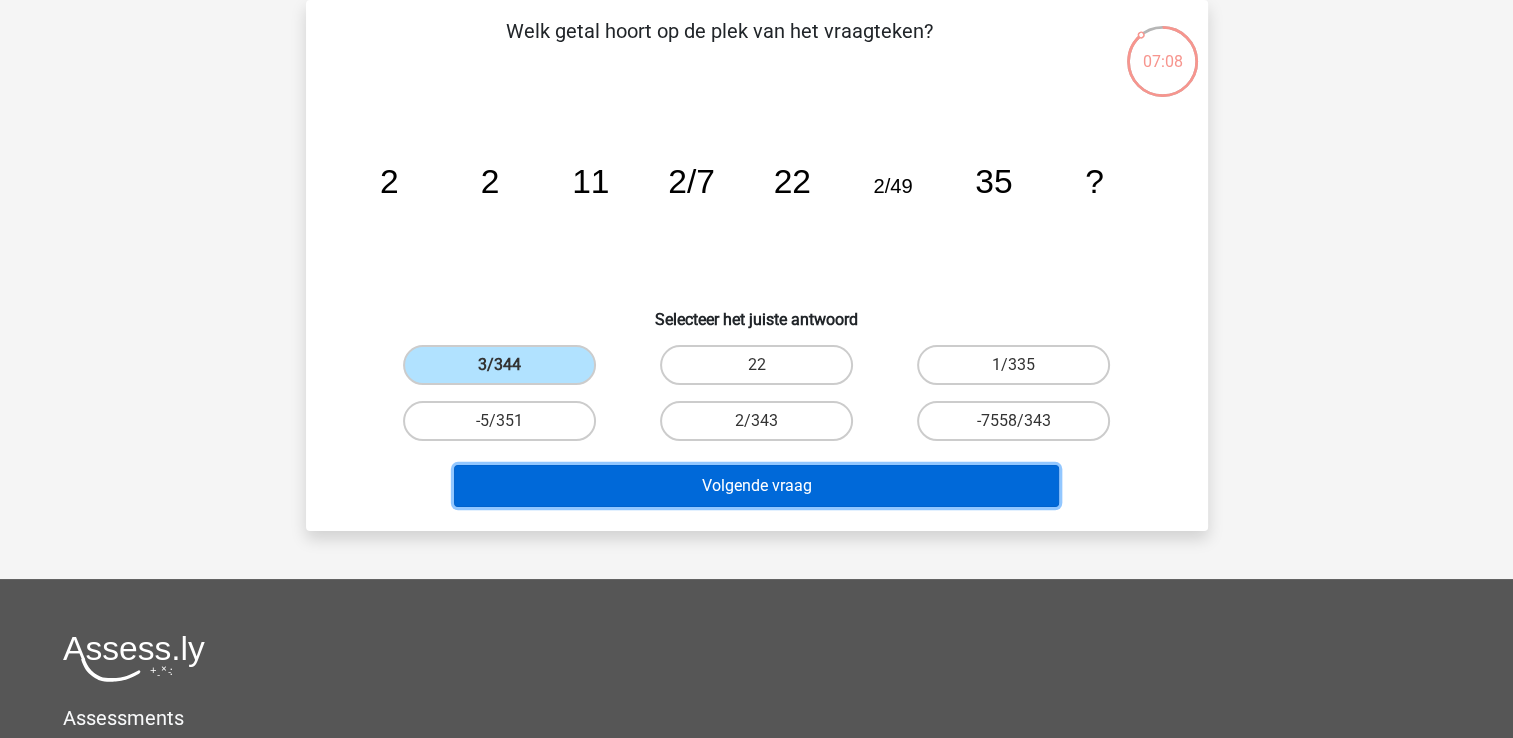 click on "Volgende vraag" at bounding box center [756, 486] 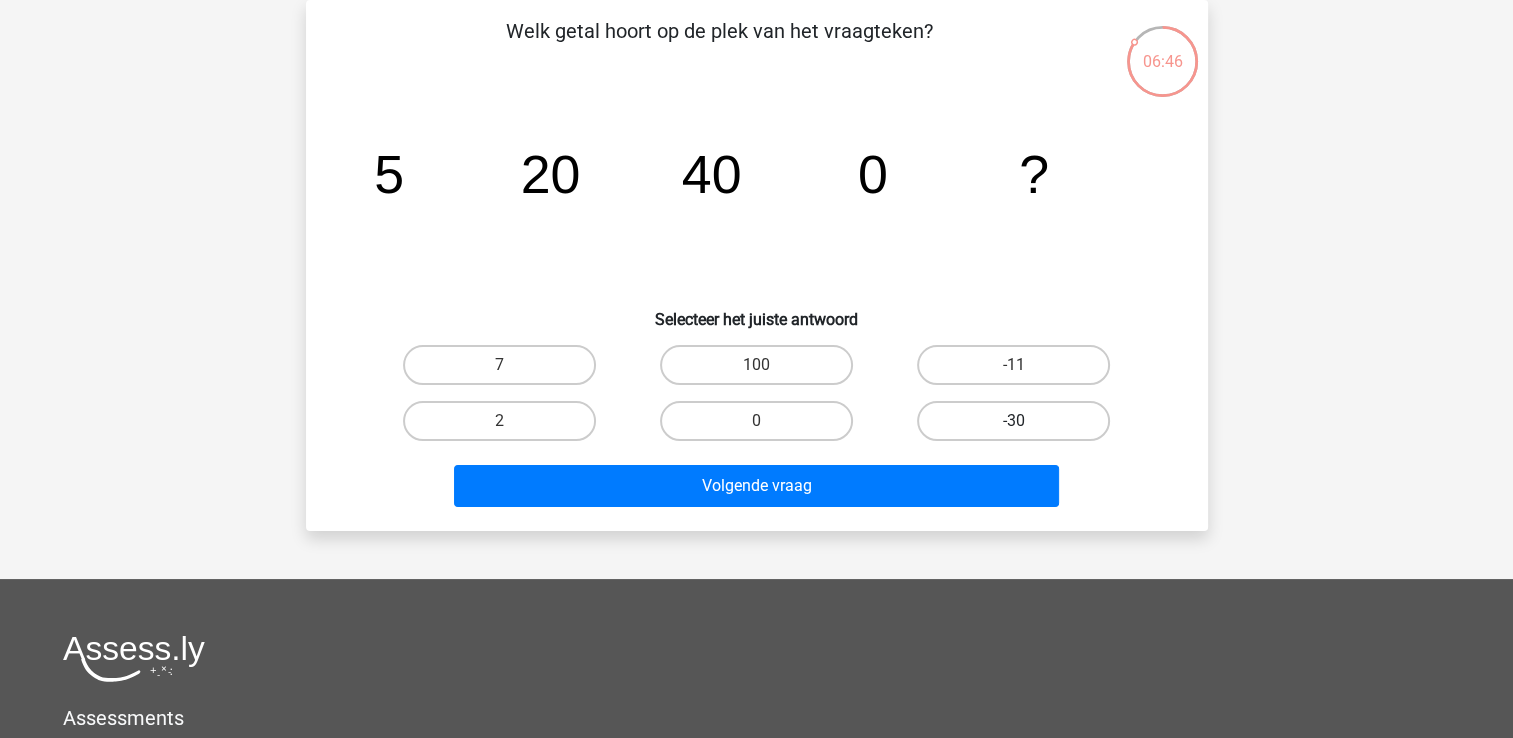 click on "-30" at bounding box center (1013, 421) 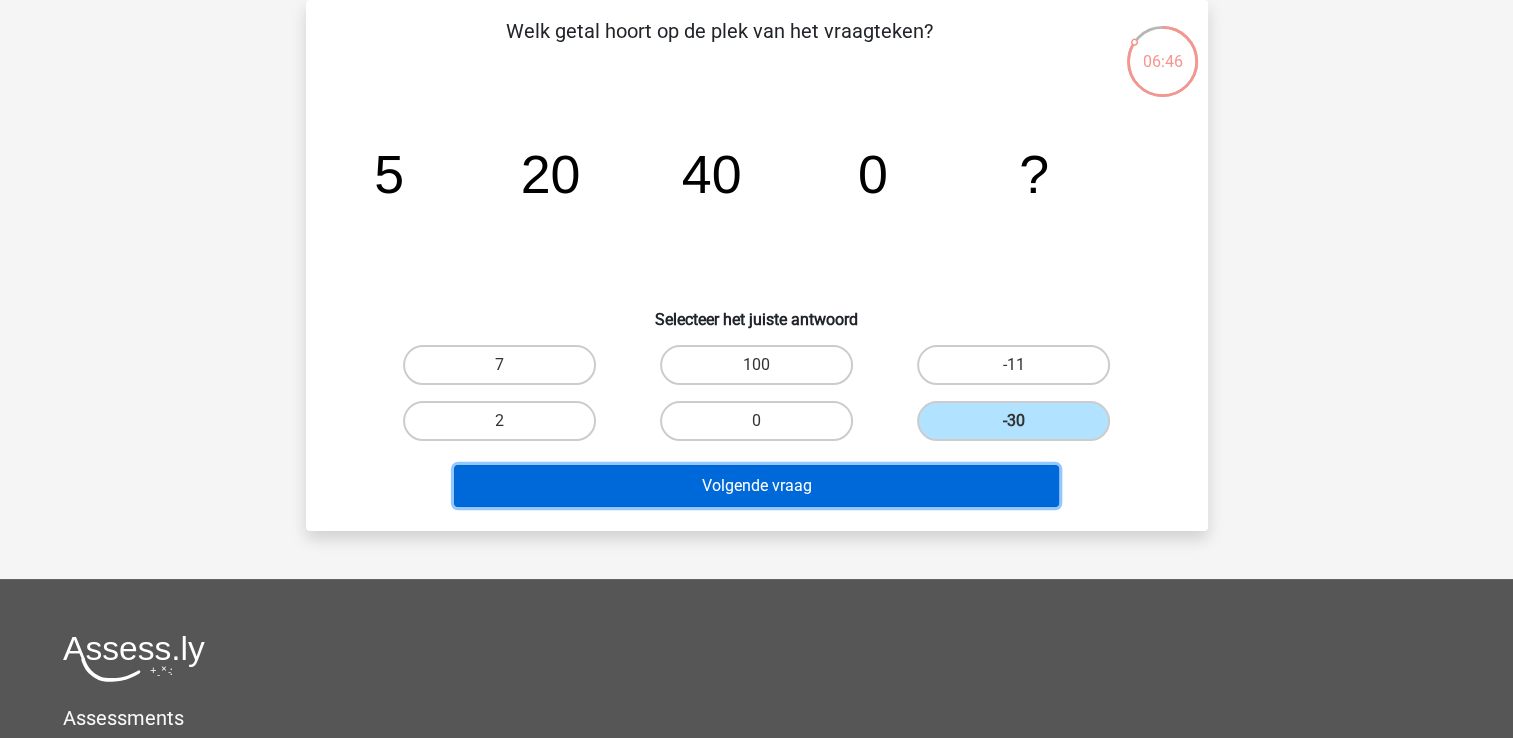 click on "Volgende vraag" at bounding box center (756, 486) 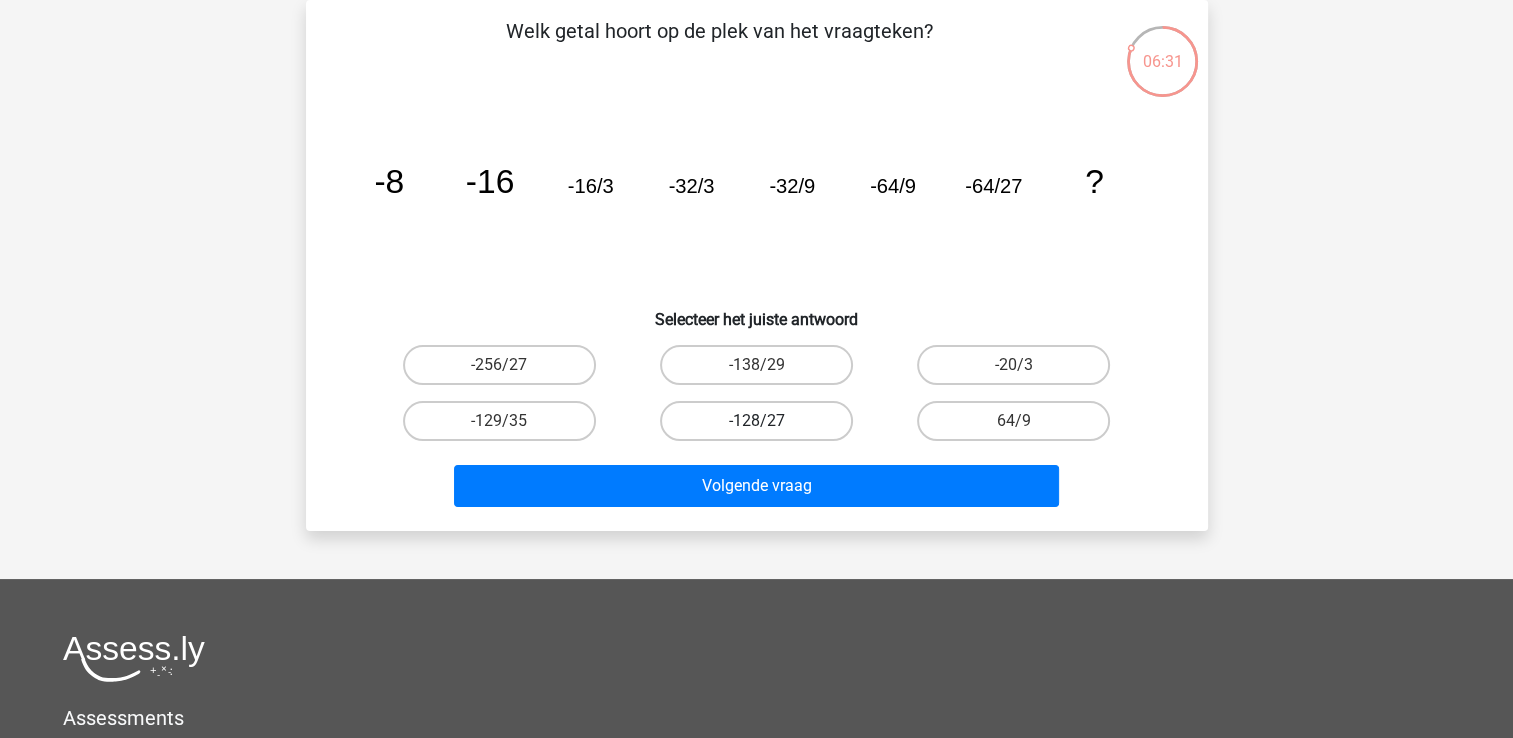 click on "-128/27" at bounding box center (756, 421) 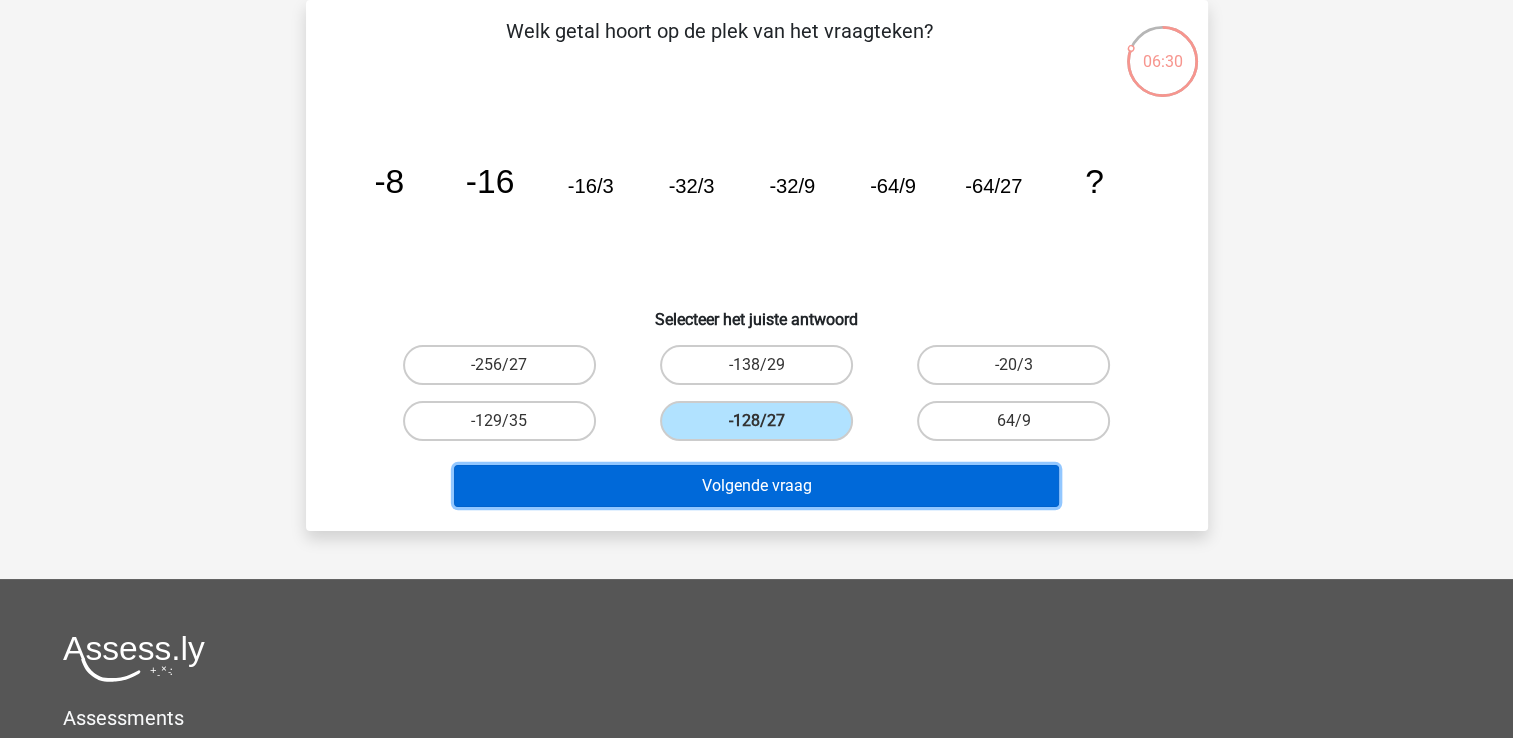 click on "Volgende vraag" at bounding box center (756, 486) 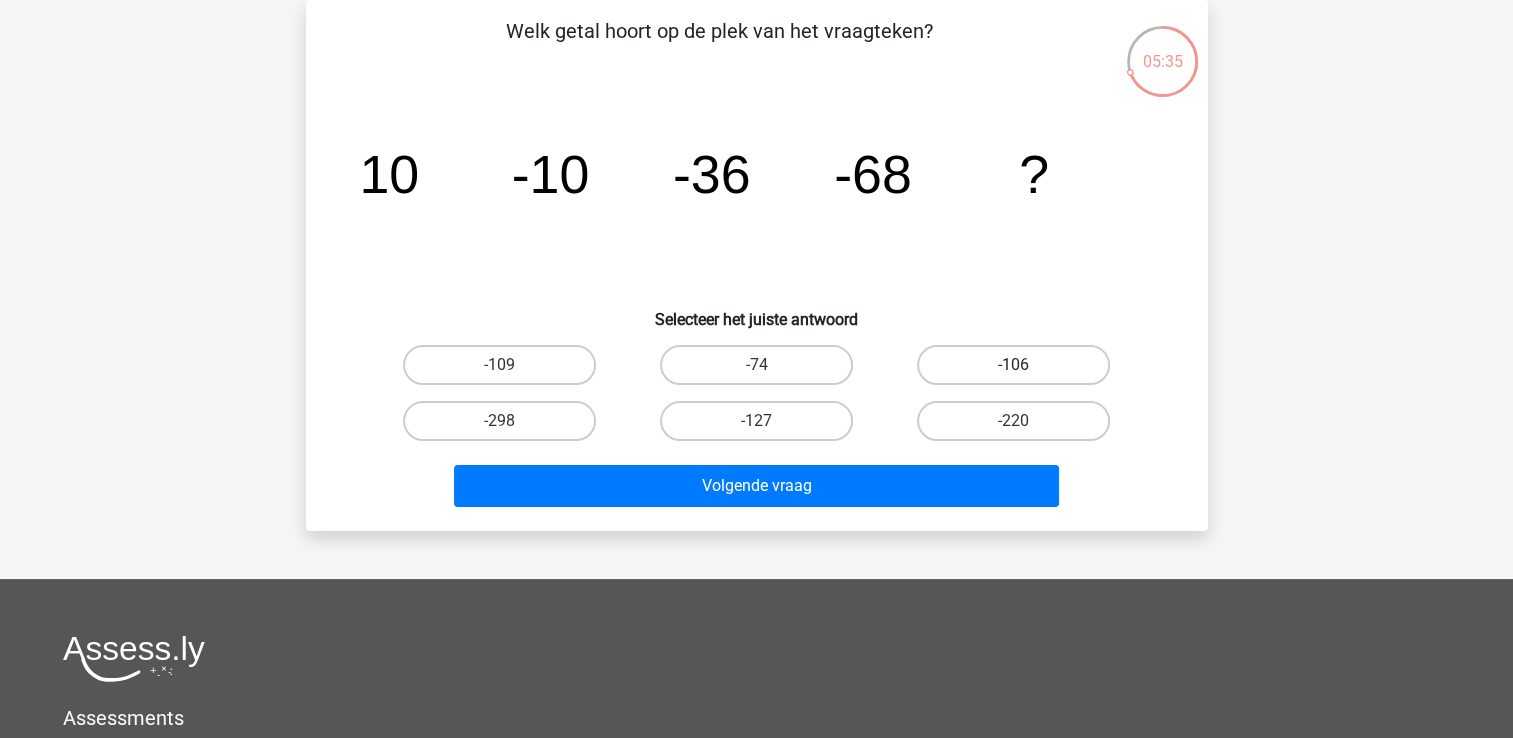 click on "-106" at bounding box center [1013, 365] 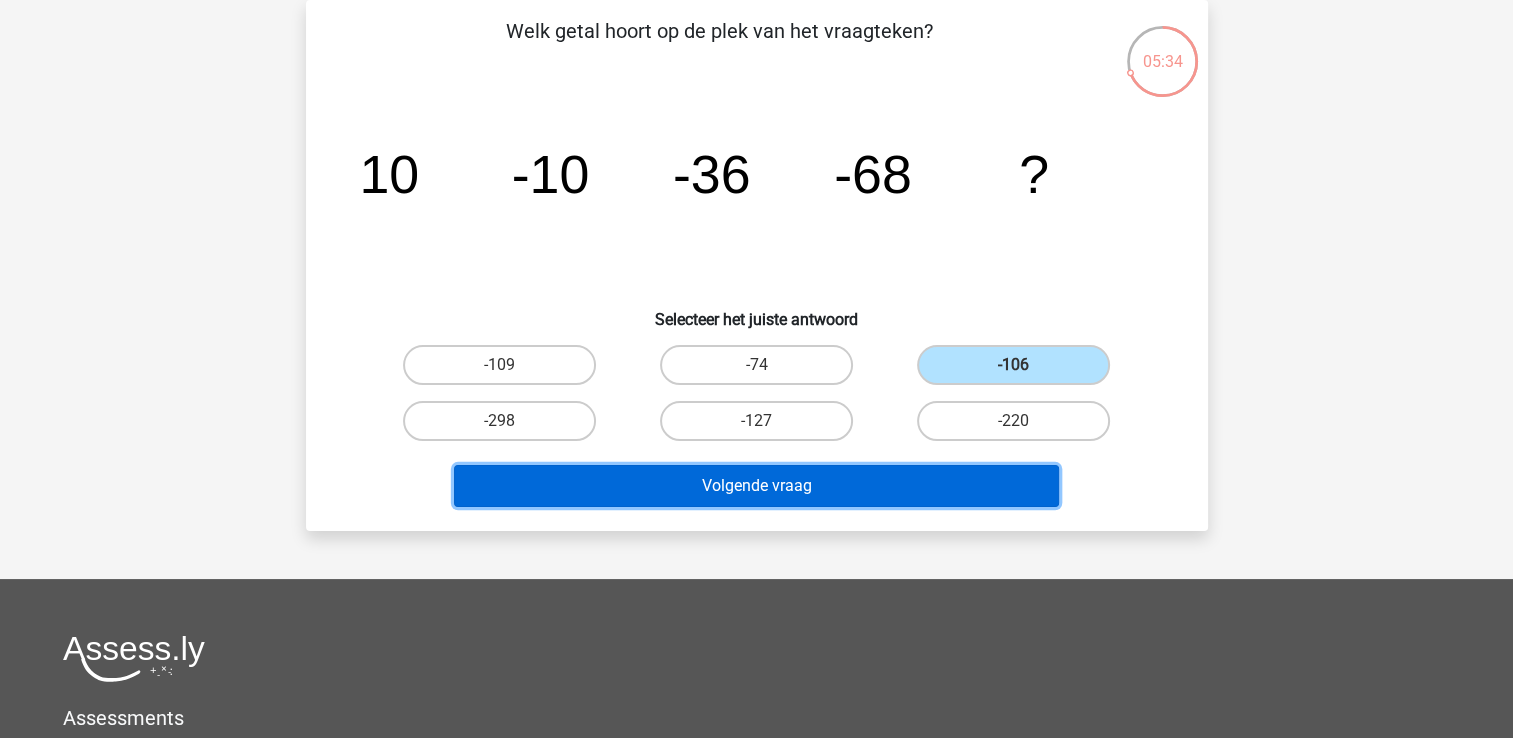 click on "Volgende vraag" at bounding box center (756, 486) 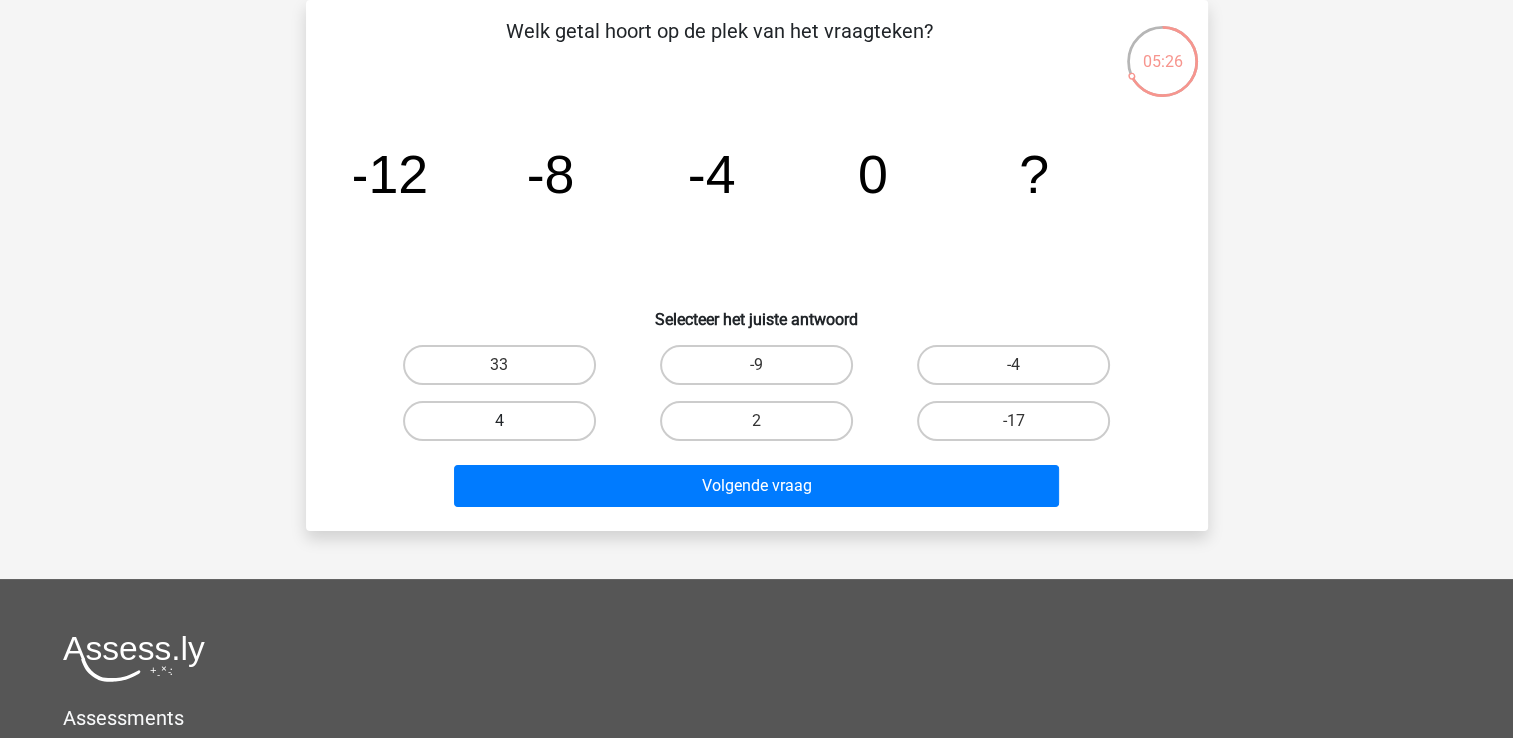 click on "4" at bounding box center (499, 421) 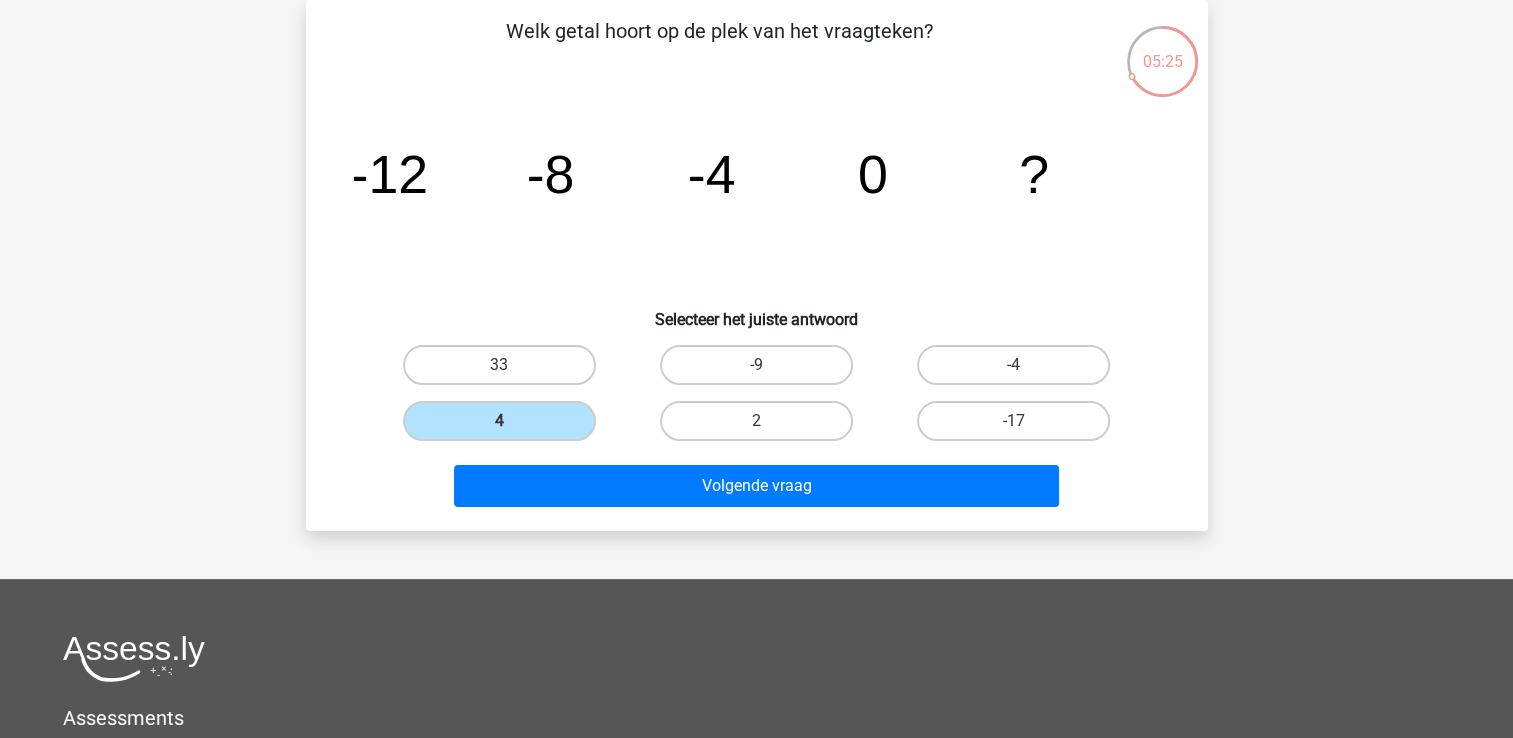 click on "Volgende vraag" at bounding box center (757, 490) 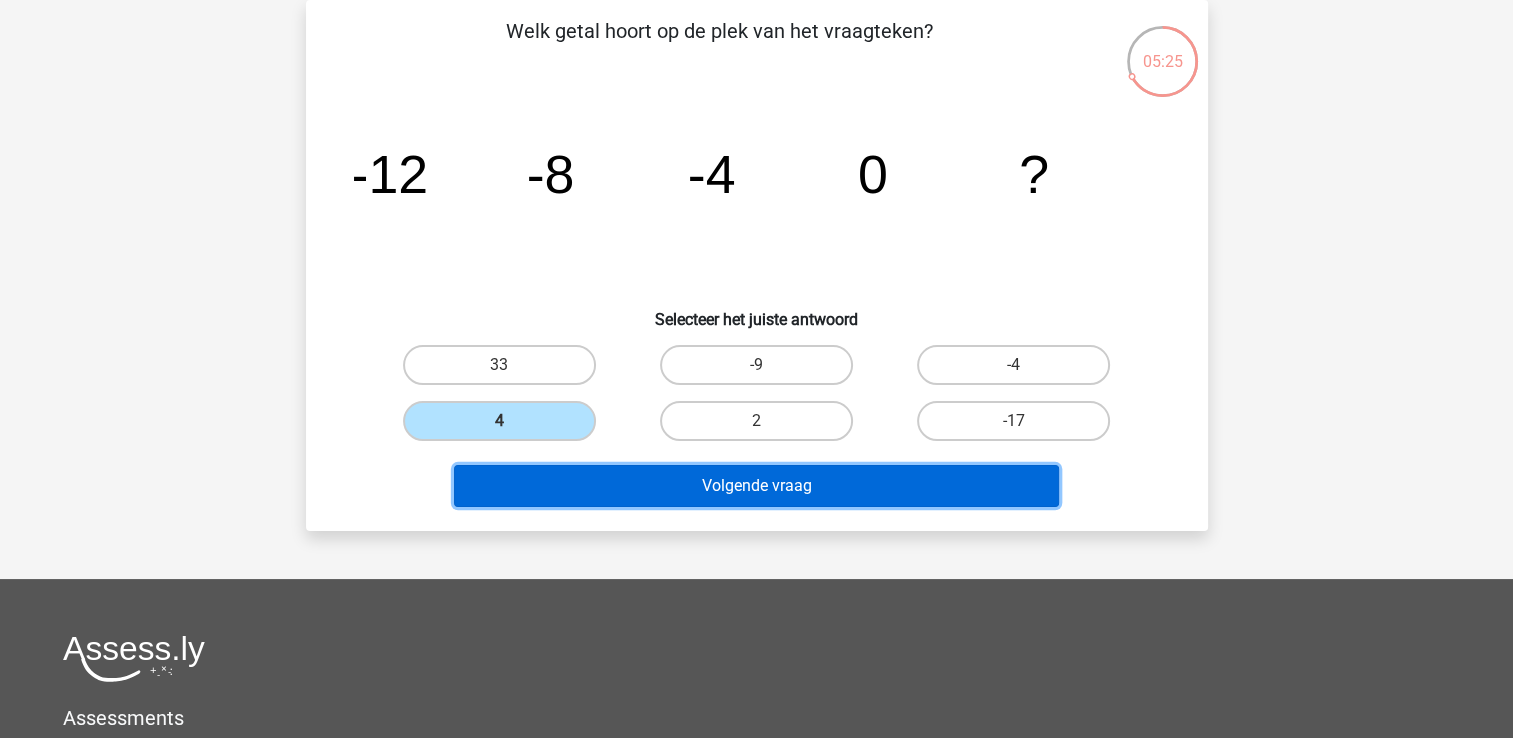 click on "Volgende vraag" at bounding box center (756, 486) 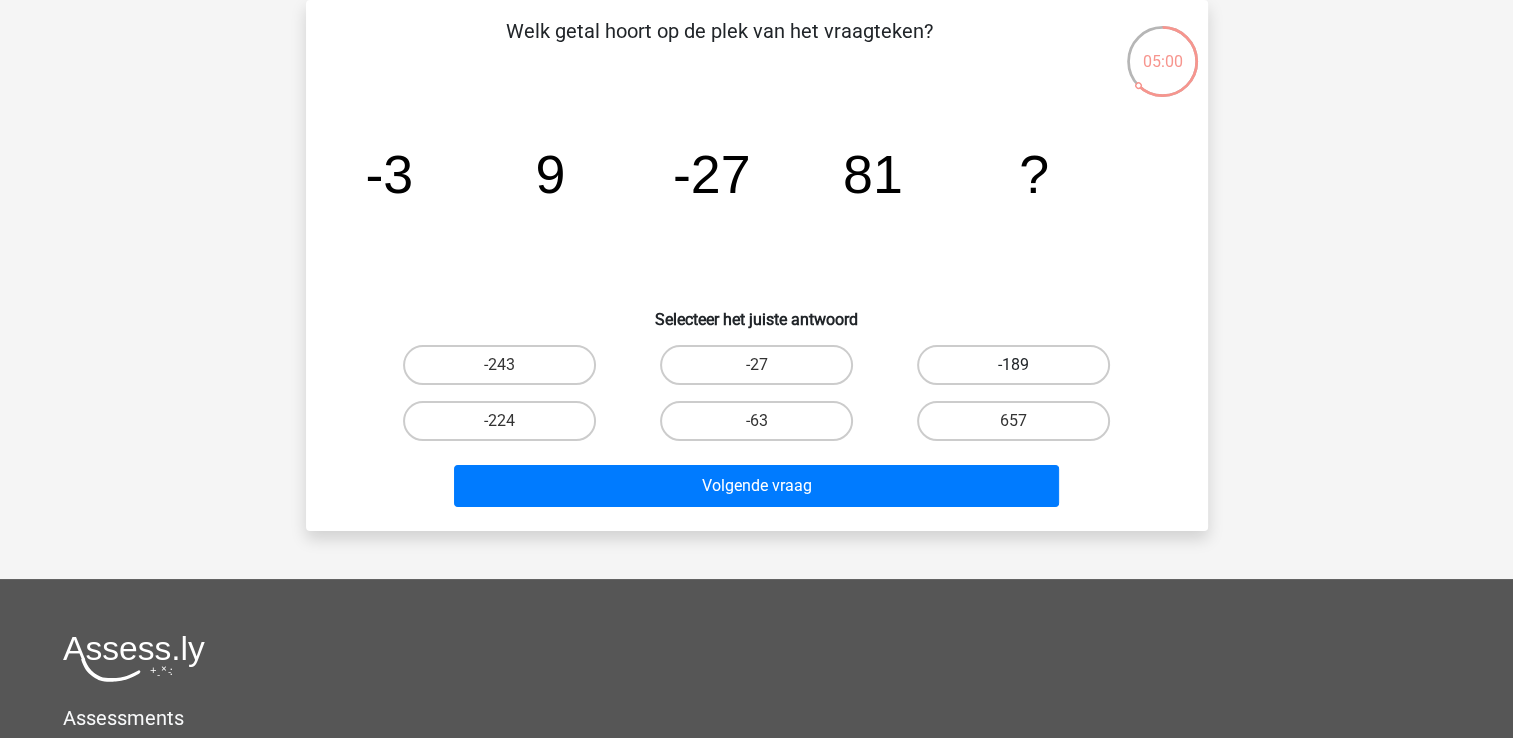 click on "-189" at bounding box center (1013, 365) 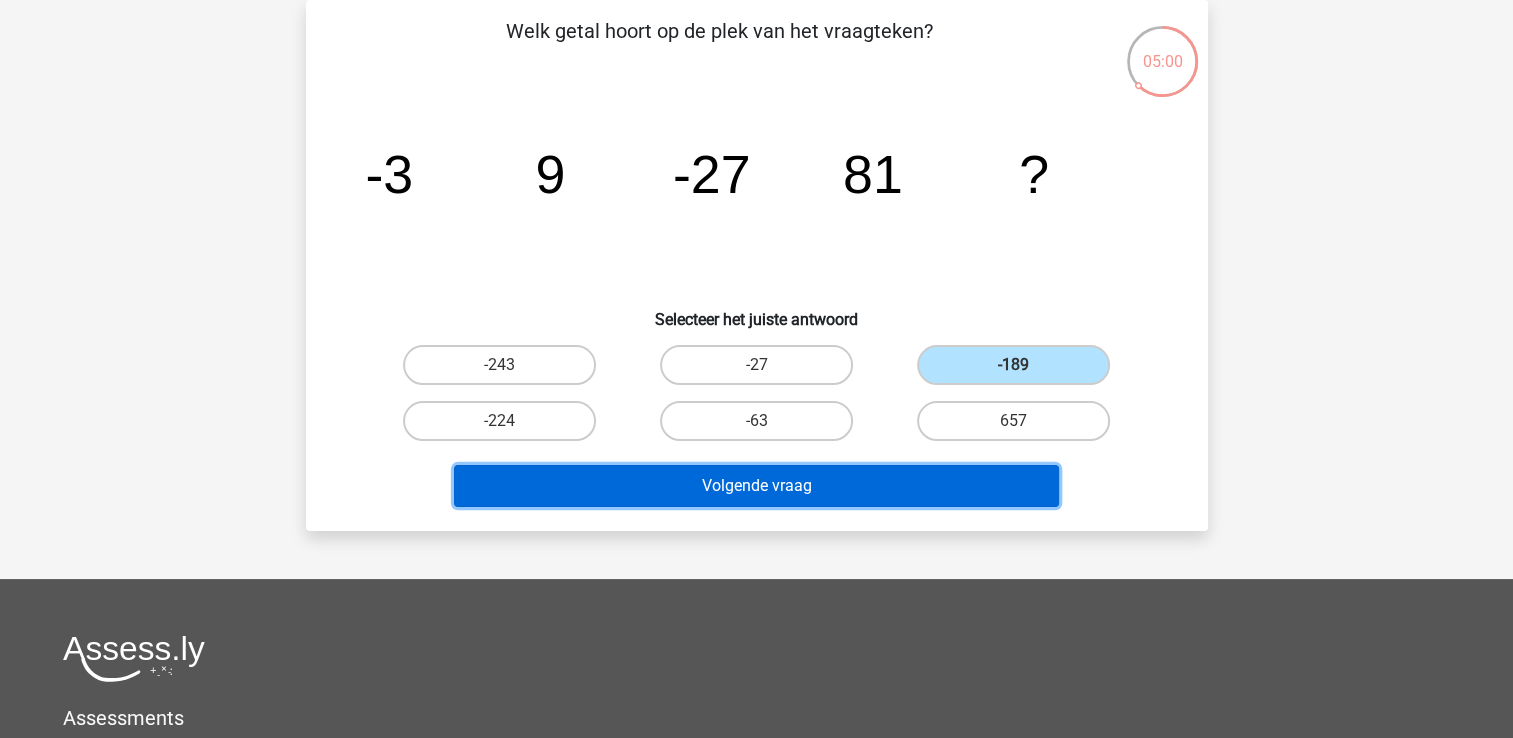 click on "Volgende vraag" at bounding box center [756, 486] 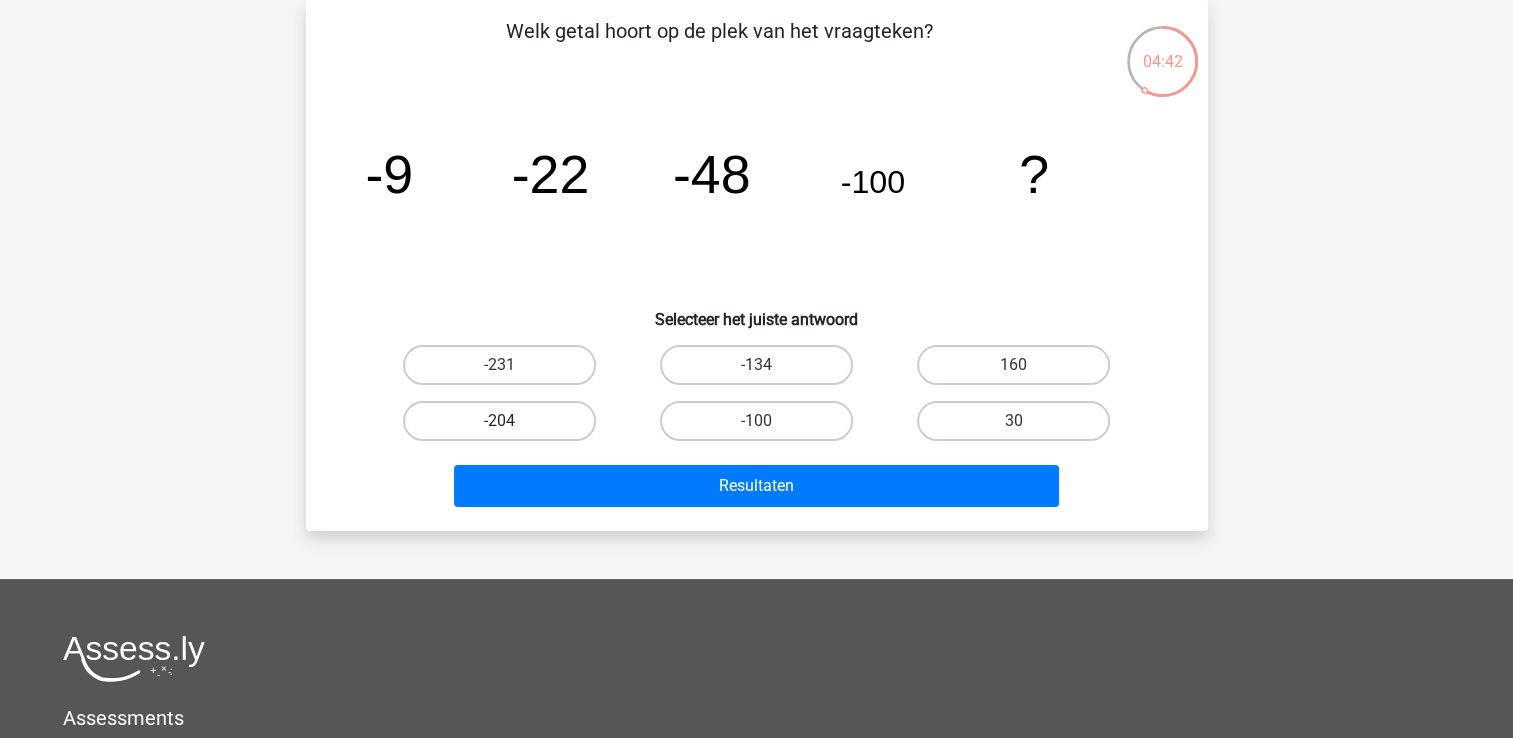 click on "-204" at bounding box center (499, 421) 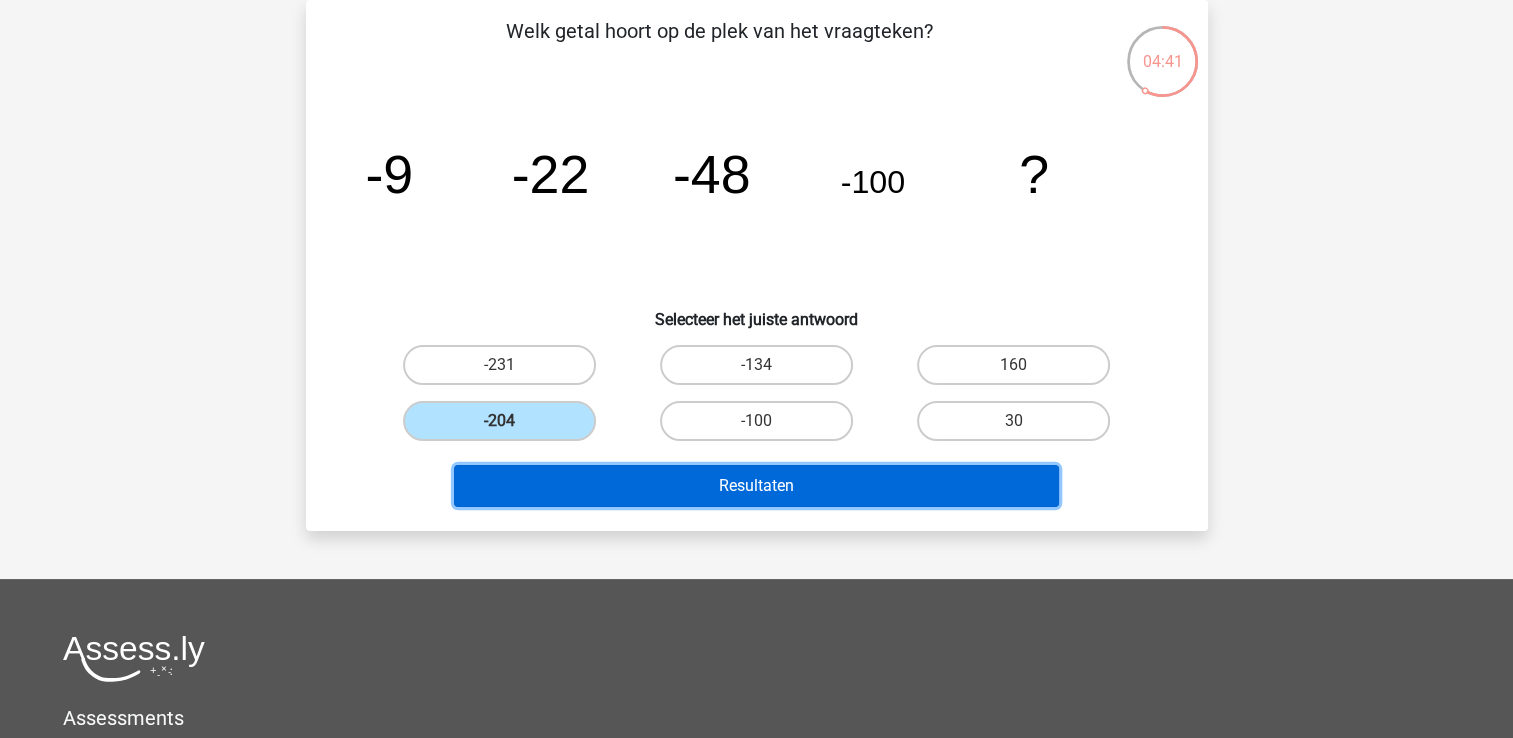 click on "Resultaten" at bounding box center [756, 486] 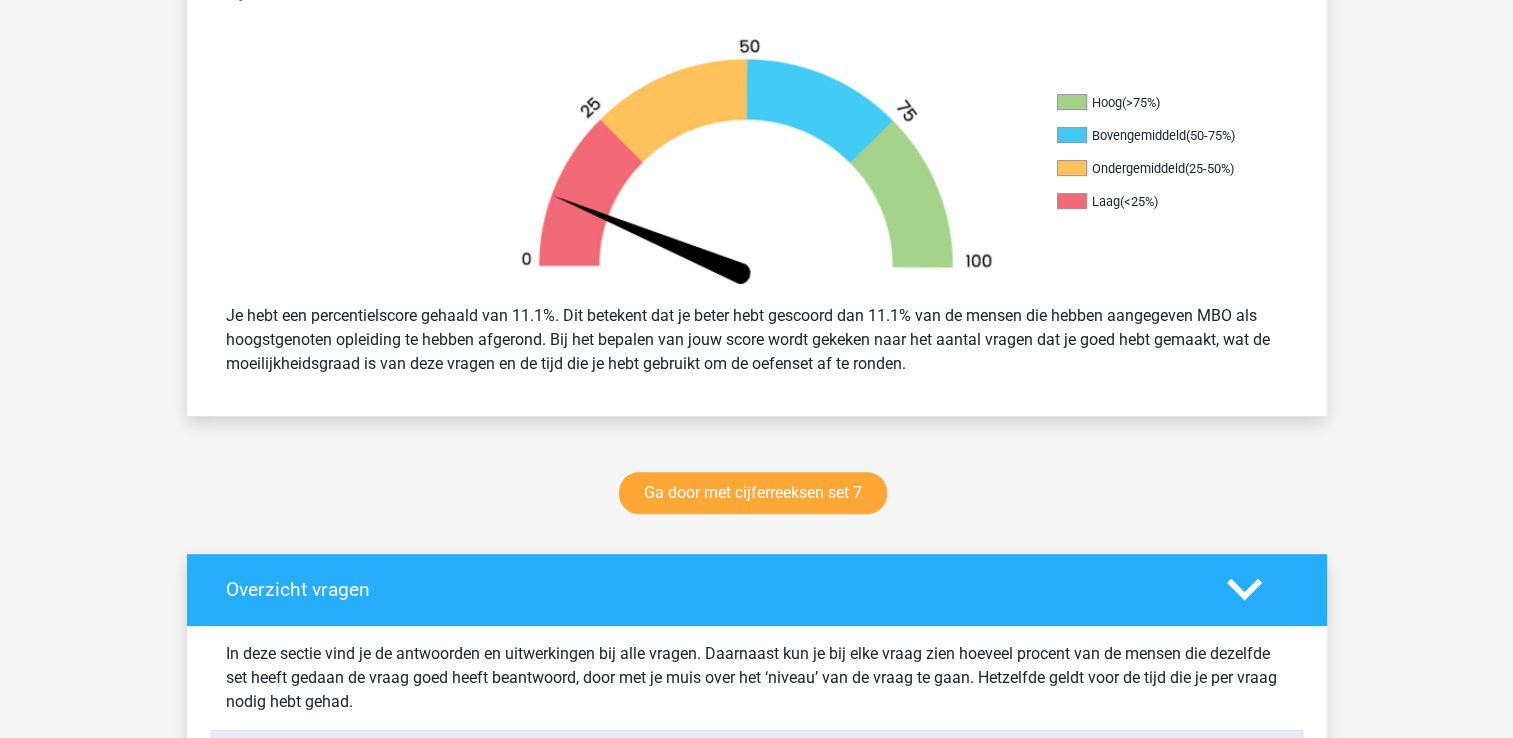 scroll, scrollTop: 600, scrollLeft: 0, axis: vertical 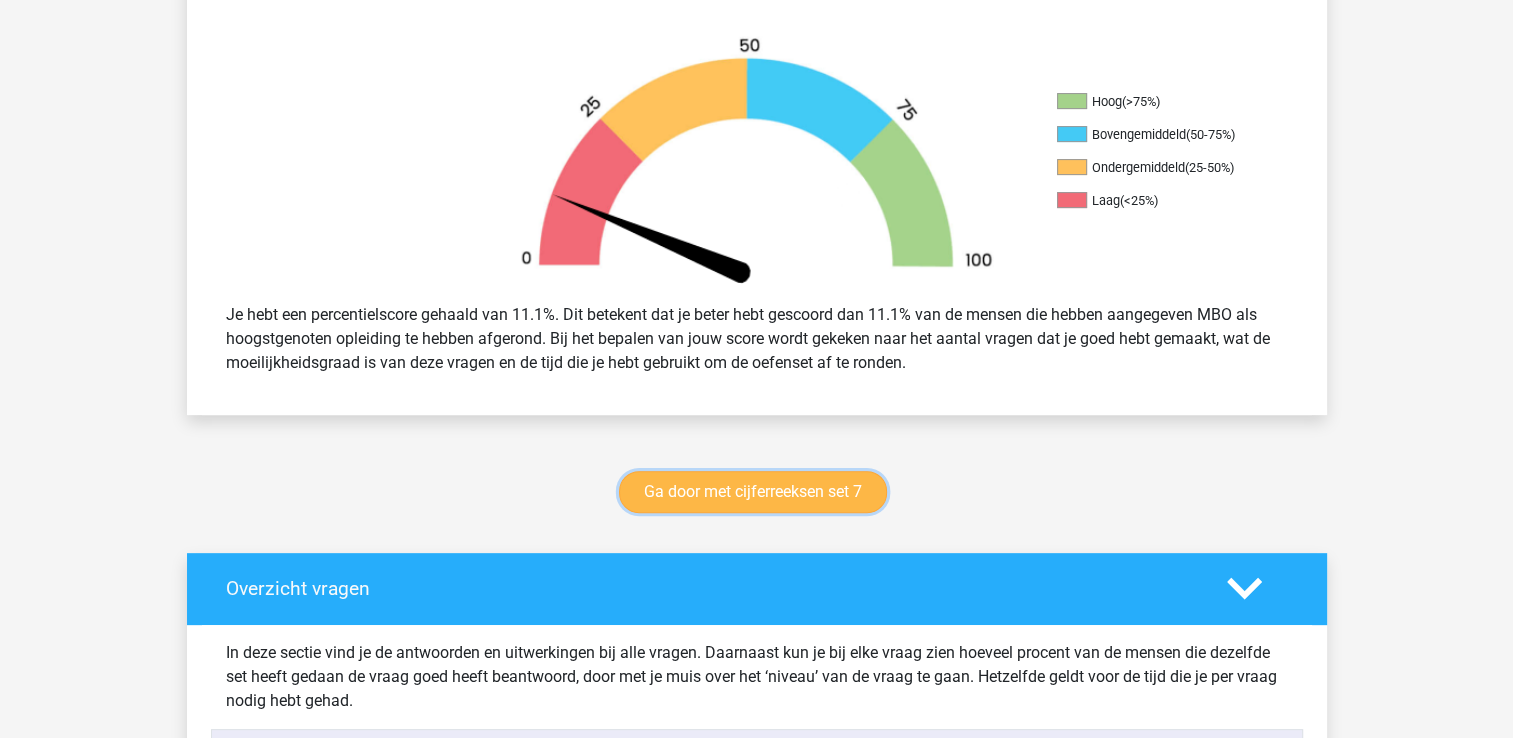 click on "Ga door met cijferreeksen set 7" at bounding box center (753, 492) 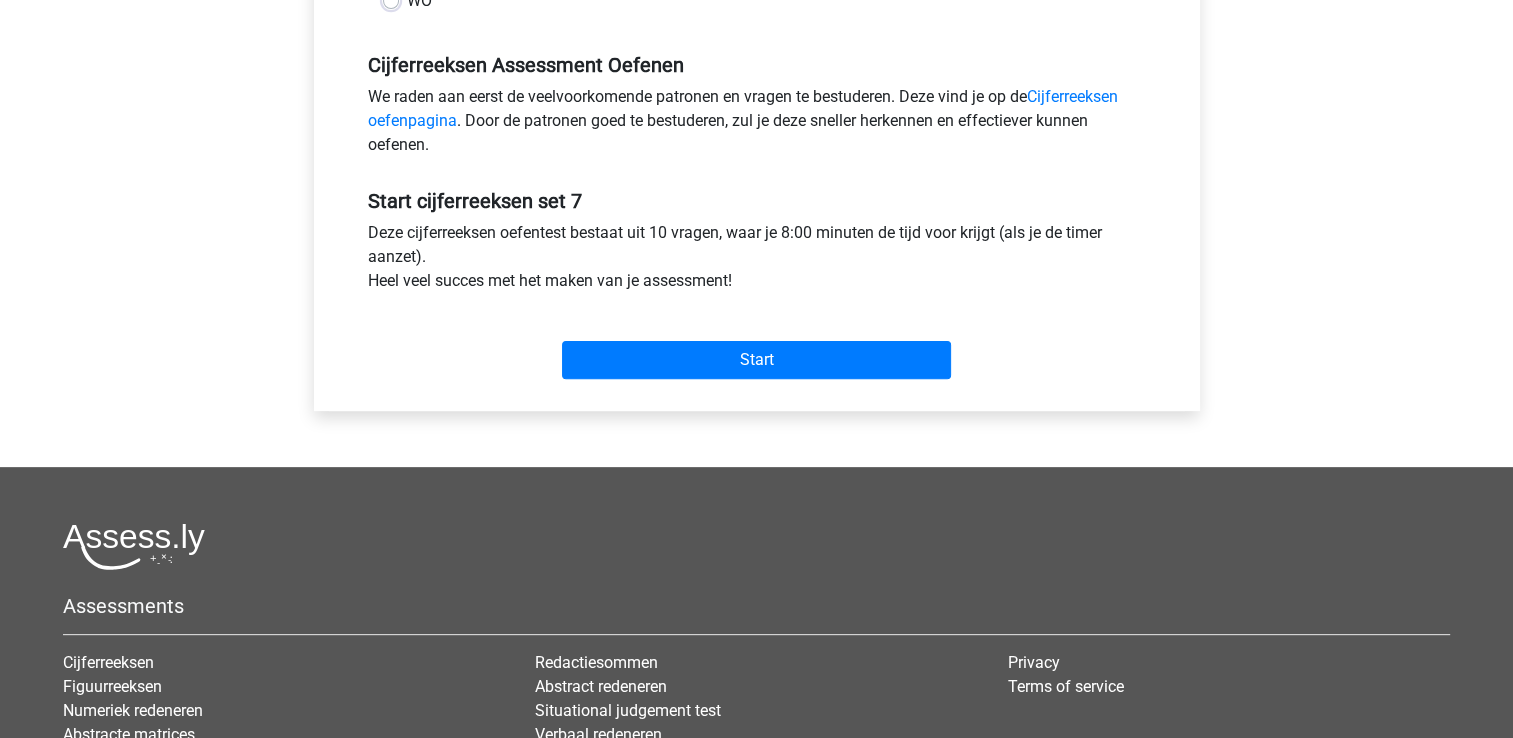 scroll, scrollTop: 600, scrollLeft: 0, axis: vertical 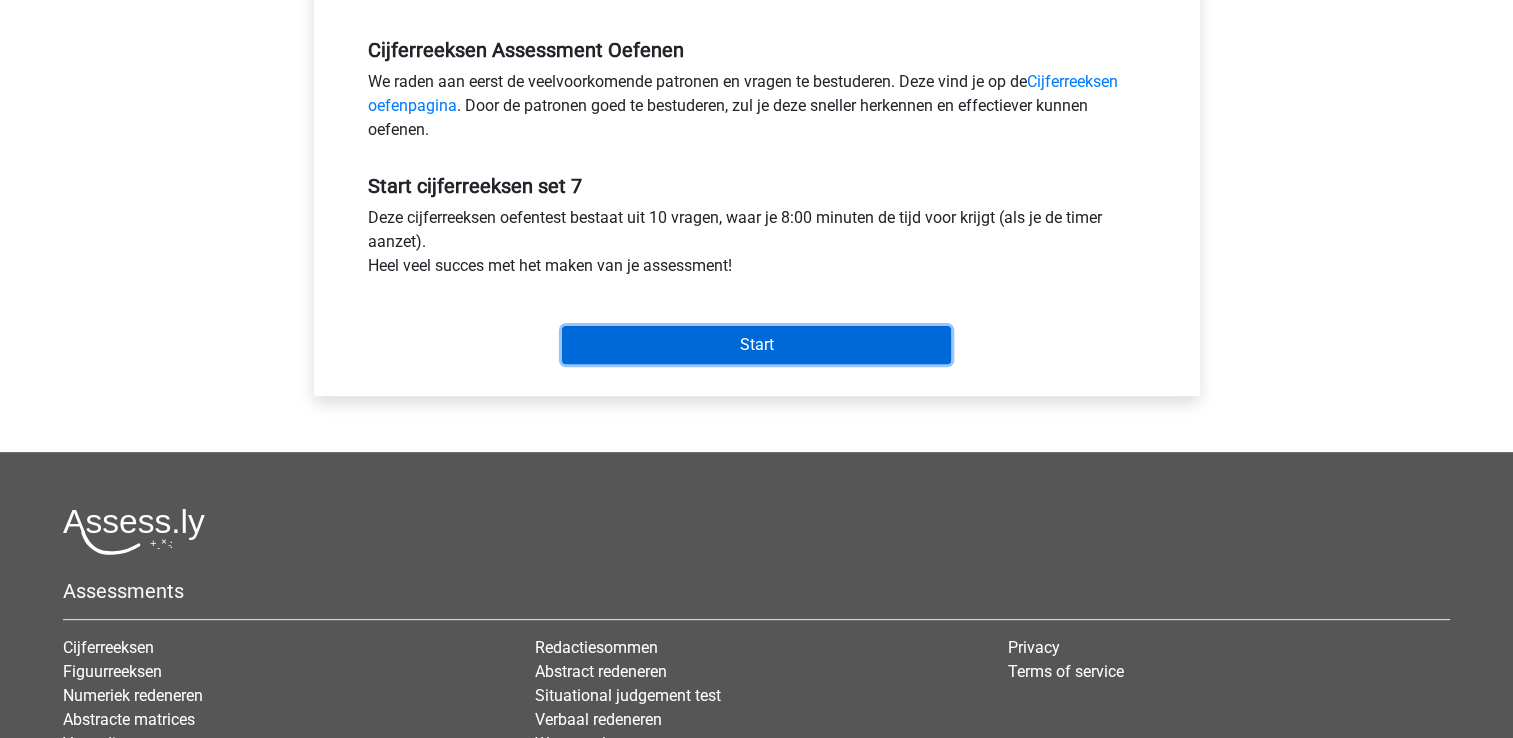 click on "Start" at bounding box center [756, 345] 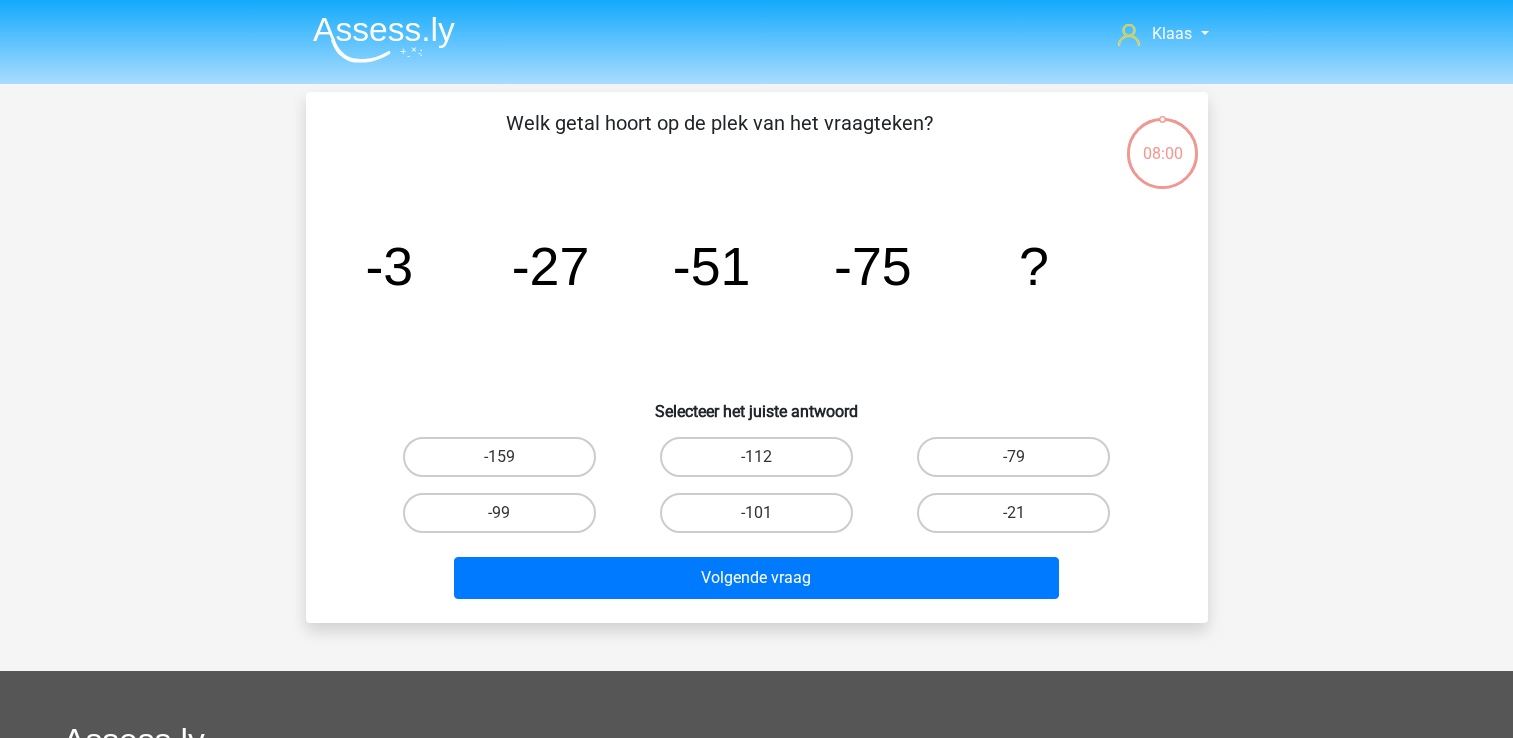 scroll, scrollTop: 0, scrollLeft: 0, axis: both 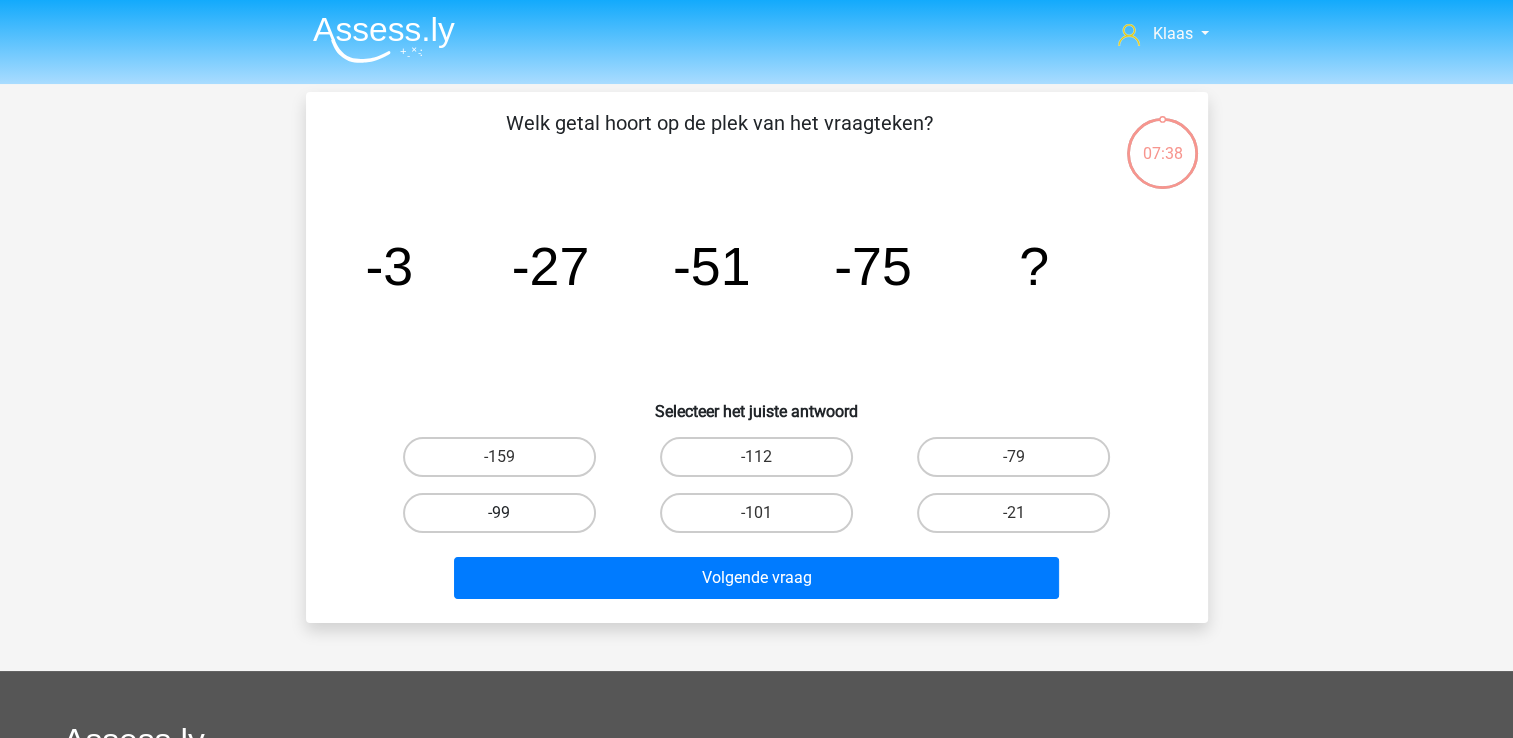 click on "-99" at bounding box center (499, 513) 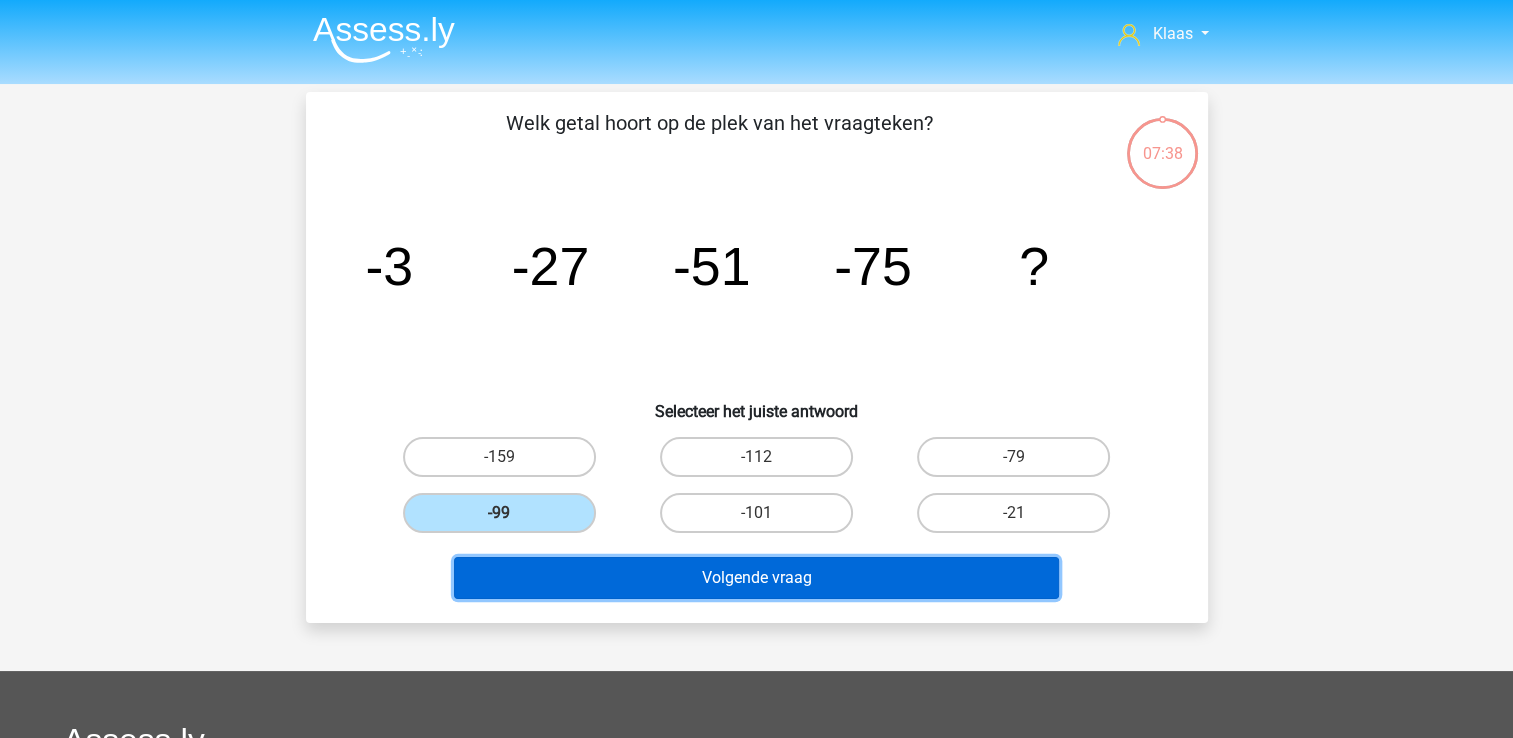 click on "Volgende vraag" at bounding box center [756, 578] 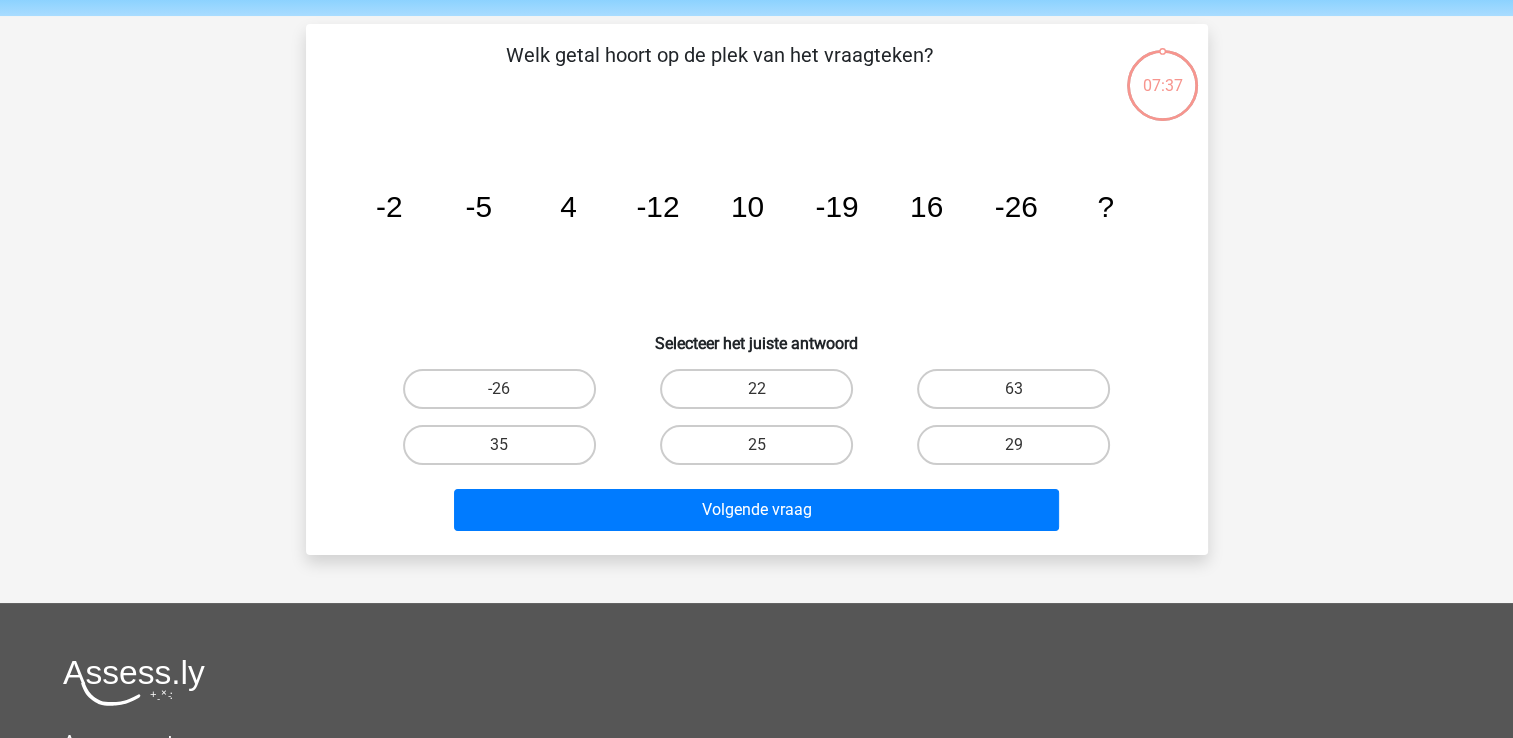 scroll, scrollTop: 92, scrollLeft: 0, axis: vertical 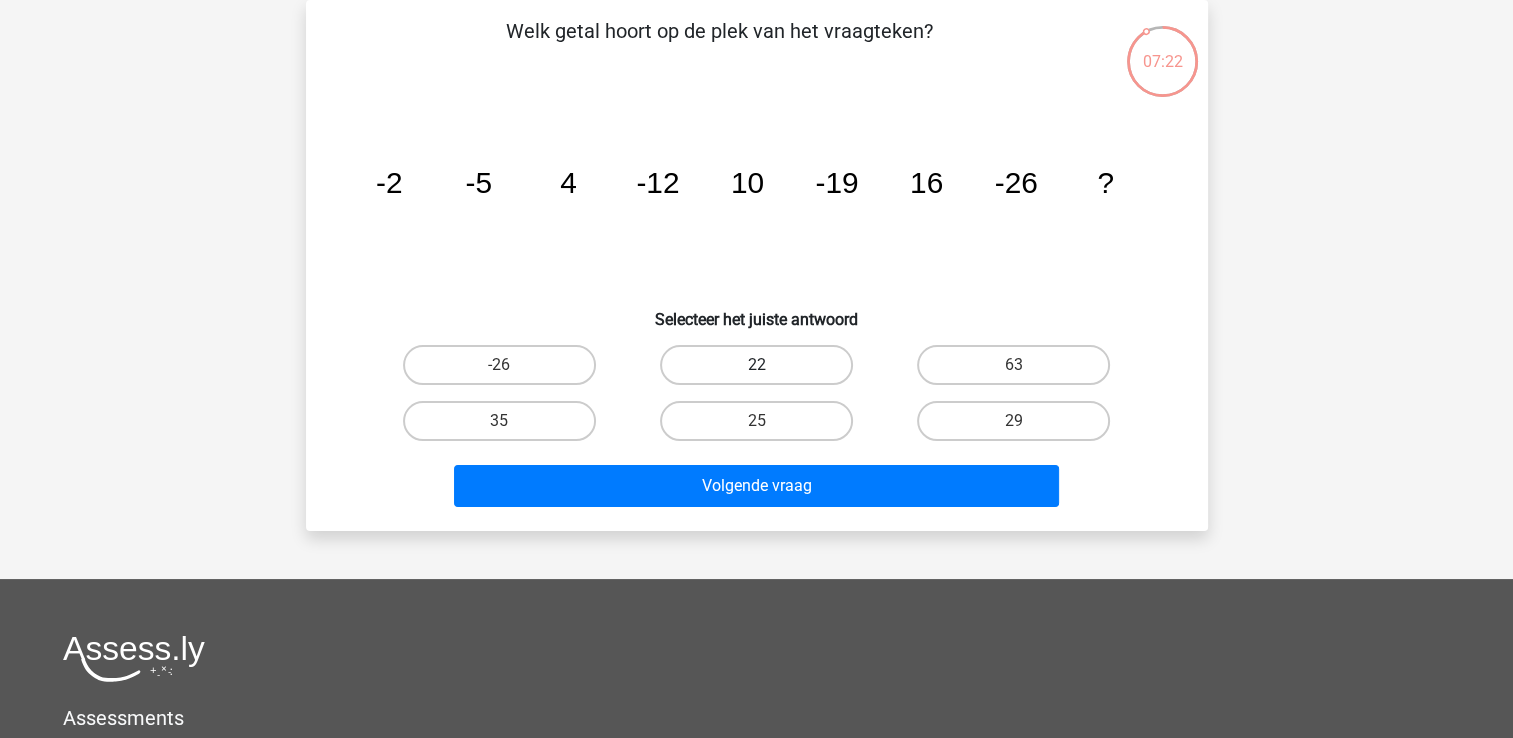 click on "22" at bounding box center [756, 365] 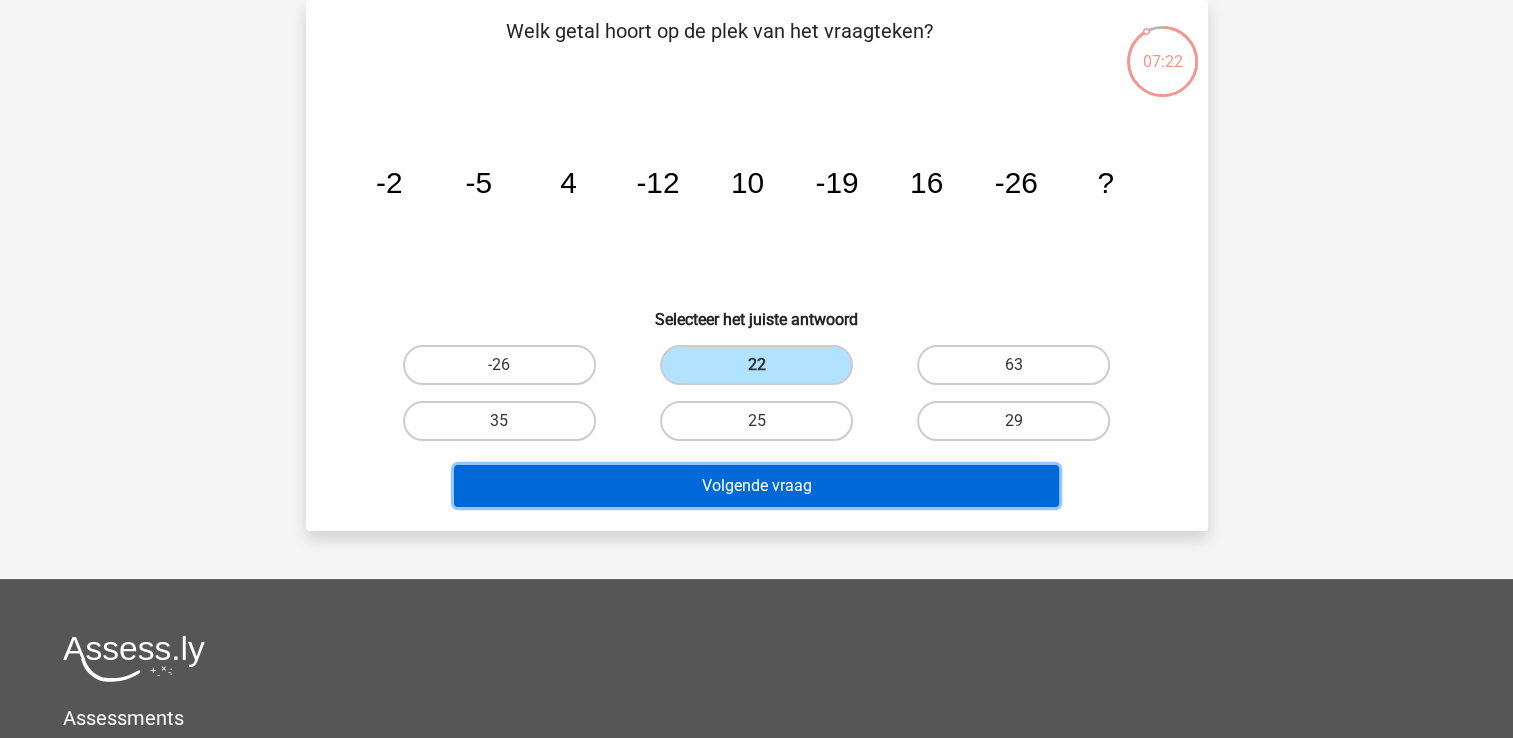 click on "Volgende vraag" at bounding box center (756, 486) 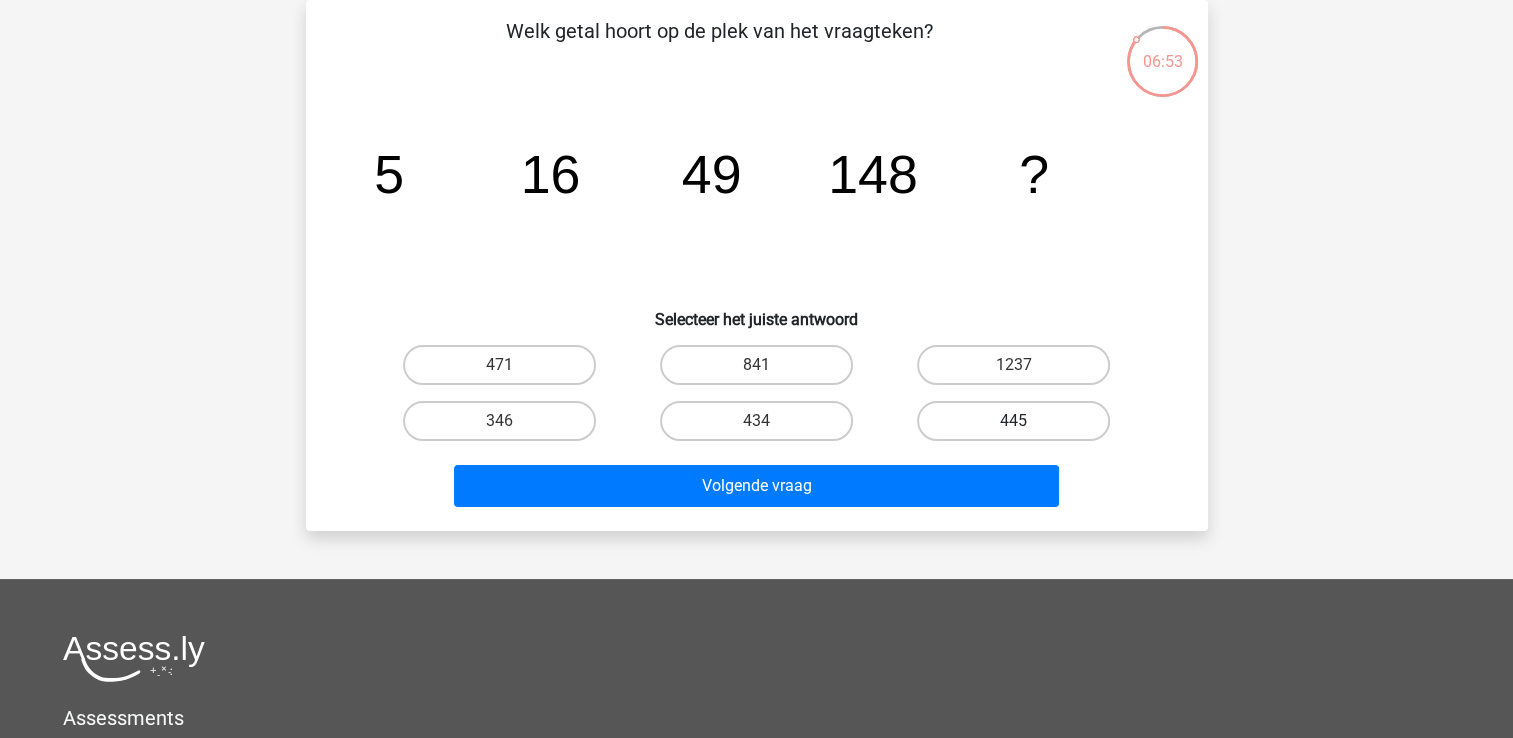 click on "445" at bounding box center (1013, 421) 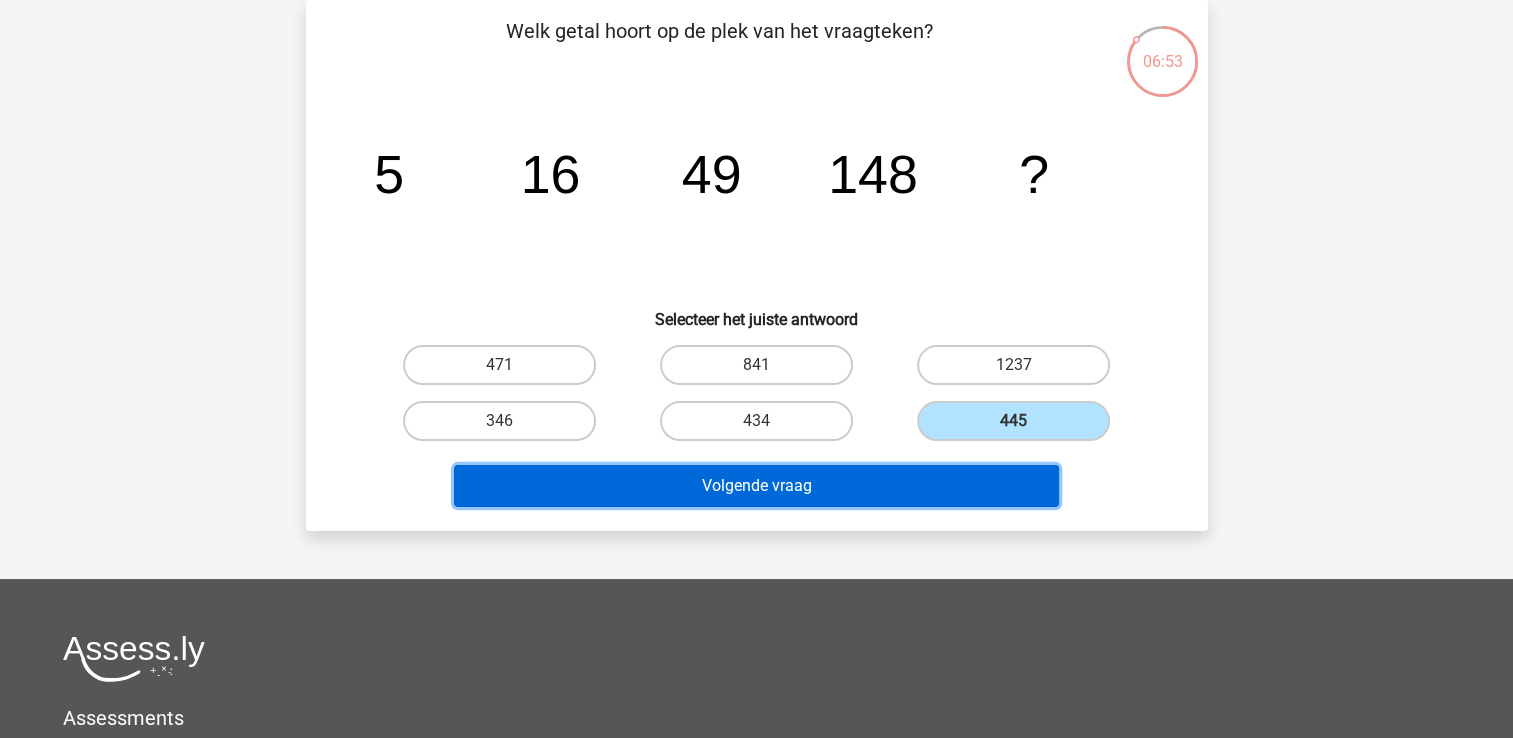 click on "Volgende vraag" at bounding box center (756, 486) 